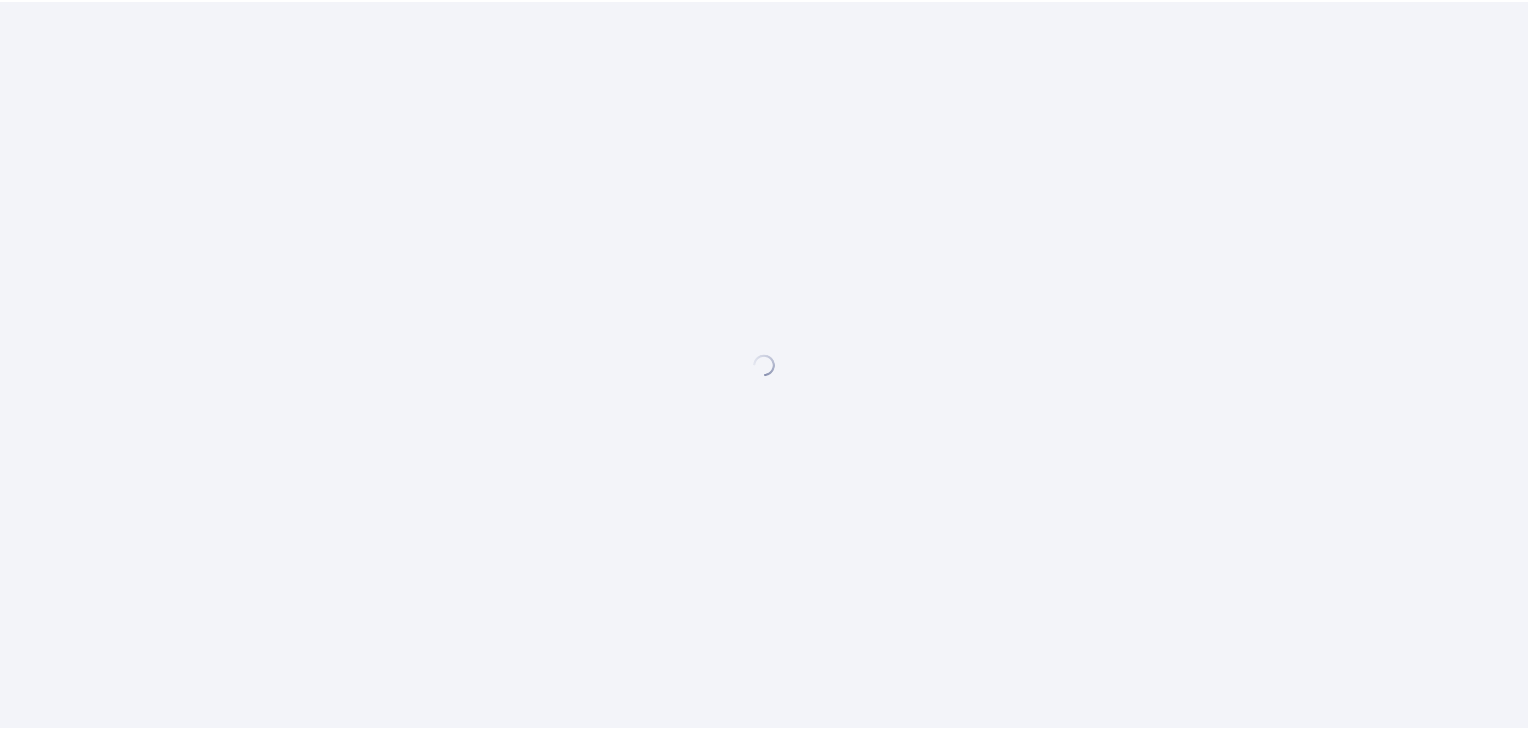scroll, scrollTop: 0, scrollLeft: 0, axis: both 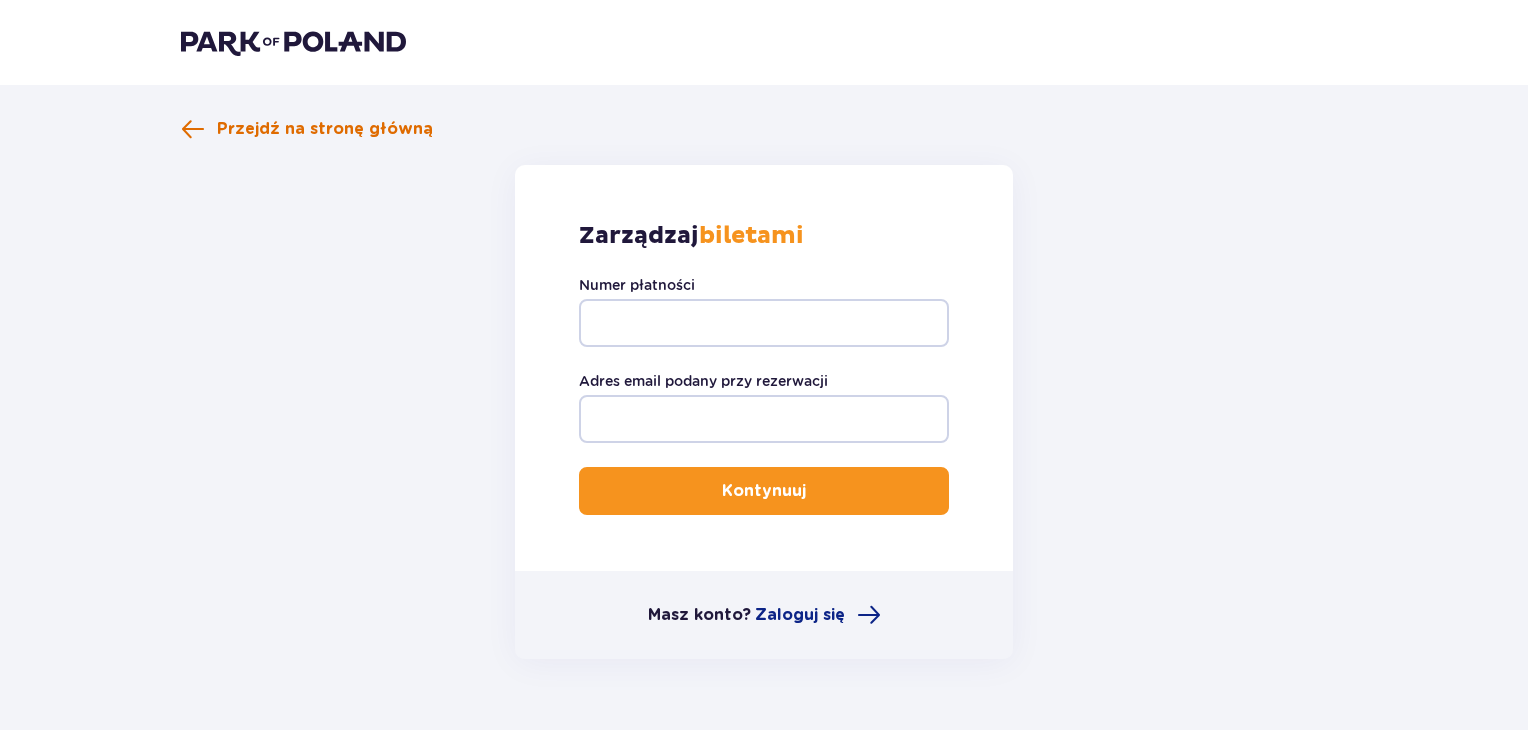 click on "Przejdź na stronę główną" at bounding box center (325, 129) 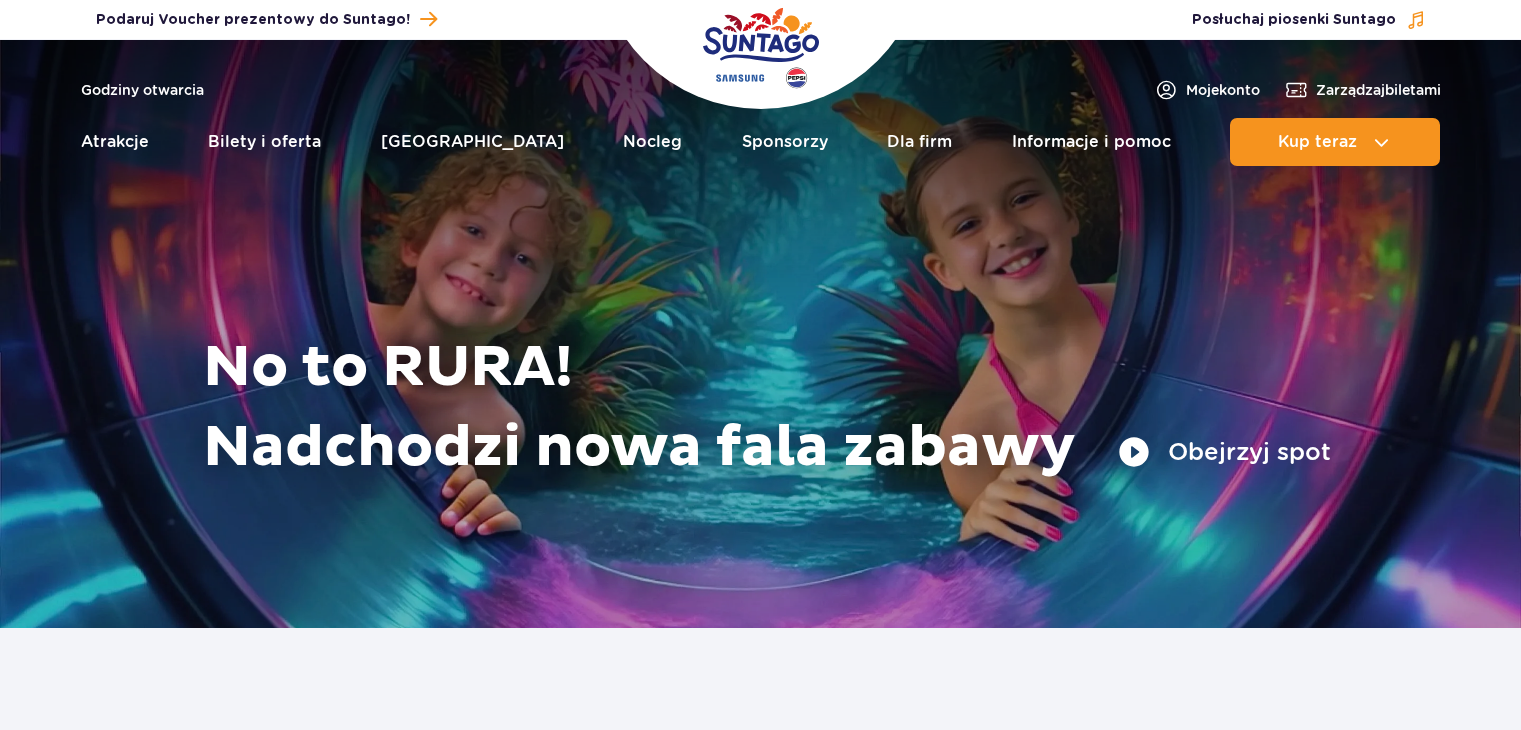 scroll, scrollTop: 0, scrollLeft: 0, axis: both 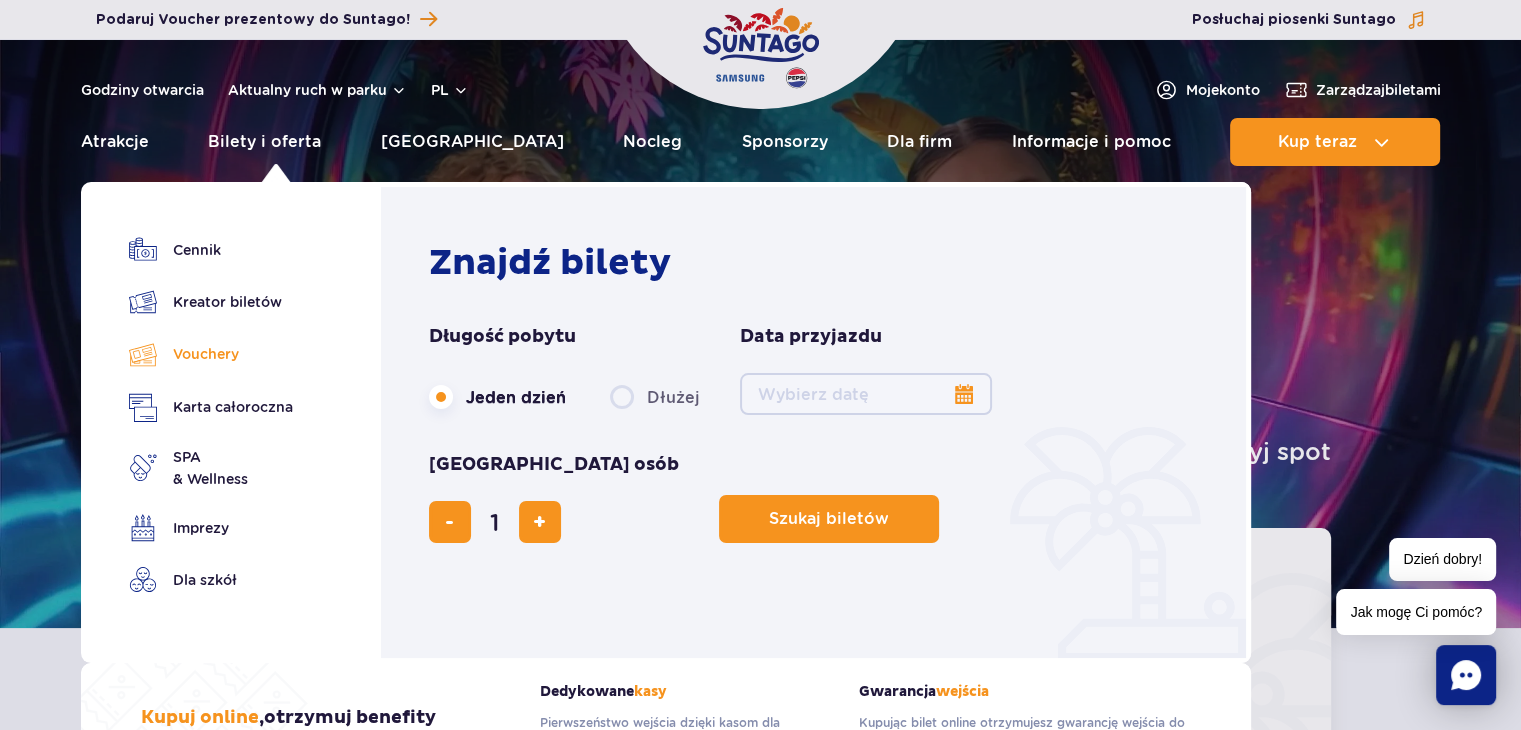 click on "Vouchery" at bounding box center [211, 354] 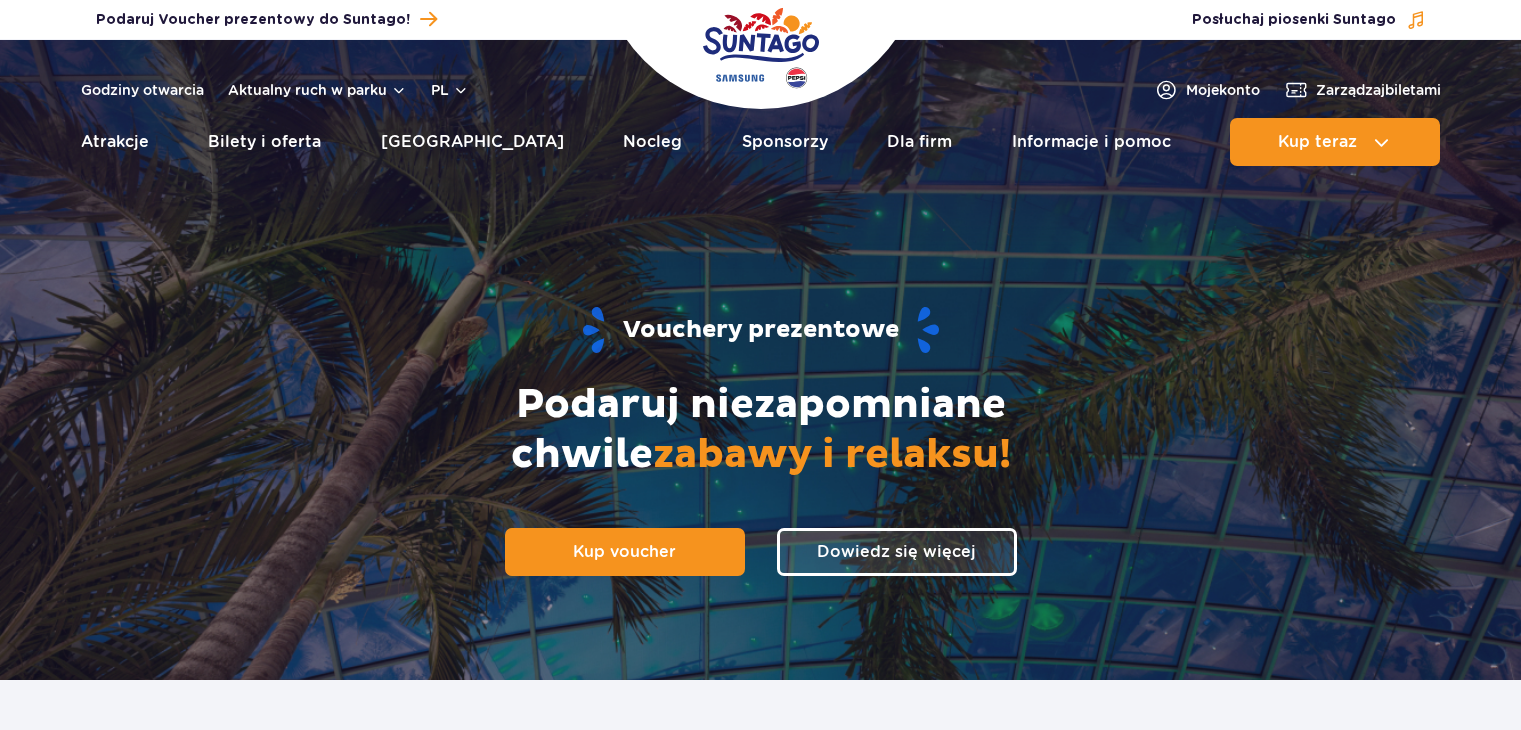 scroll, scrollTop: 0, scrollLeft: 0, axis: both 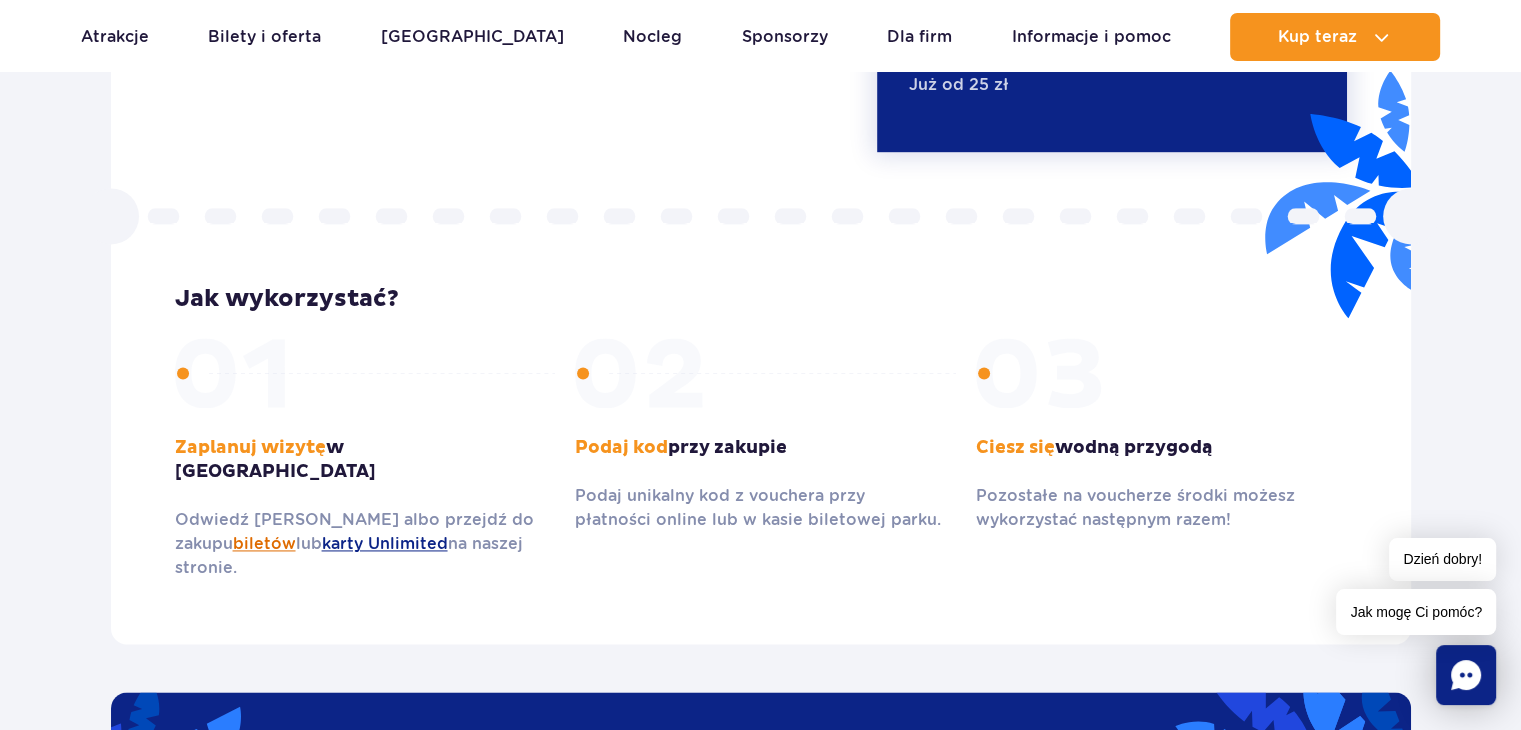 click on "biletów" at bounding box center [264, 543] 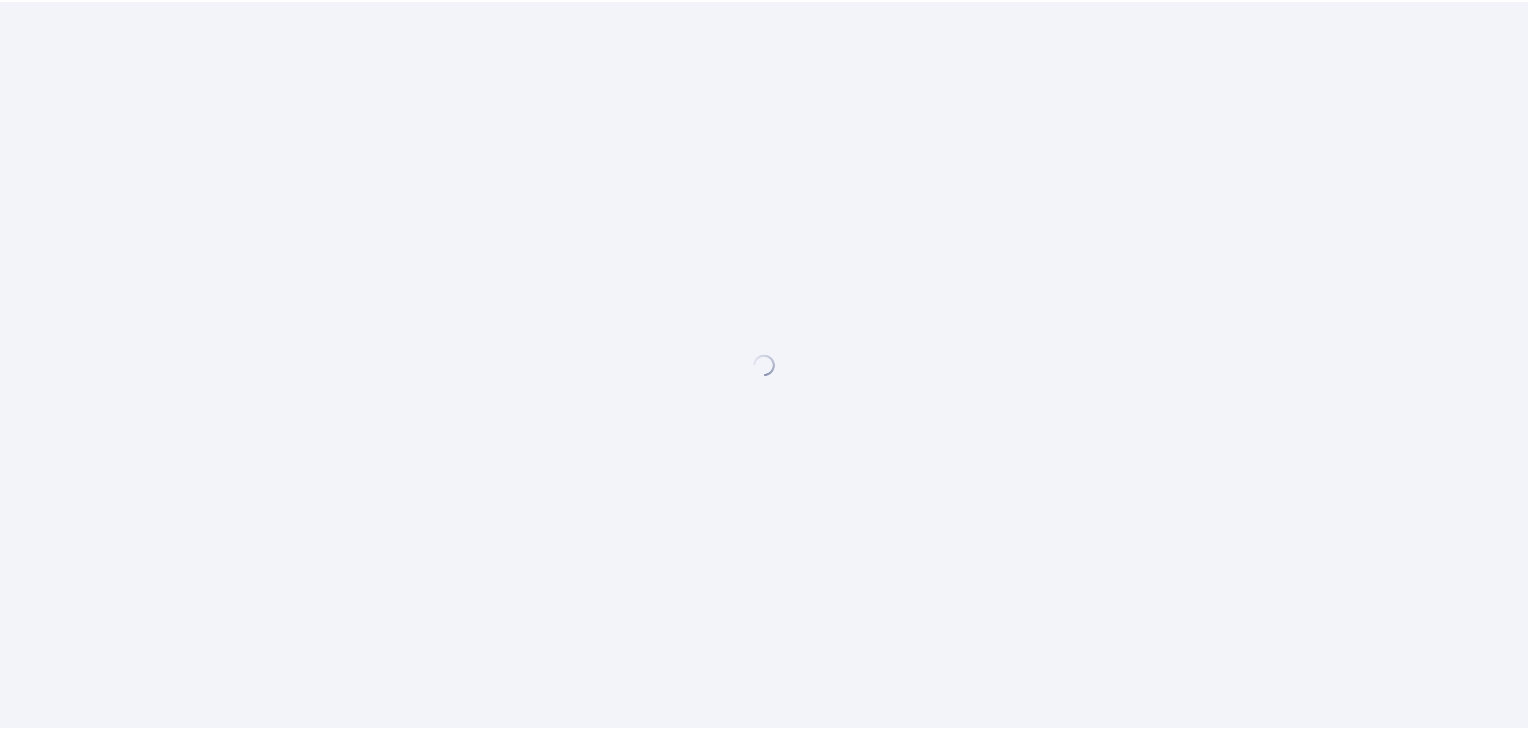 scroll, scrollTop: 0, scrollLeft: 0, axis: both 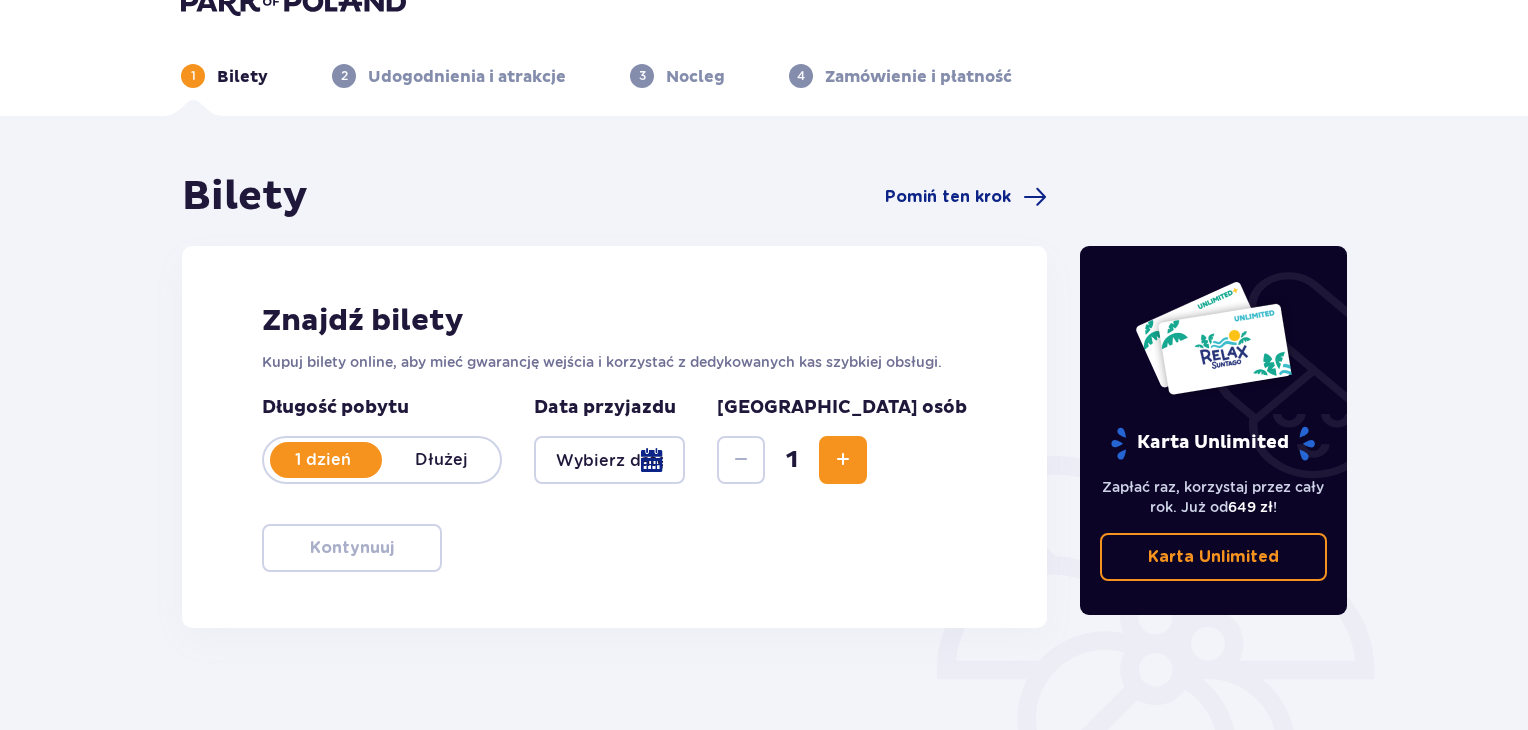 click at bounding box center [609, 460] 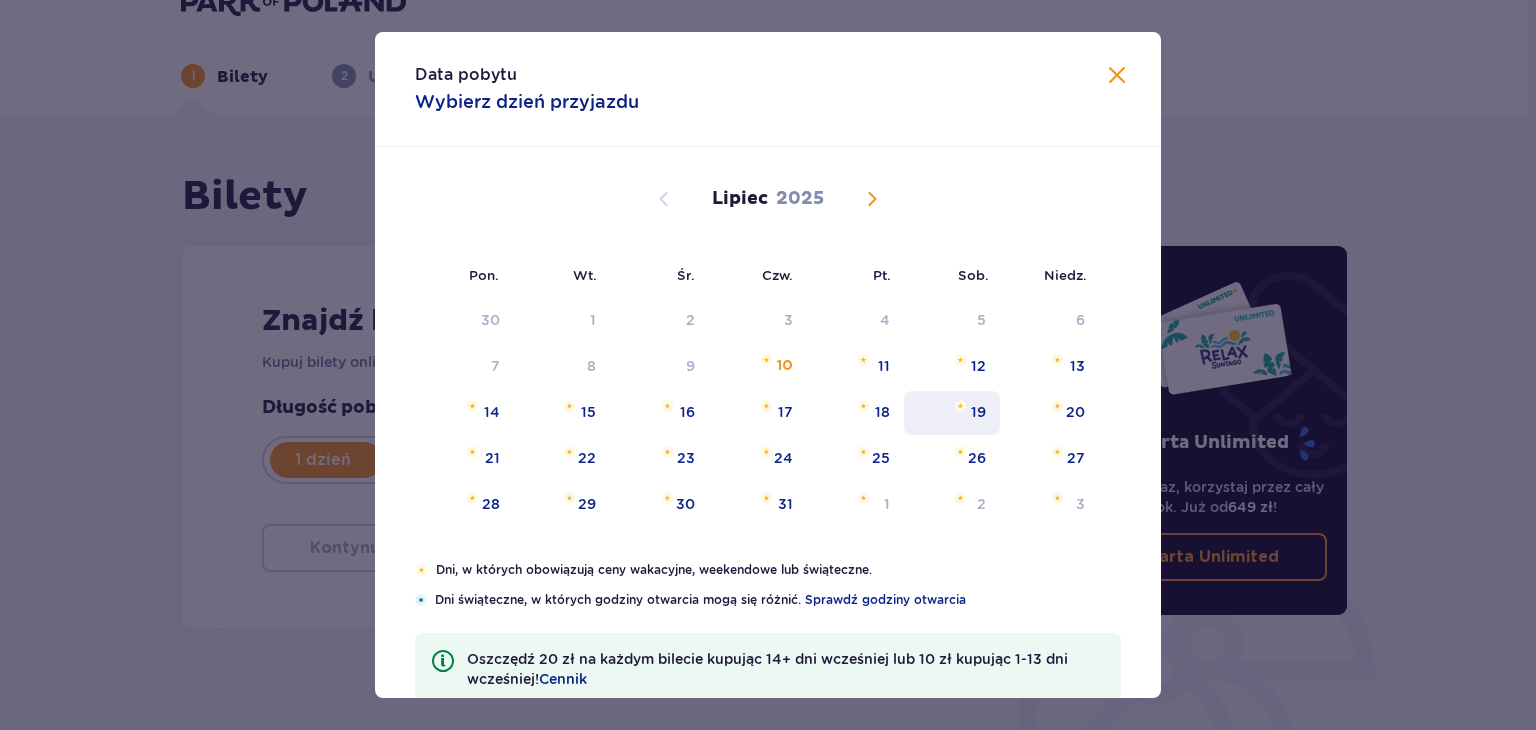 click on "19" at bounding box center (952, 413) 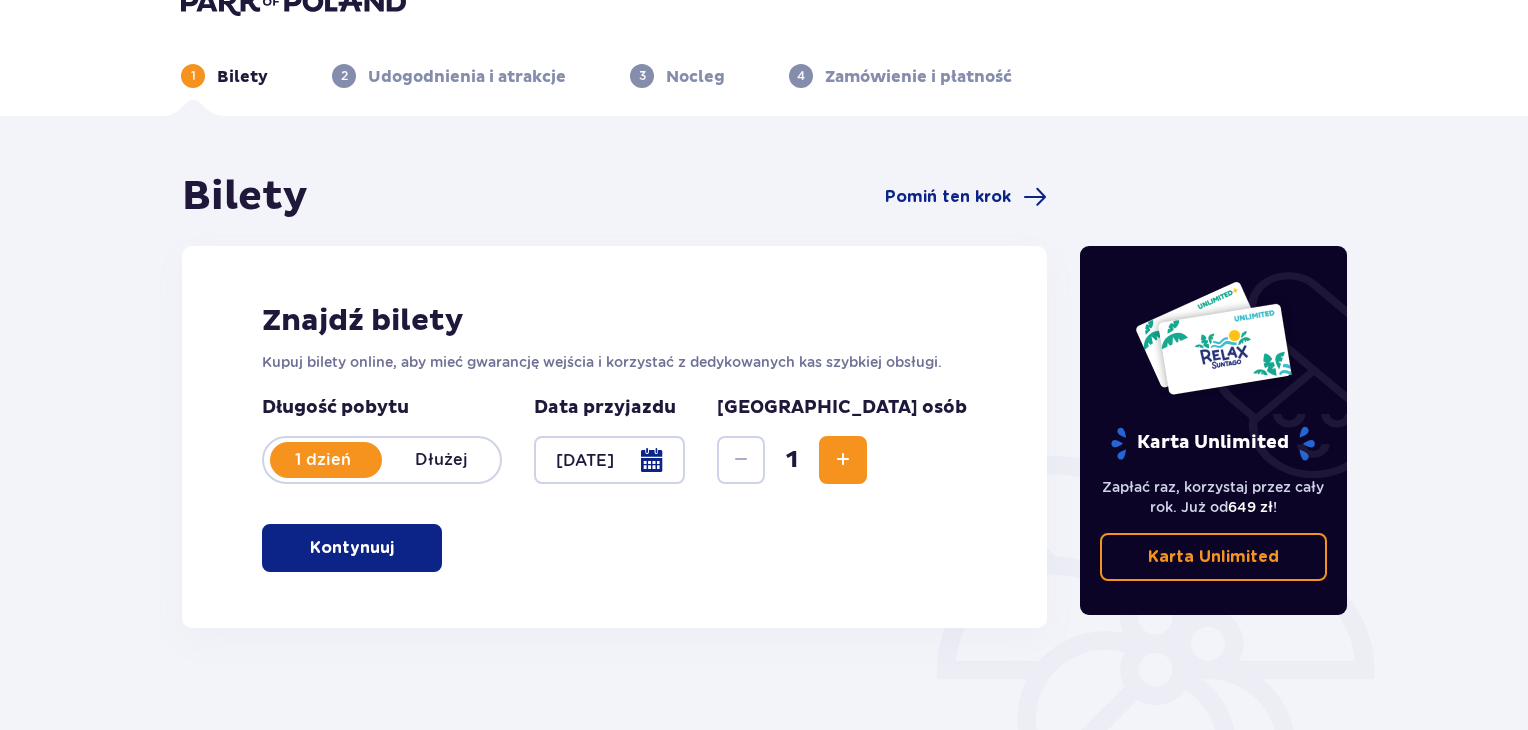 click at bounding box center [843, 460] 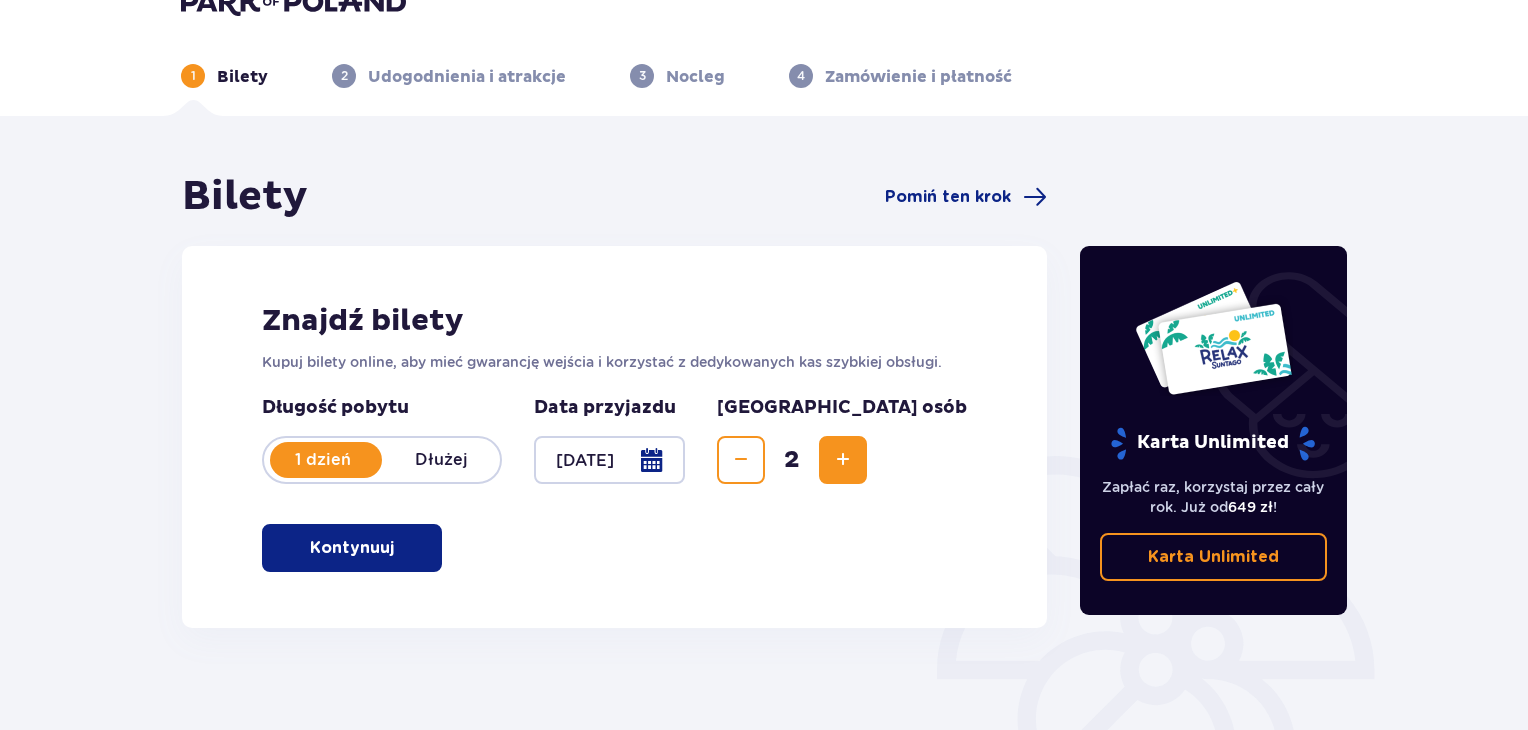 click at bounding box center [398, 548] 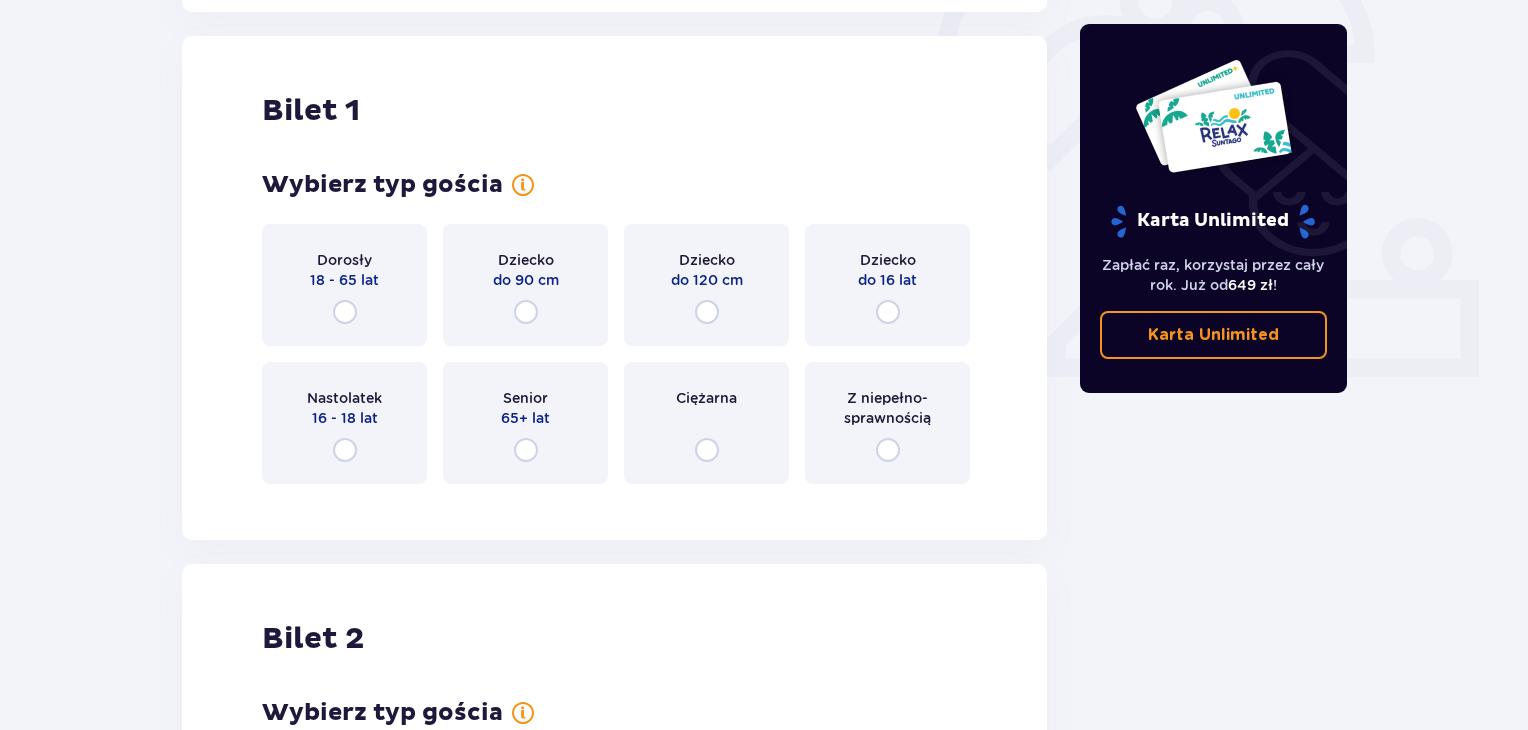 scroll, scrollTop: 668, scrollLeft: 0, axis: vertical 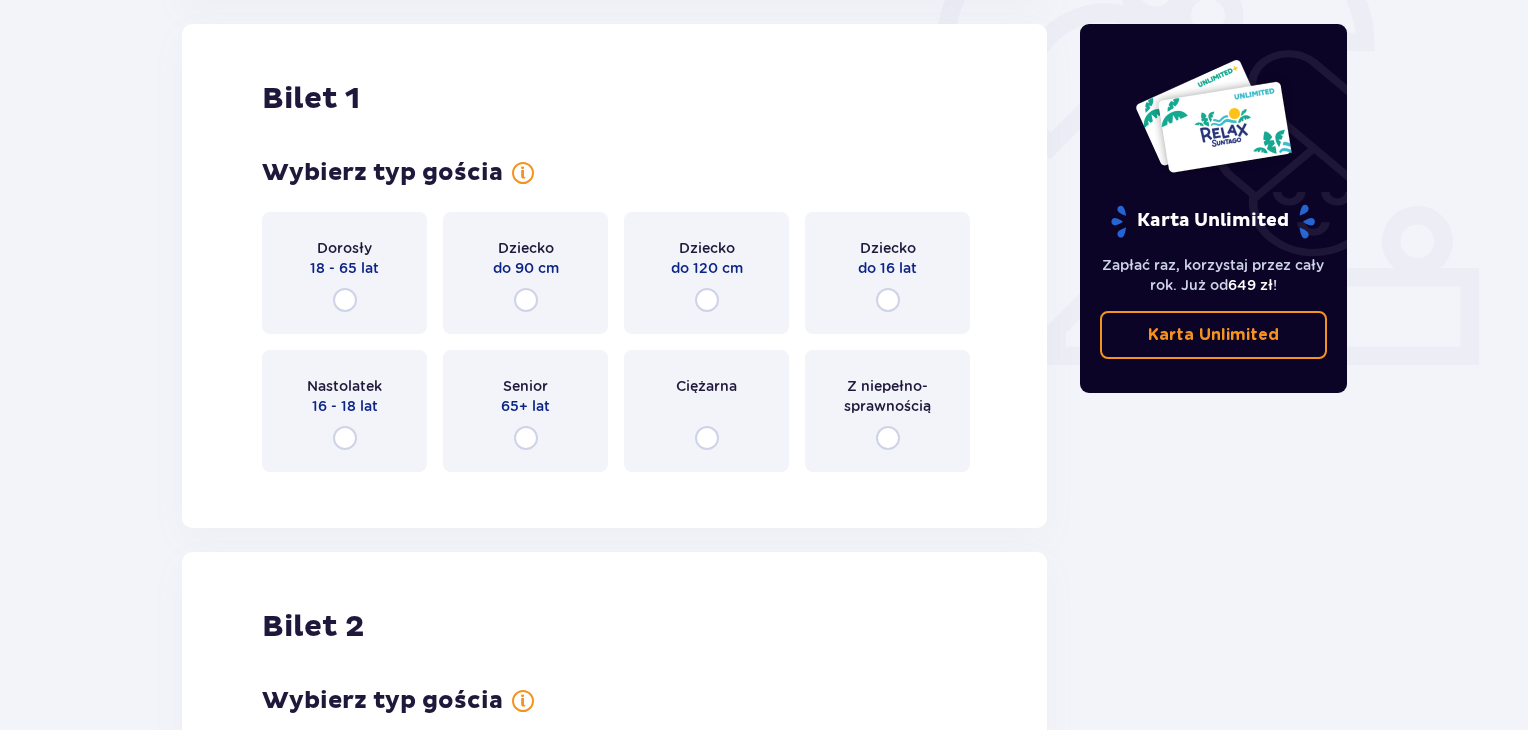 click on "Dorosły 18 - 65 lat" at bounding box center (344, 273) 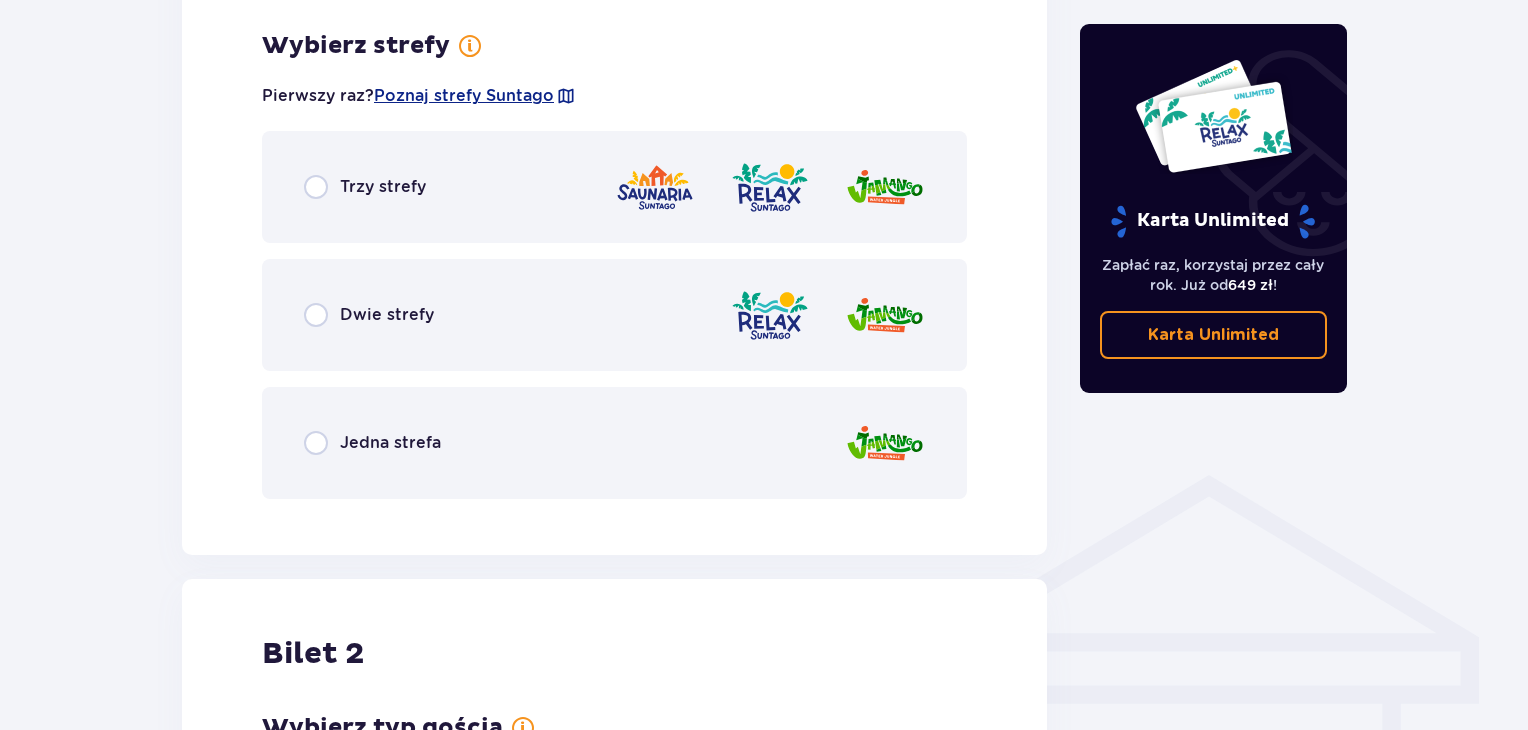 scroll, scrollTop: 1156, scrollLeft: 0, axis: vertical 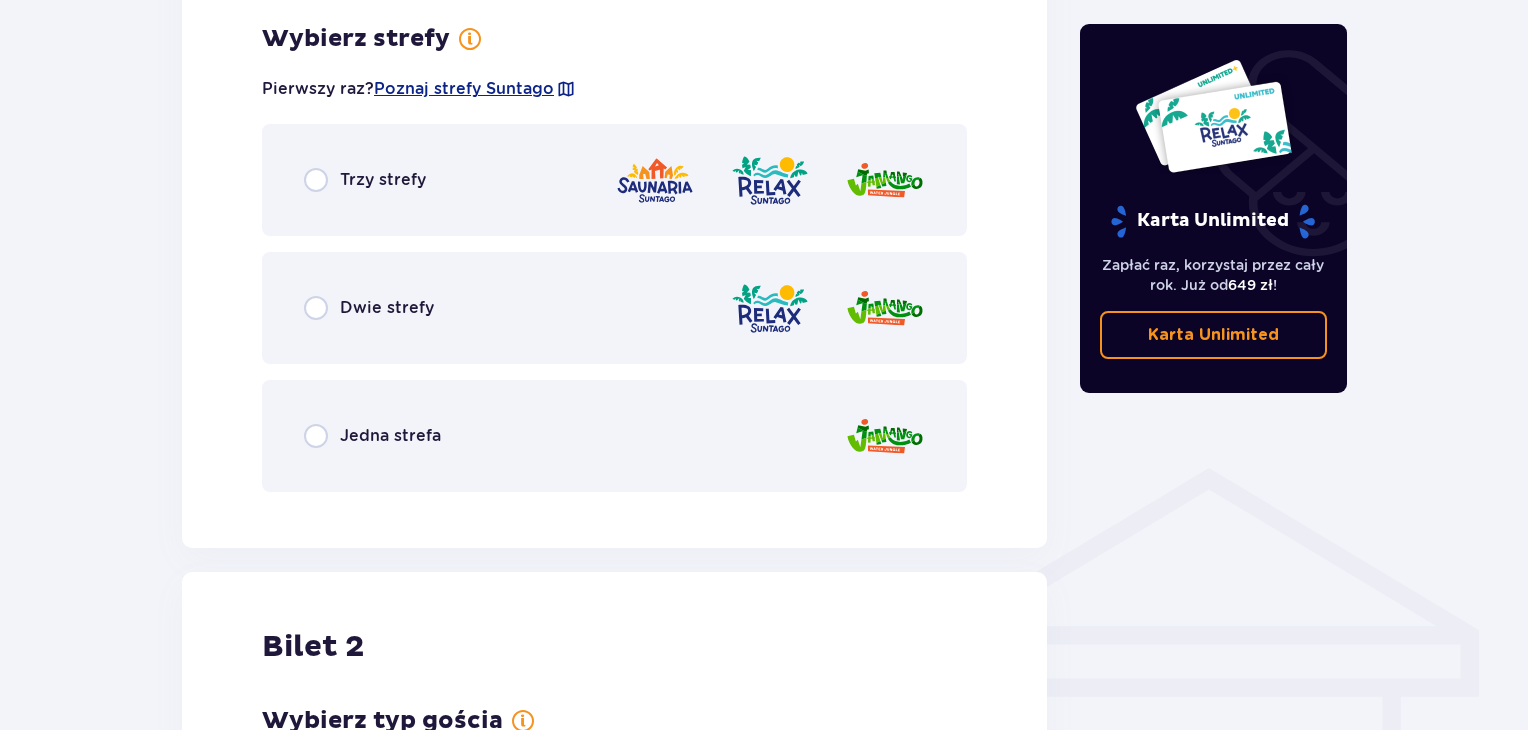 click on "Trzy strefy" at bounding box center [383, 180] 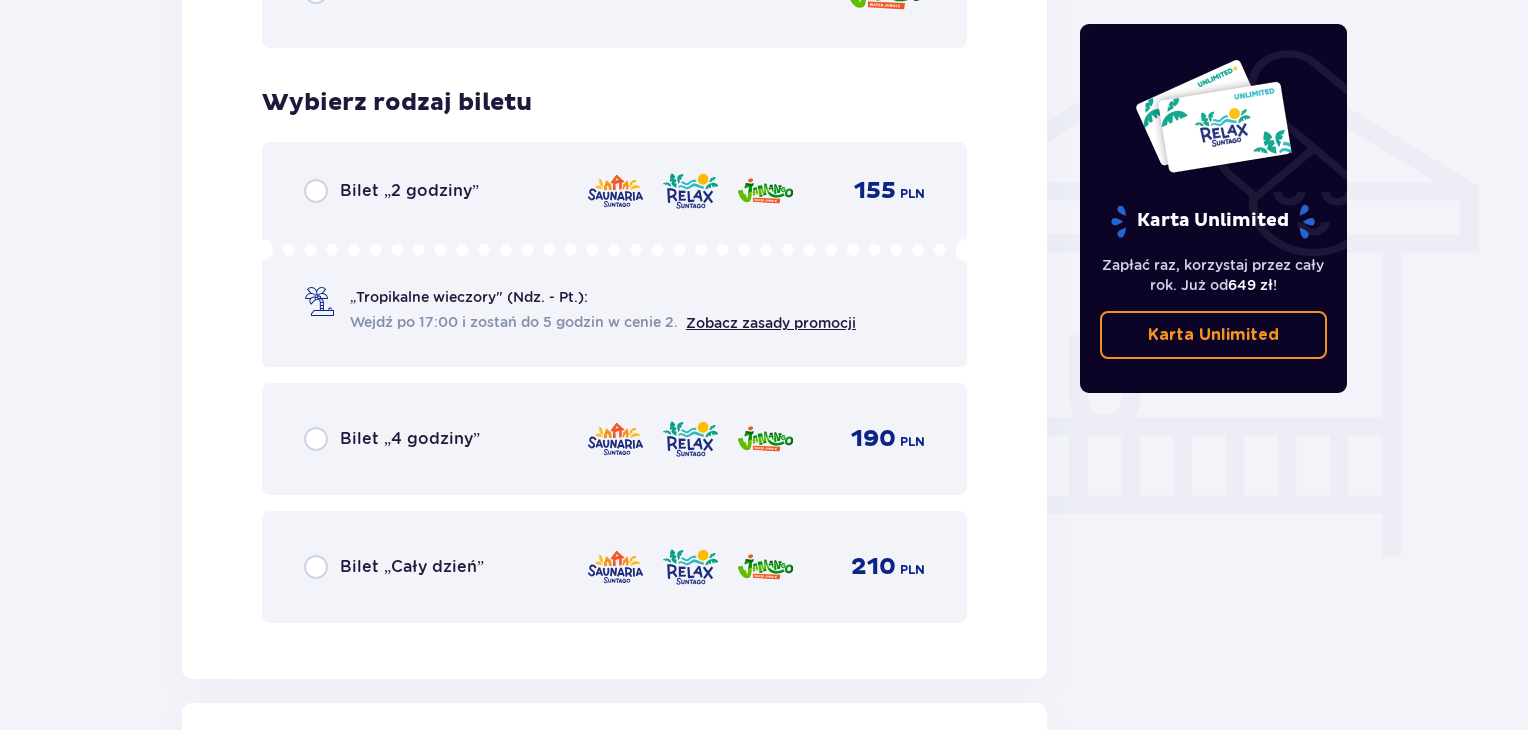 scroll, scrollTop: 1664, scrollLeft: 0, axis: vertical 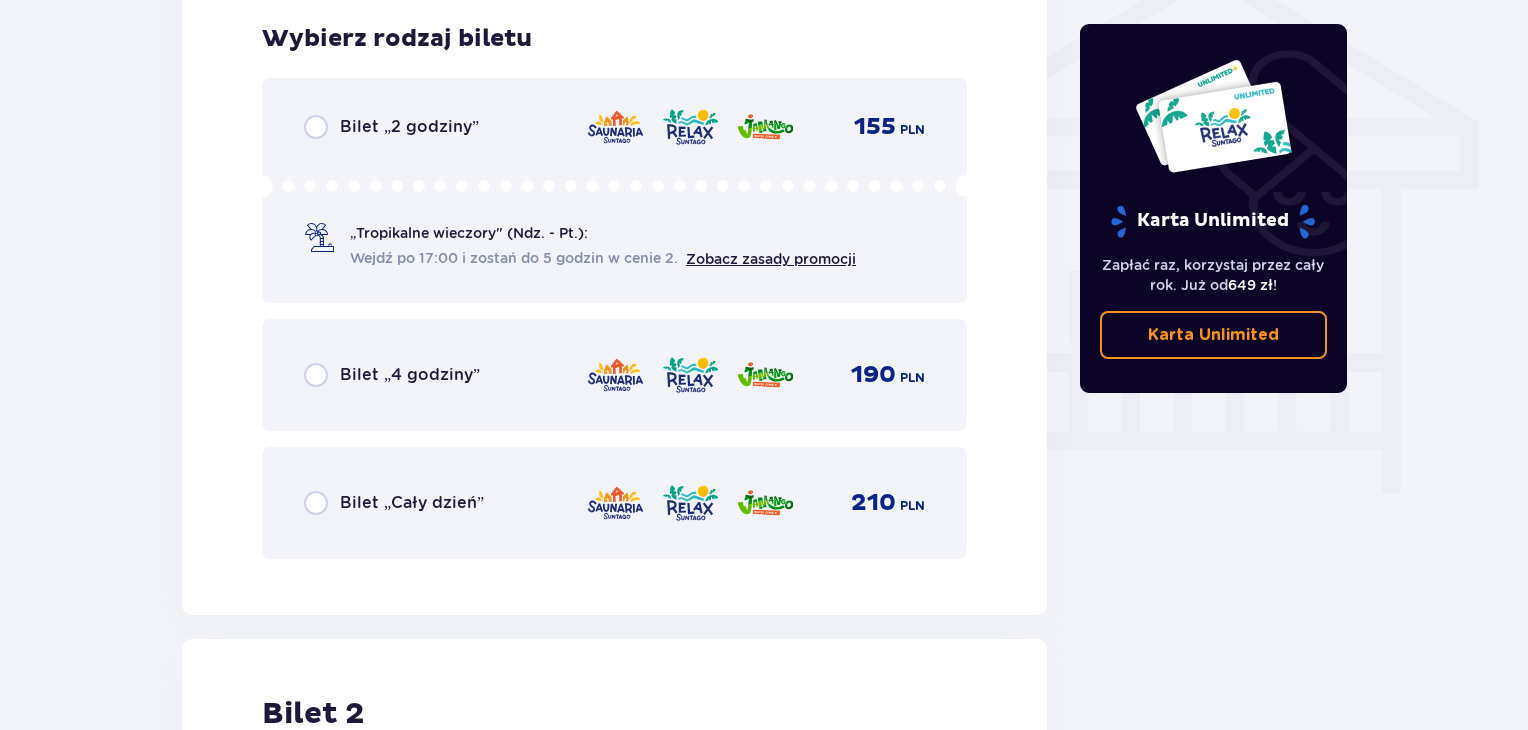 click on "Wybierz rodzaj biletu Bilet „2 godziny” 155 PLN „Tropikalne wieczory" (Ndz. - Pt.): Wejdź po 17:00 i zostań do 5 godzin w cenie 2. Zobacz zasady promocji Bilet „4 godziny” 190 PLN Bilet „Cały dzień” 210 PLN" at bounding box center [614, 291] 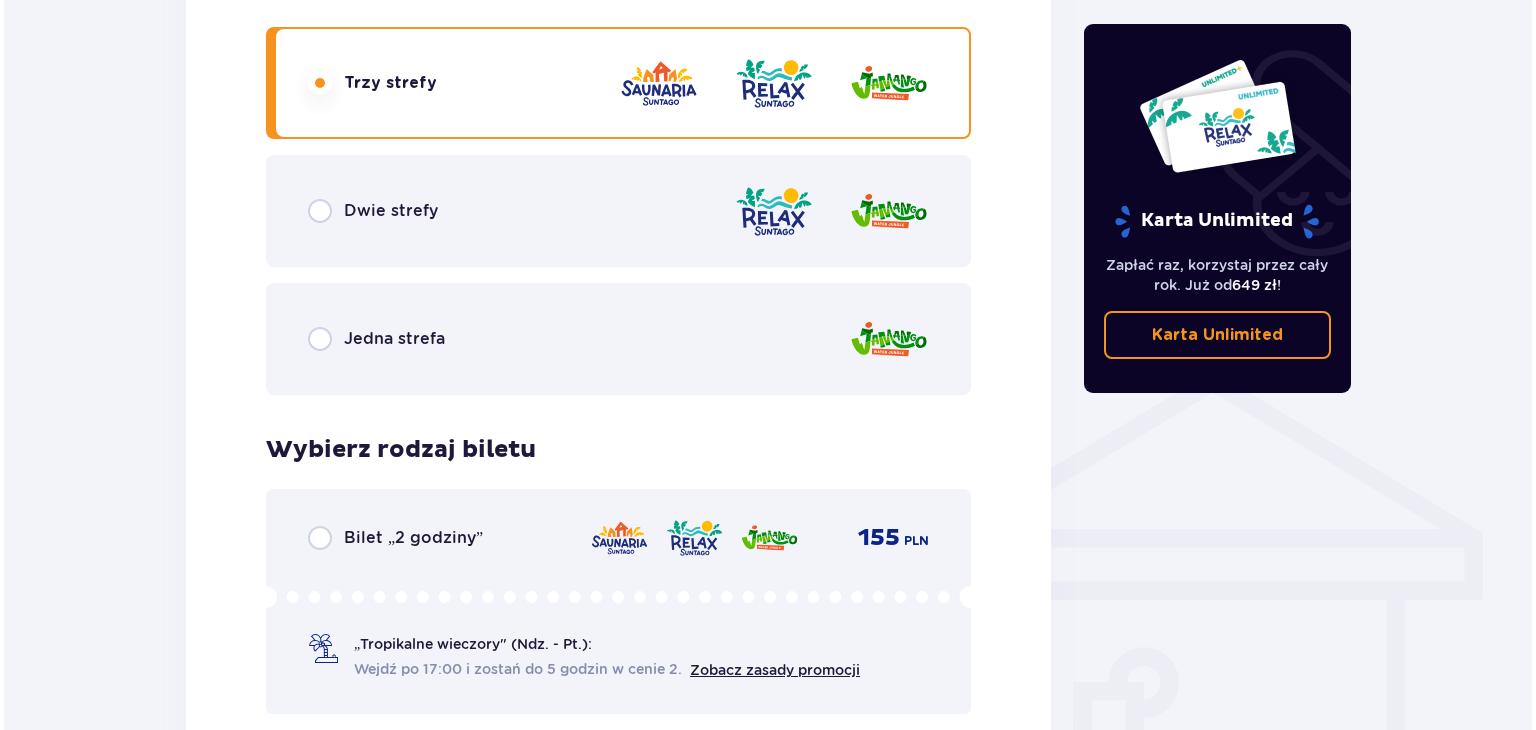 scroll, scrollTop: 1184, scrollLeft: 0, axis: vertical 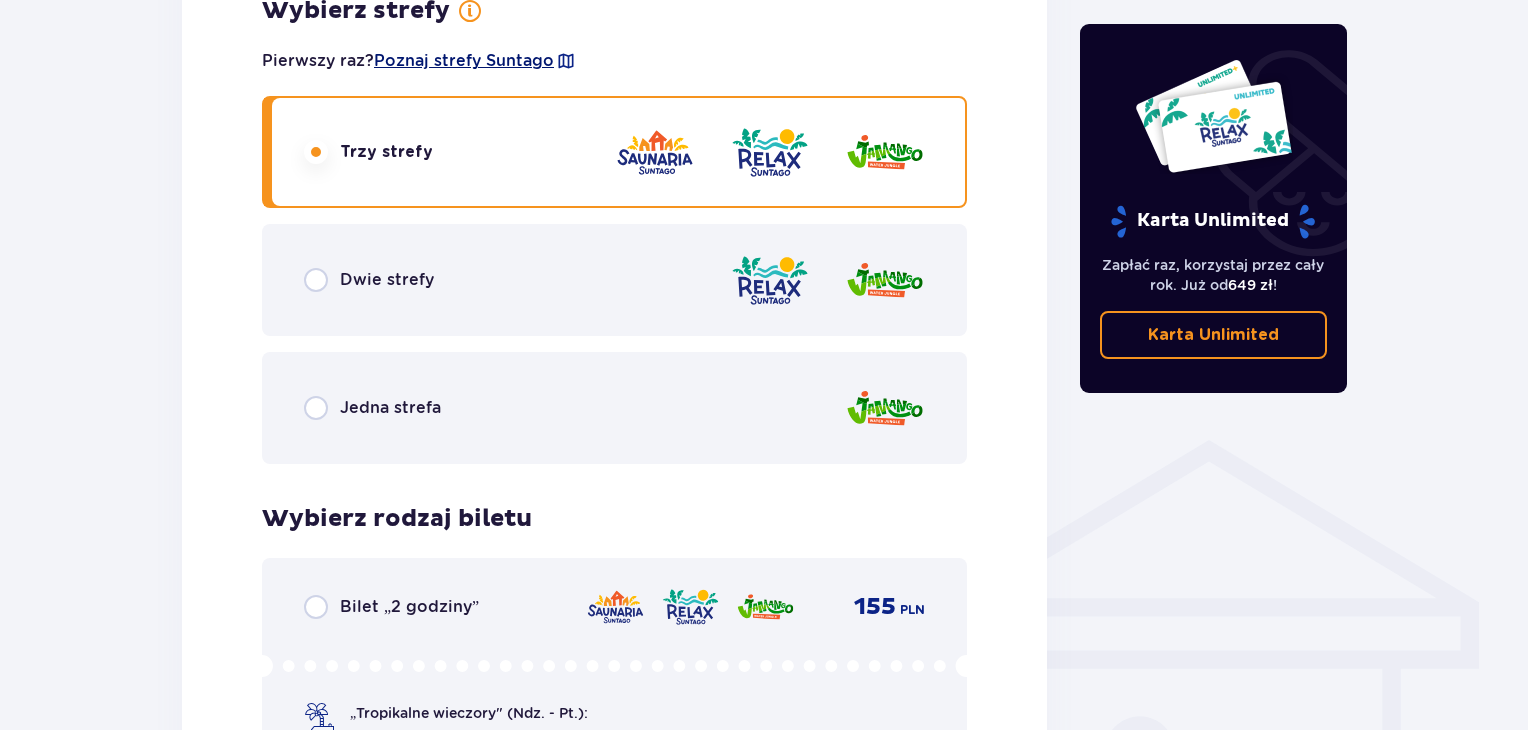 click on "Poznaj strefy Suntago" at bounding box center (464, 61) 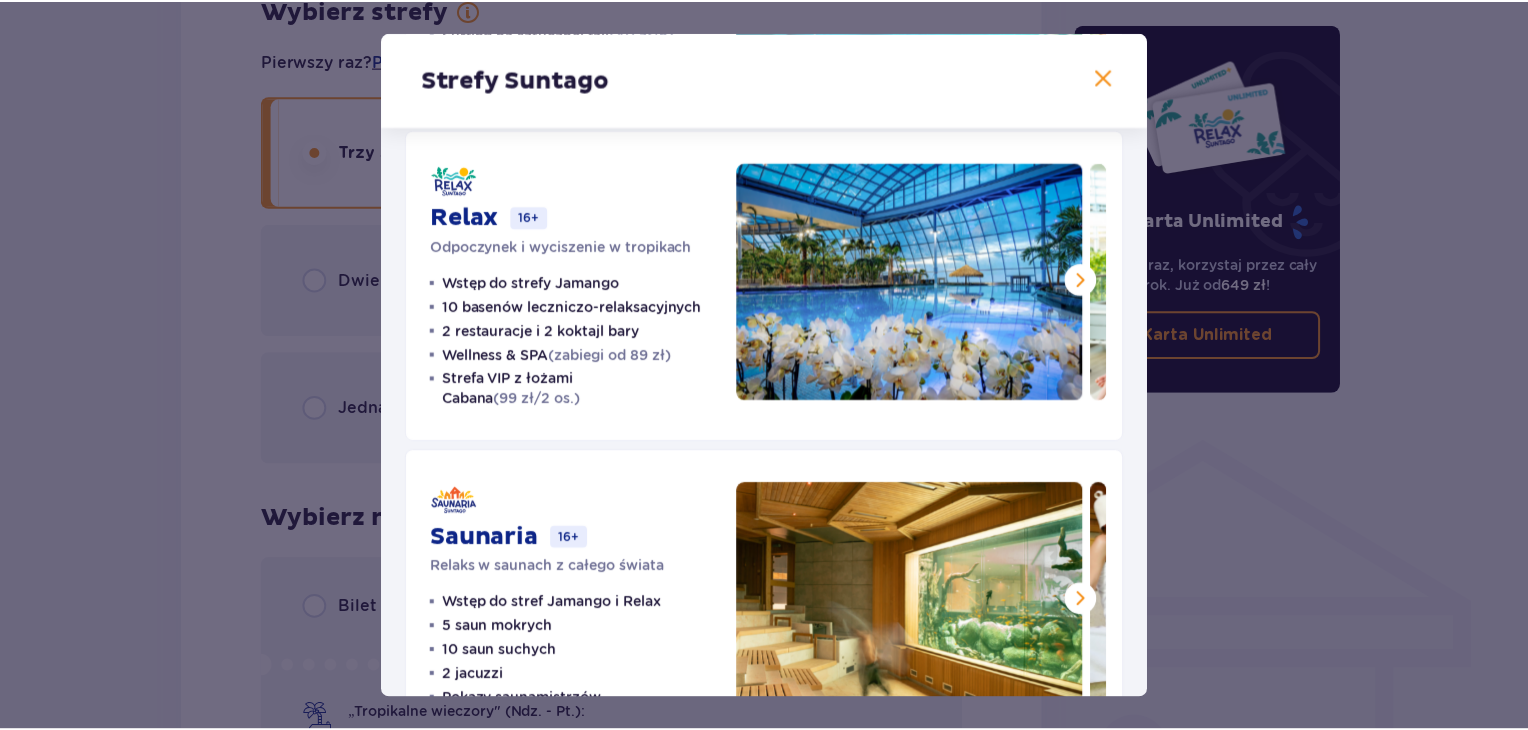 scroll, scrollTop: 383, scrollLeft: 0, axis: vertical 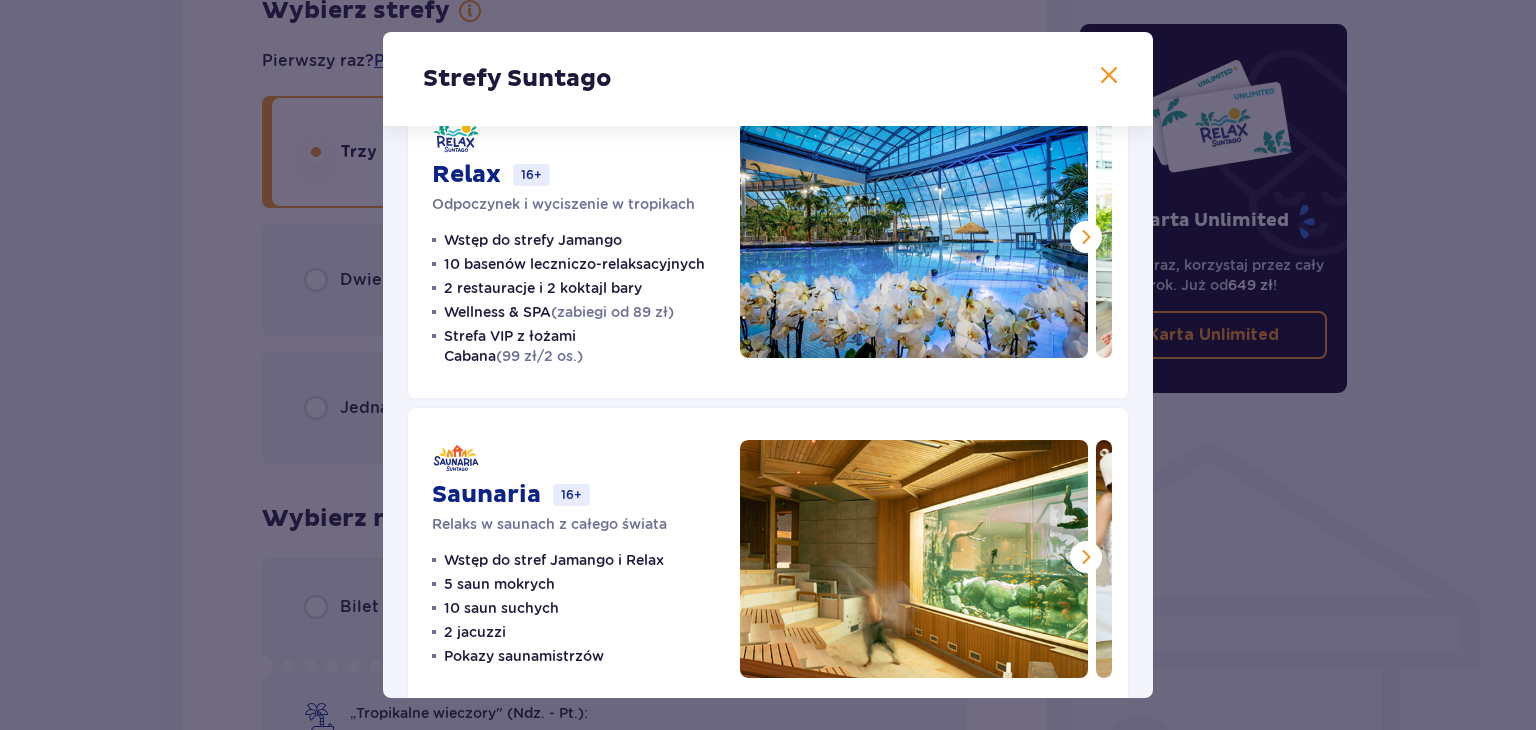 click at bounding box center (926, 559) 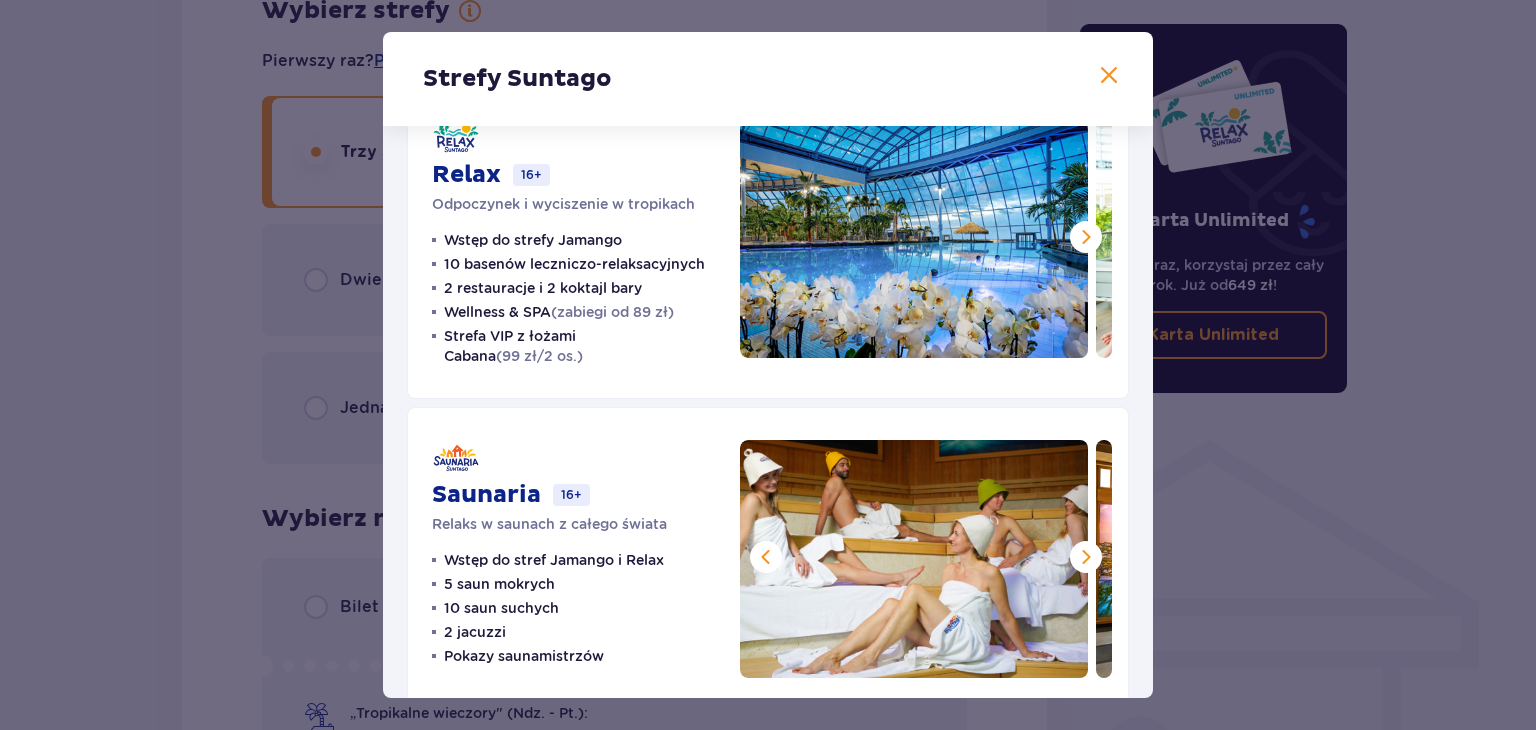 click at bounding box center [1086, 557] 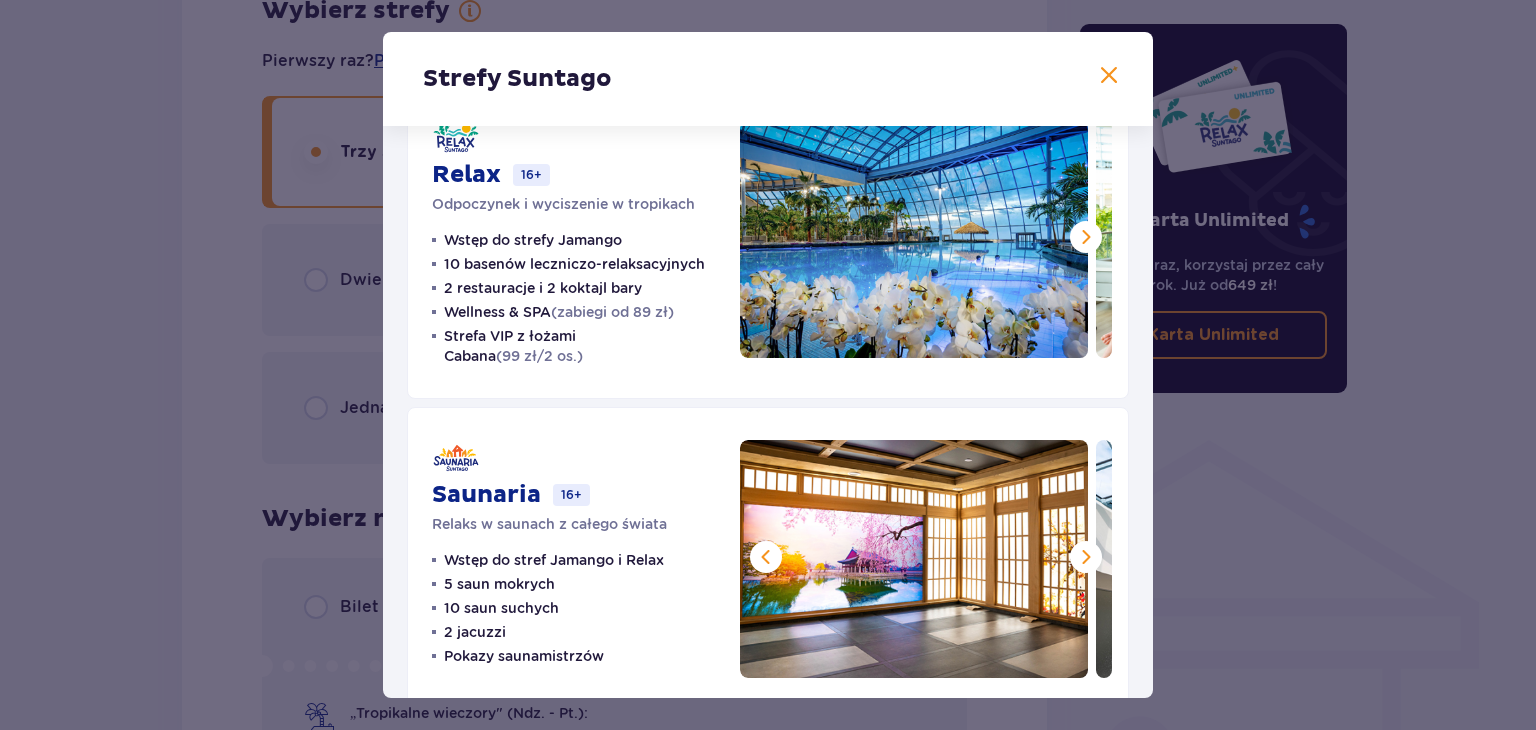 click at bounding box center (1086, 237) 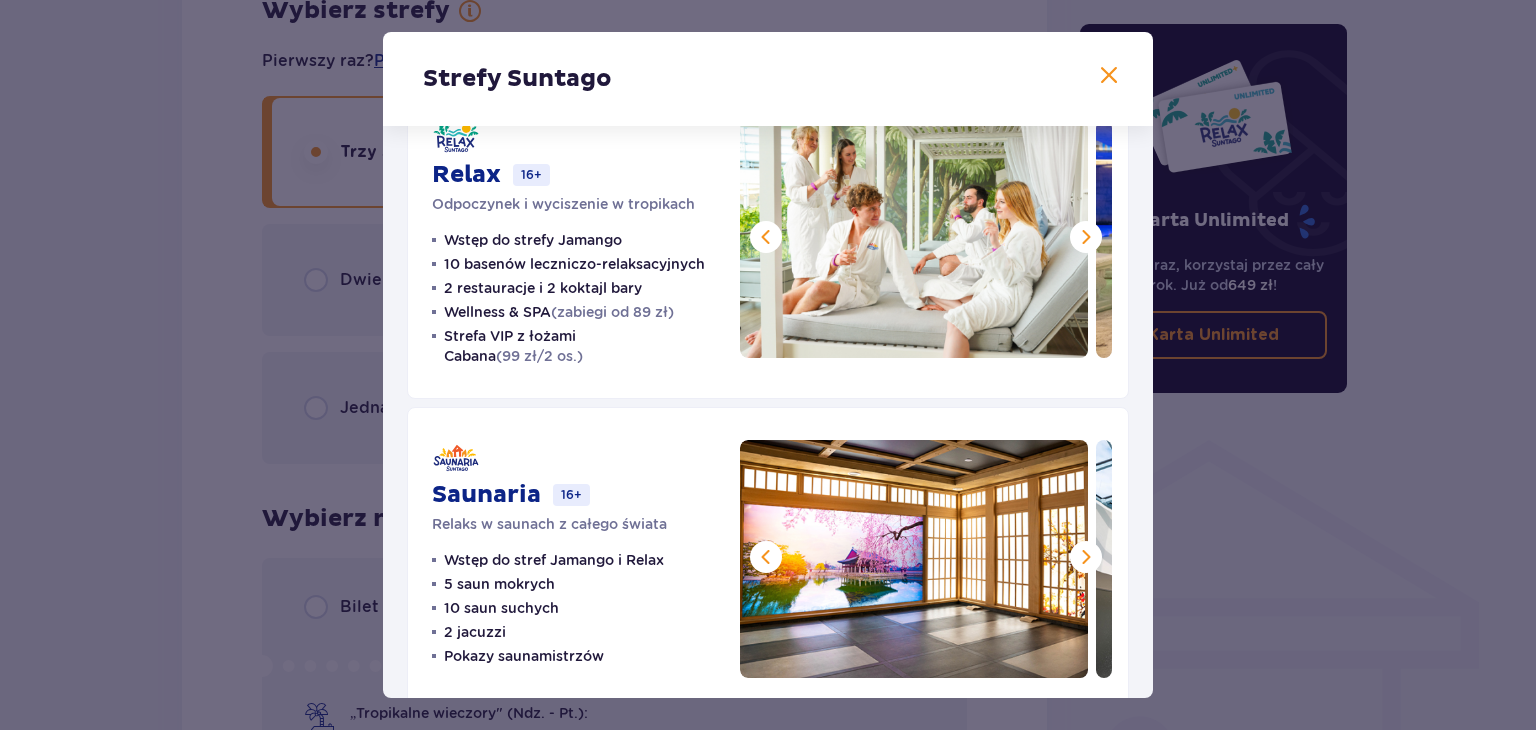 click at bounding box center (1086, 237) 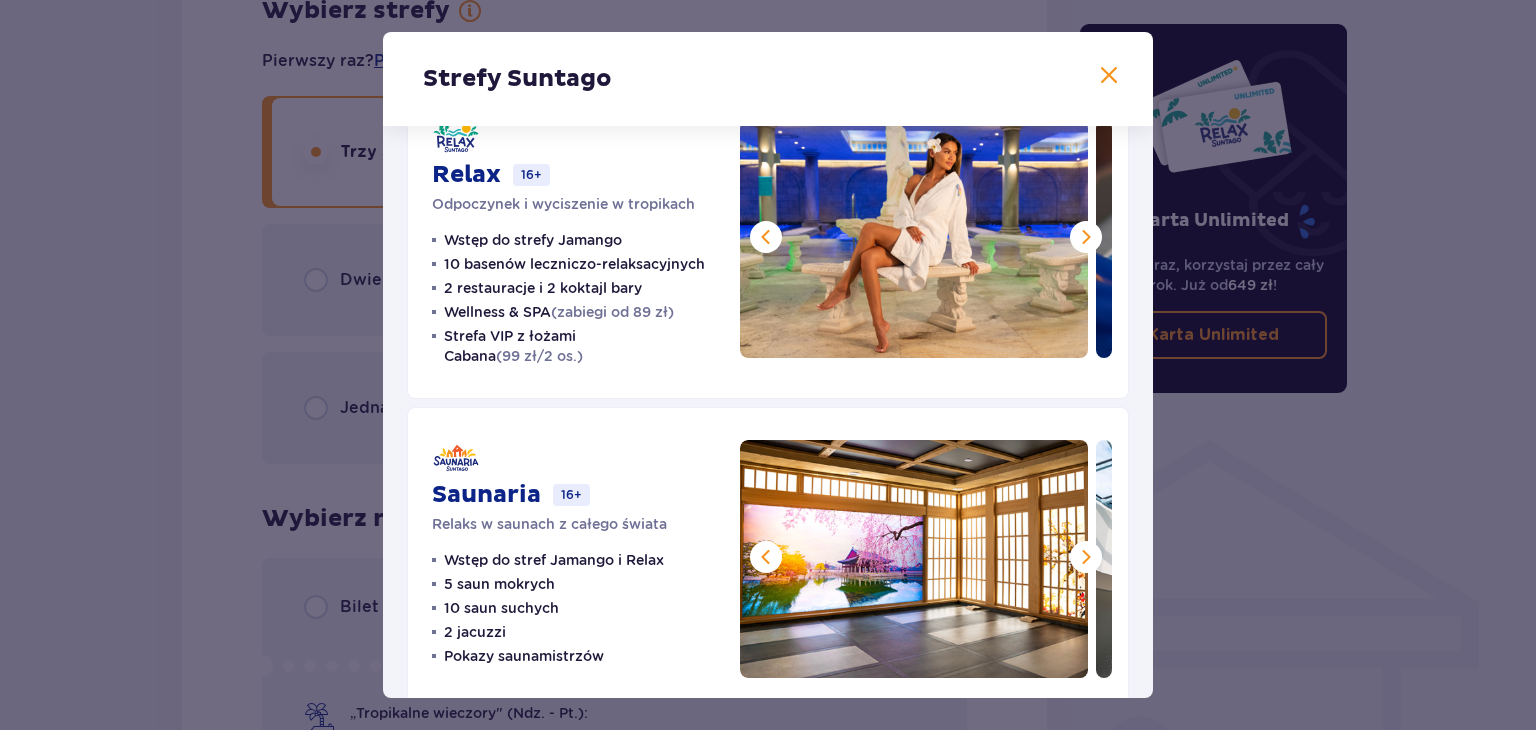 click at bounding box center (1086, 237) 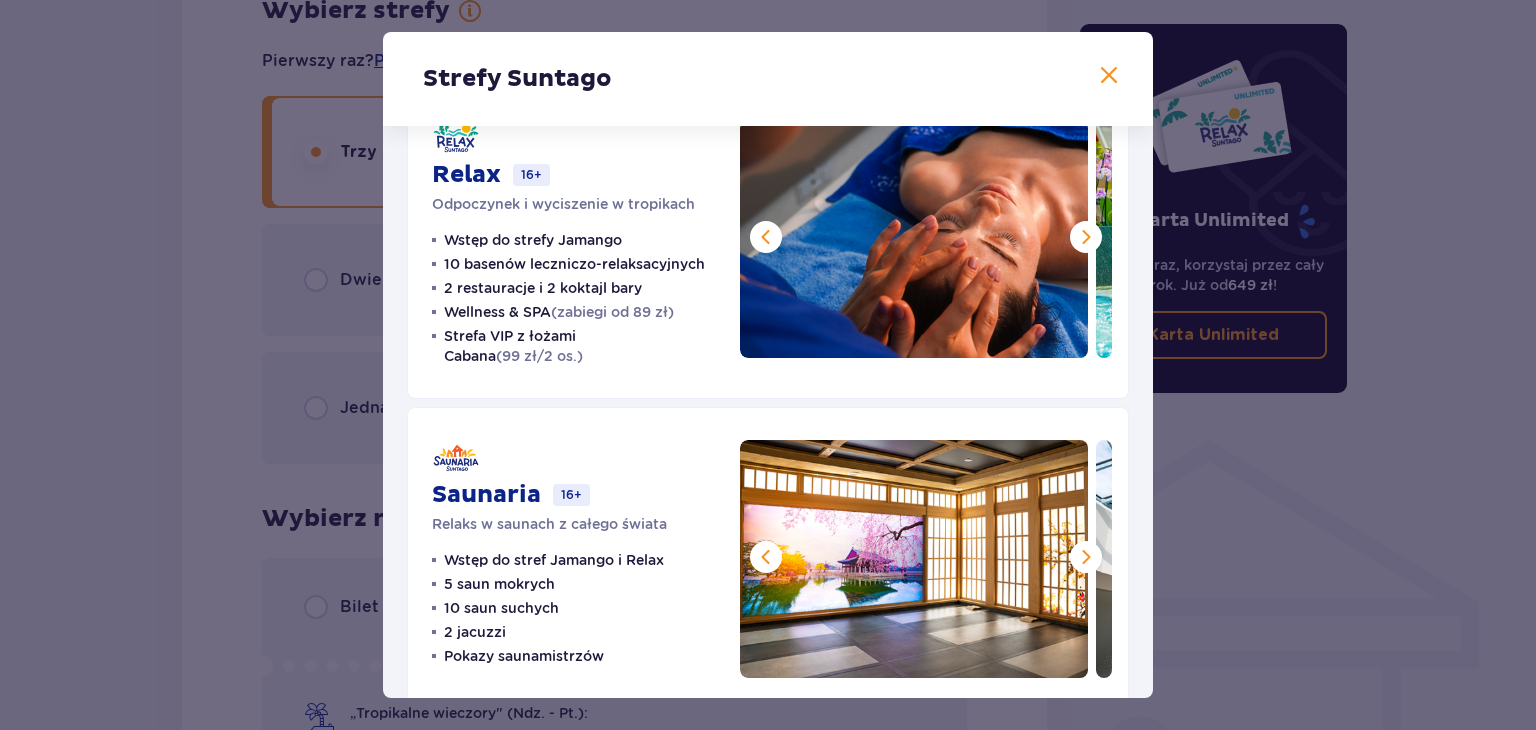 click at bounding box center [1086, 237] 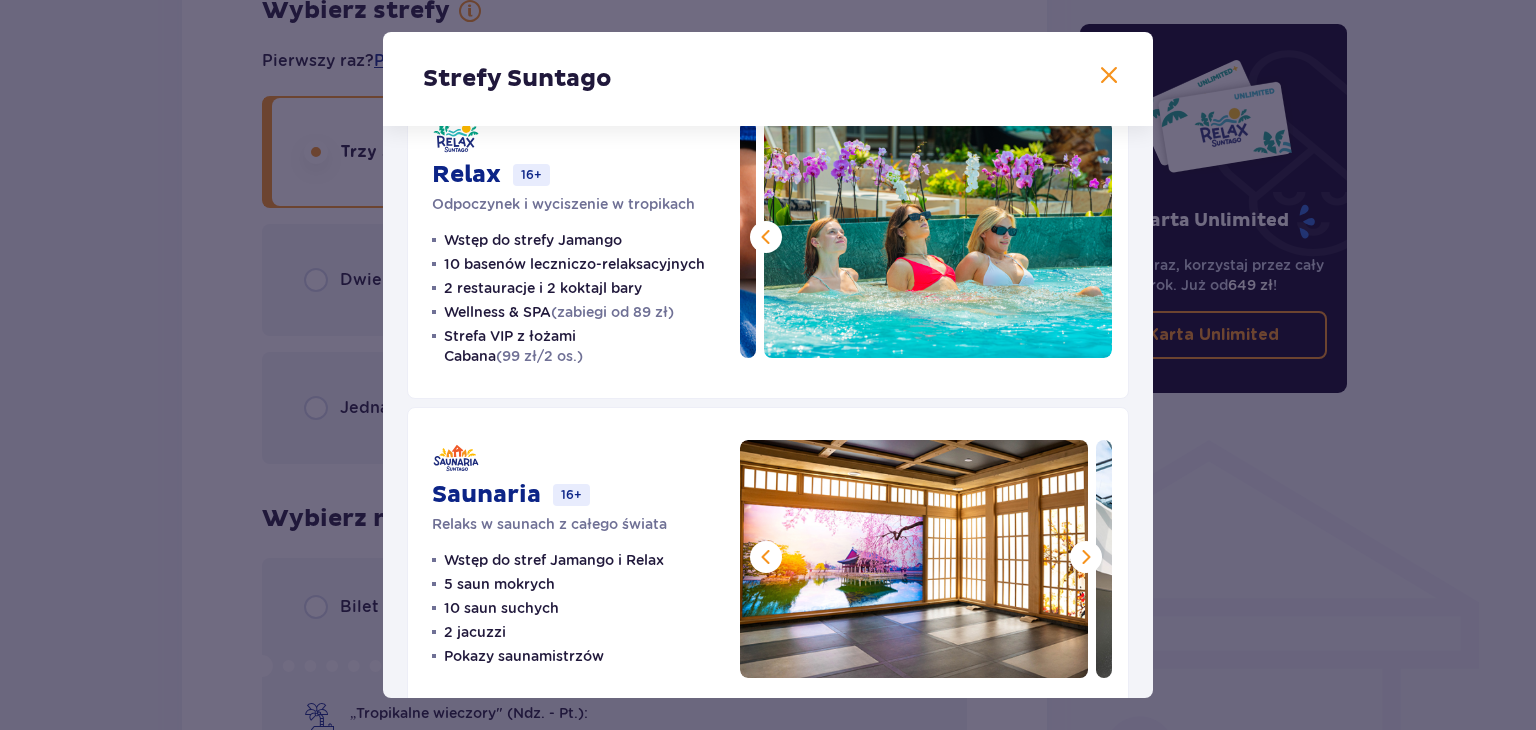 click at bounding box center [1109, 76] 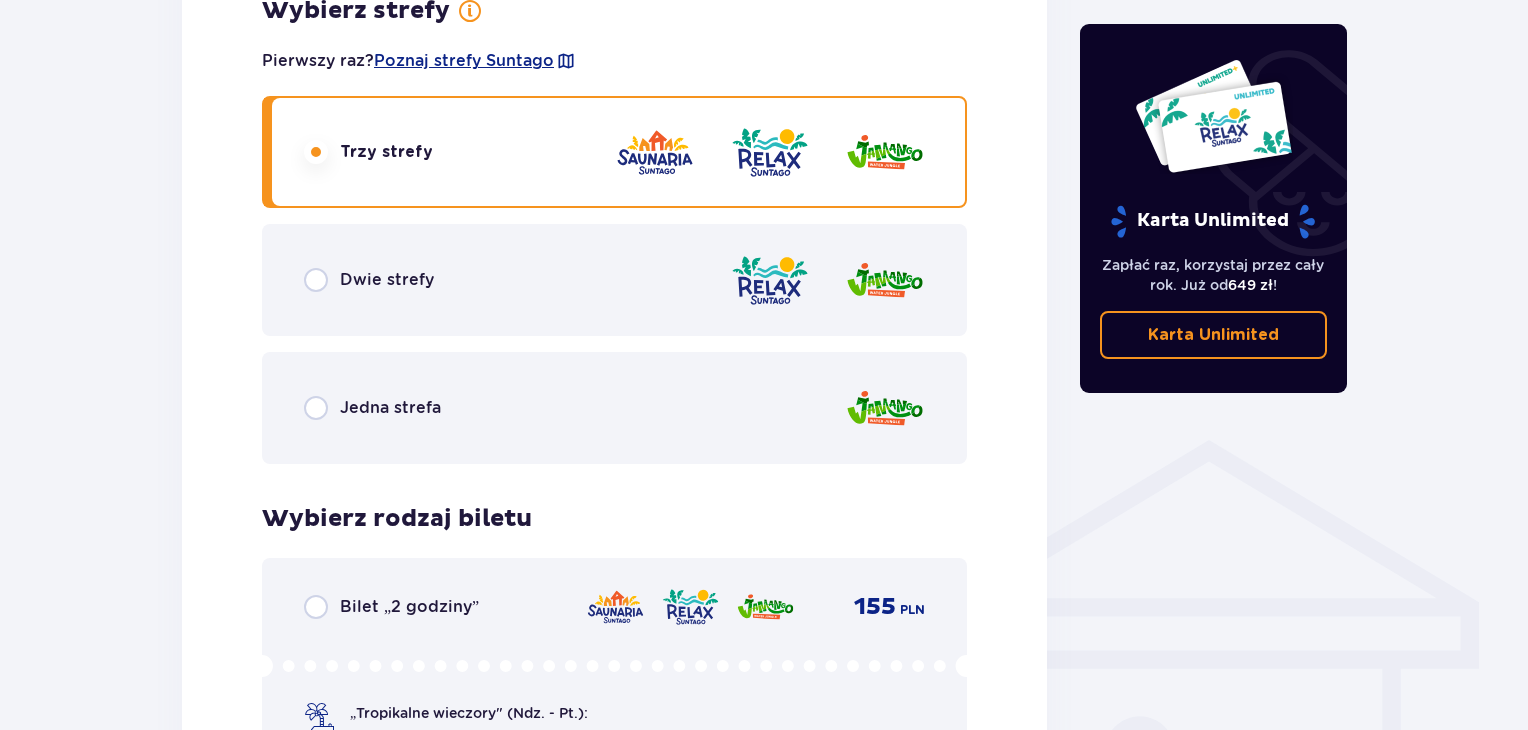 click on "Bilet   1 Wybierz typ gościa Dorosły 18 - 65 lat Dziecko do 90 cm Dziecko do 120 cm Dziecko do 16 lat Nastolatek 16 - 18 lat Senior 65+ lat Ciężarna Z niepełno­sprawnością Wybierz strefy Pierwszy raz?  Poznaj strefy Suntago Trzy strefy Dwie strefy Jedna strefa Wybierz rodzaj biletu Bilet „2 godziny” 155 PLN „Tropikalne wieczory" (Ndz. - Pt.): Wejdź po 17:00 i zostań do 5 godzin w cenie 2. Zobacz zasady promocji Bilet „4 godziny” 190 PLN Bilet „Cały dzień” 210 PLN" at bounding box center (614, 301) 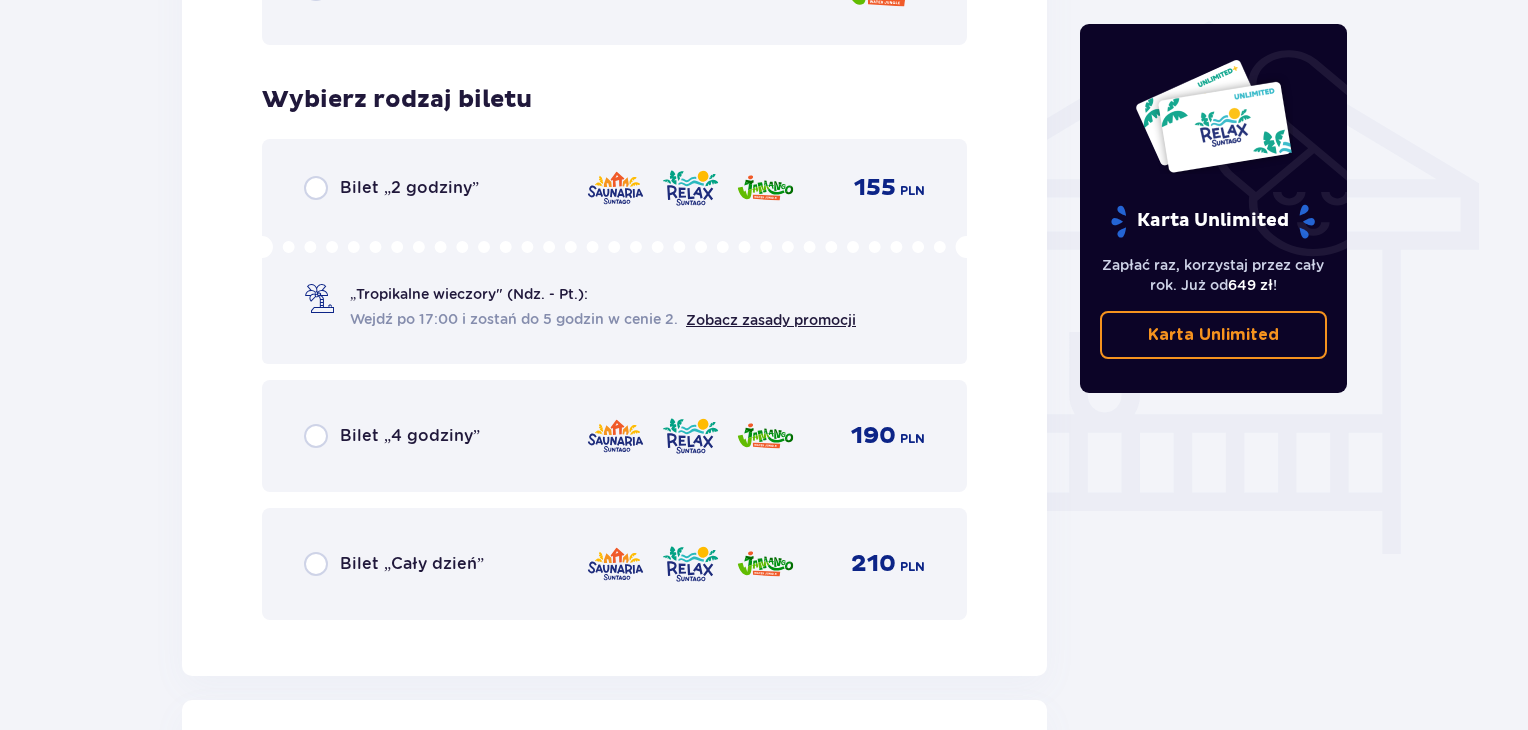 scroll, scrollTop: 1664, scrollLeft: 0, axis: vertical 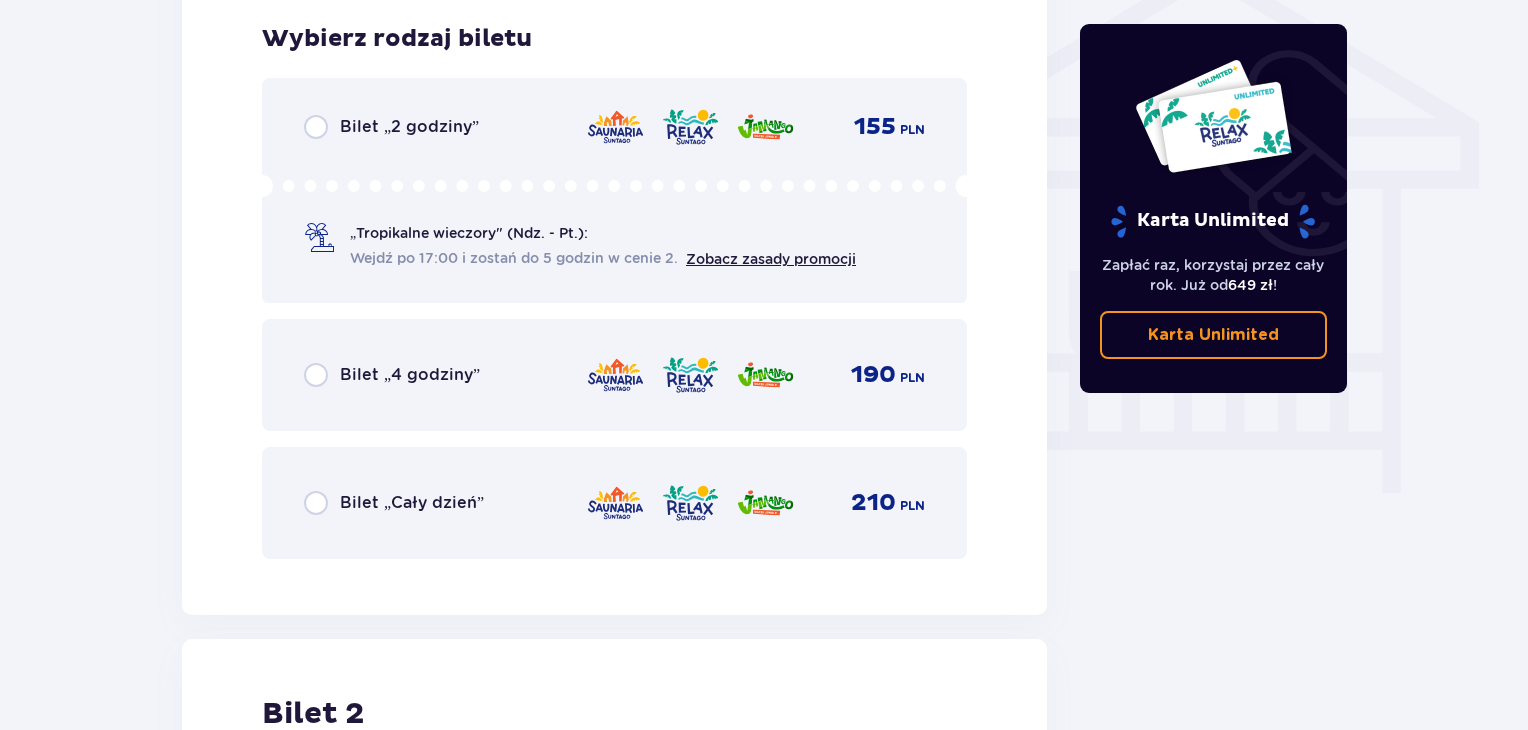 click on "Bilet „Cały dzień”" at bounding box center (412, 503) 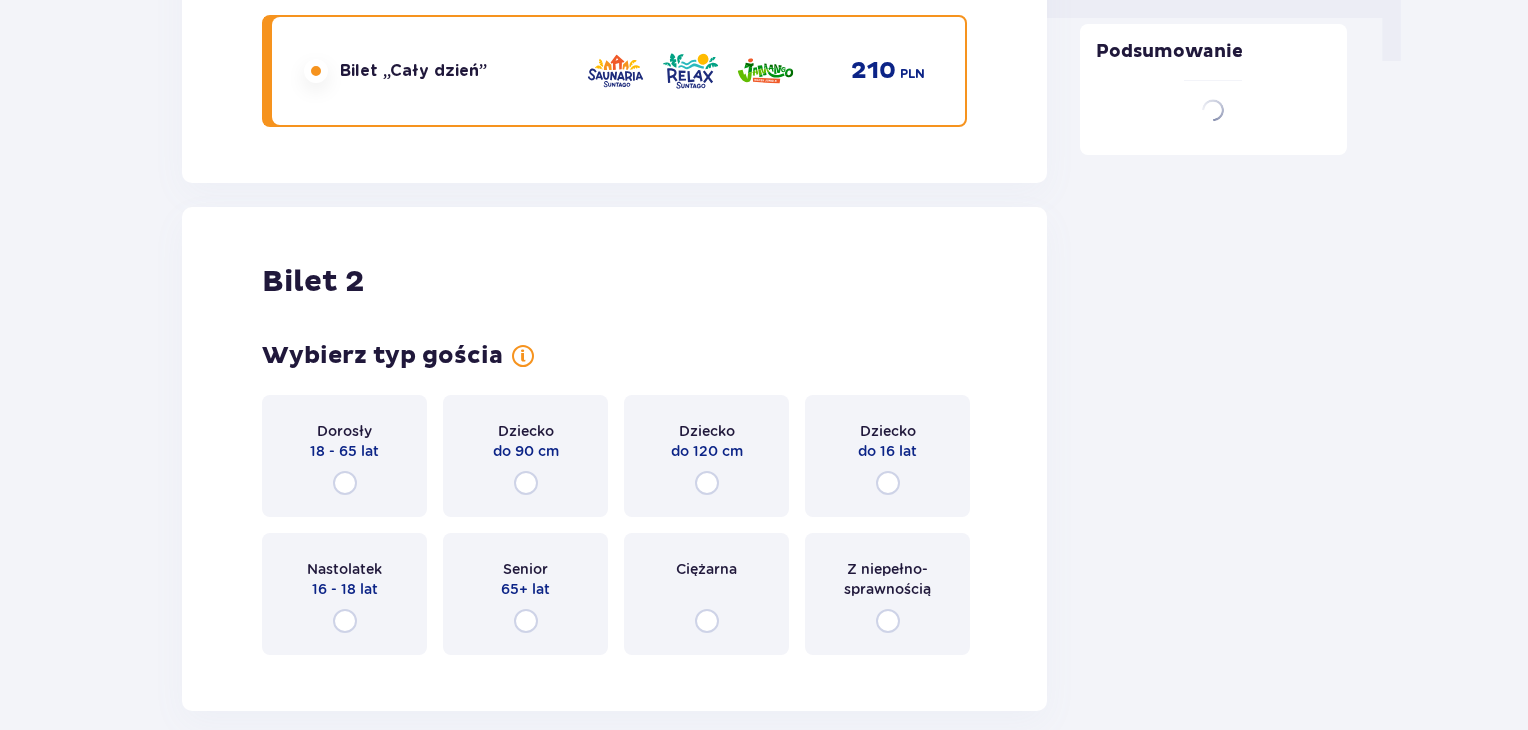 scroll, scrollTop: 2278, scrollLeft: 0, axis: vertical 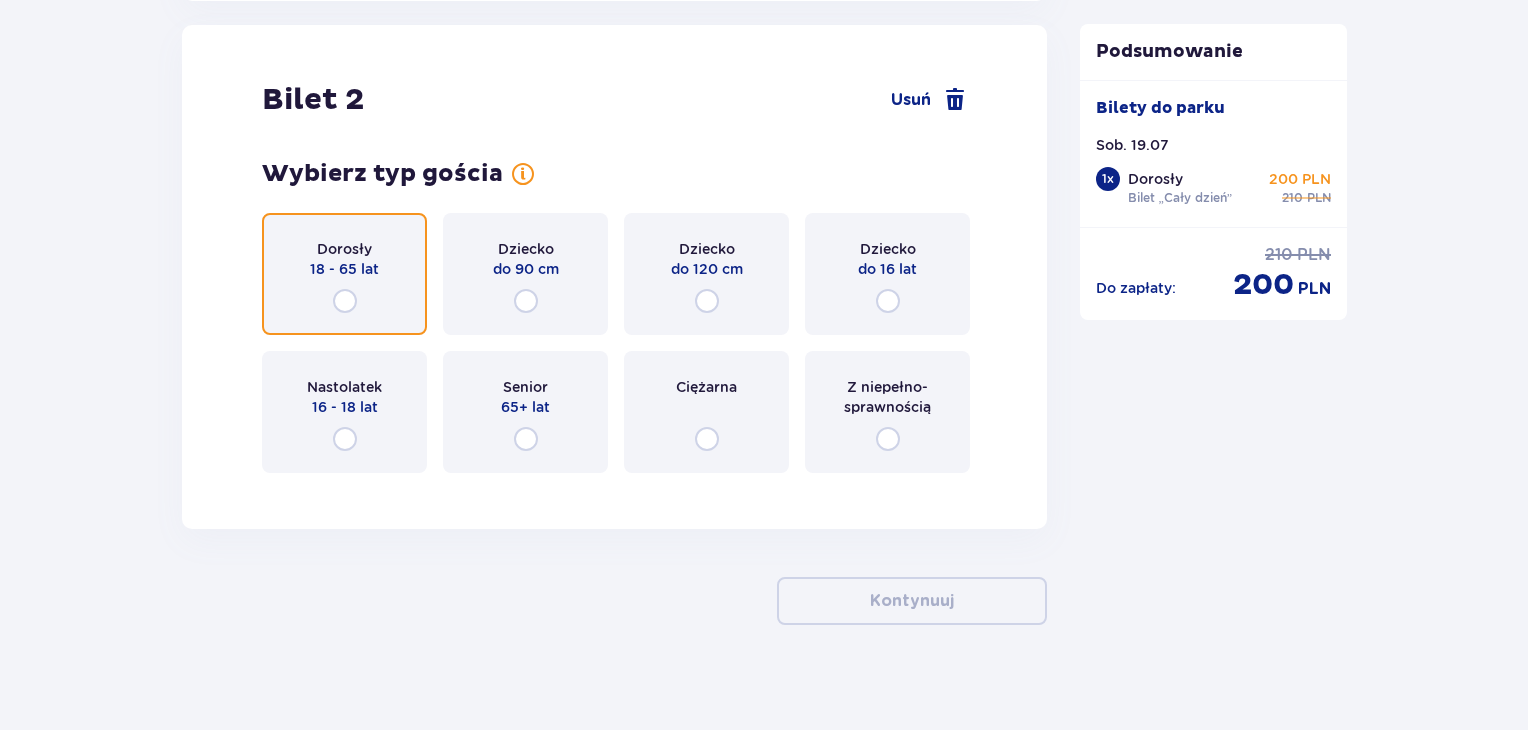 click at bounding box center [345, 301] 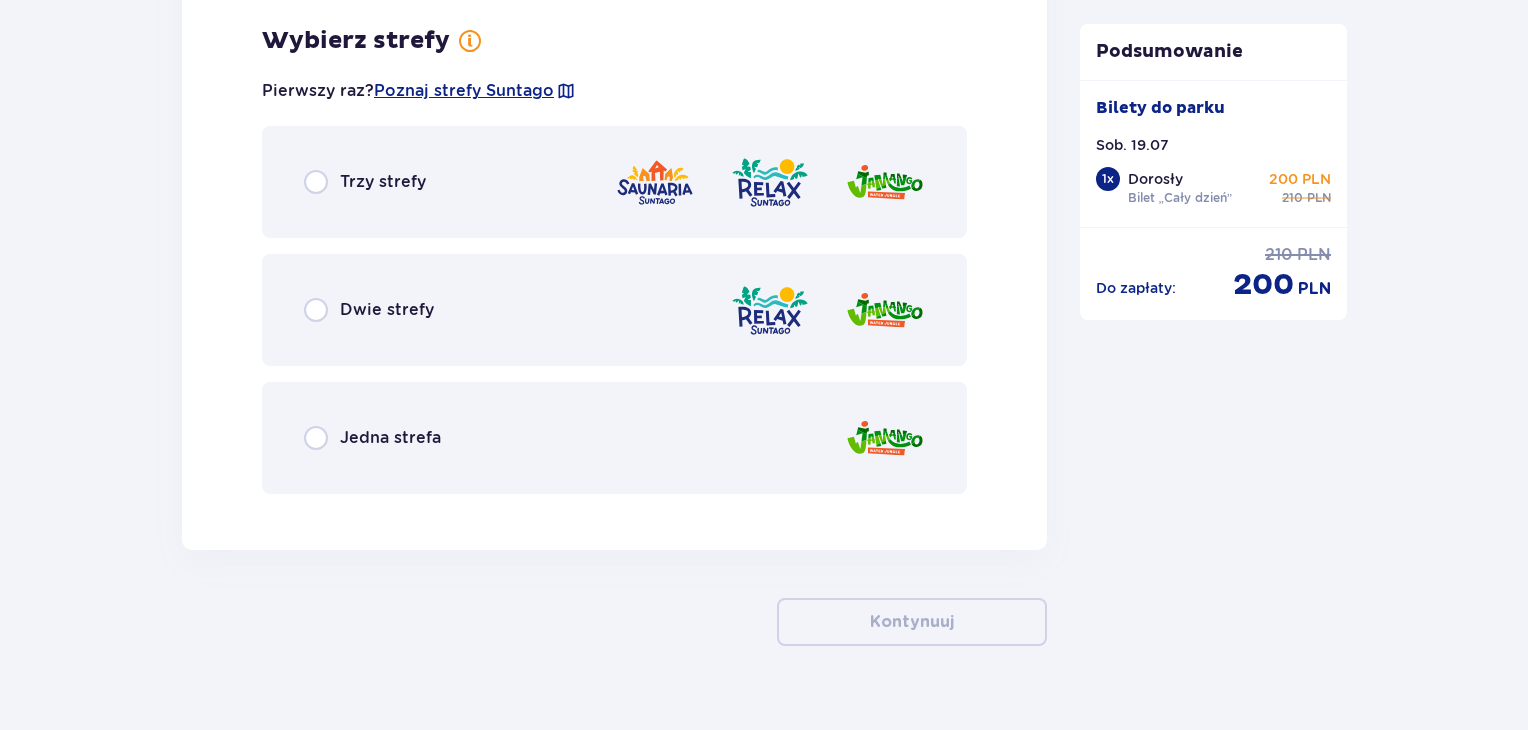 scroll, scrollTop: 2766, scrollLeft: 0, axis: vertical 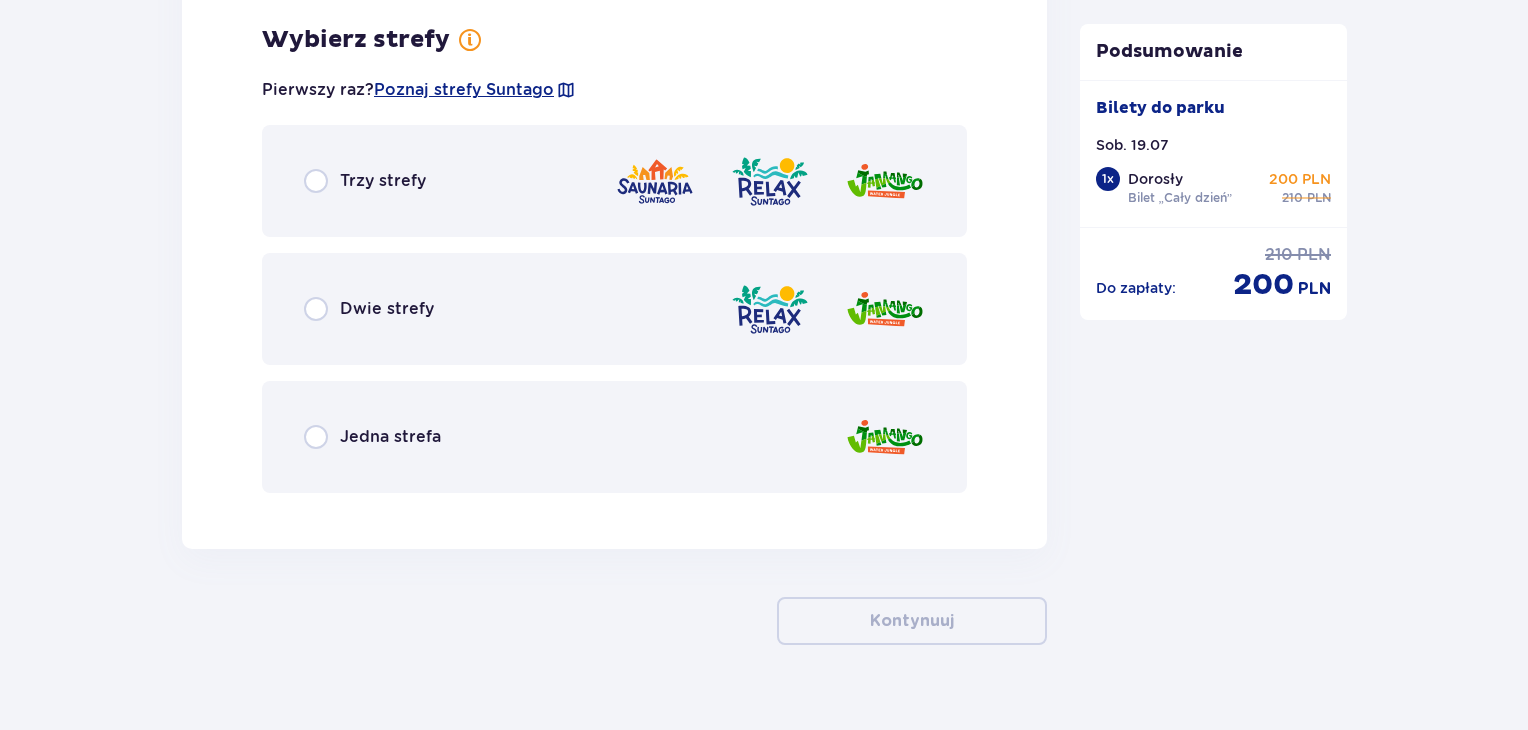 click on "Trzy strefy" at bounding box center (383, 181) 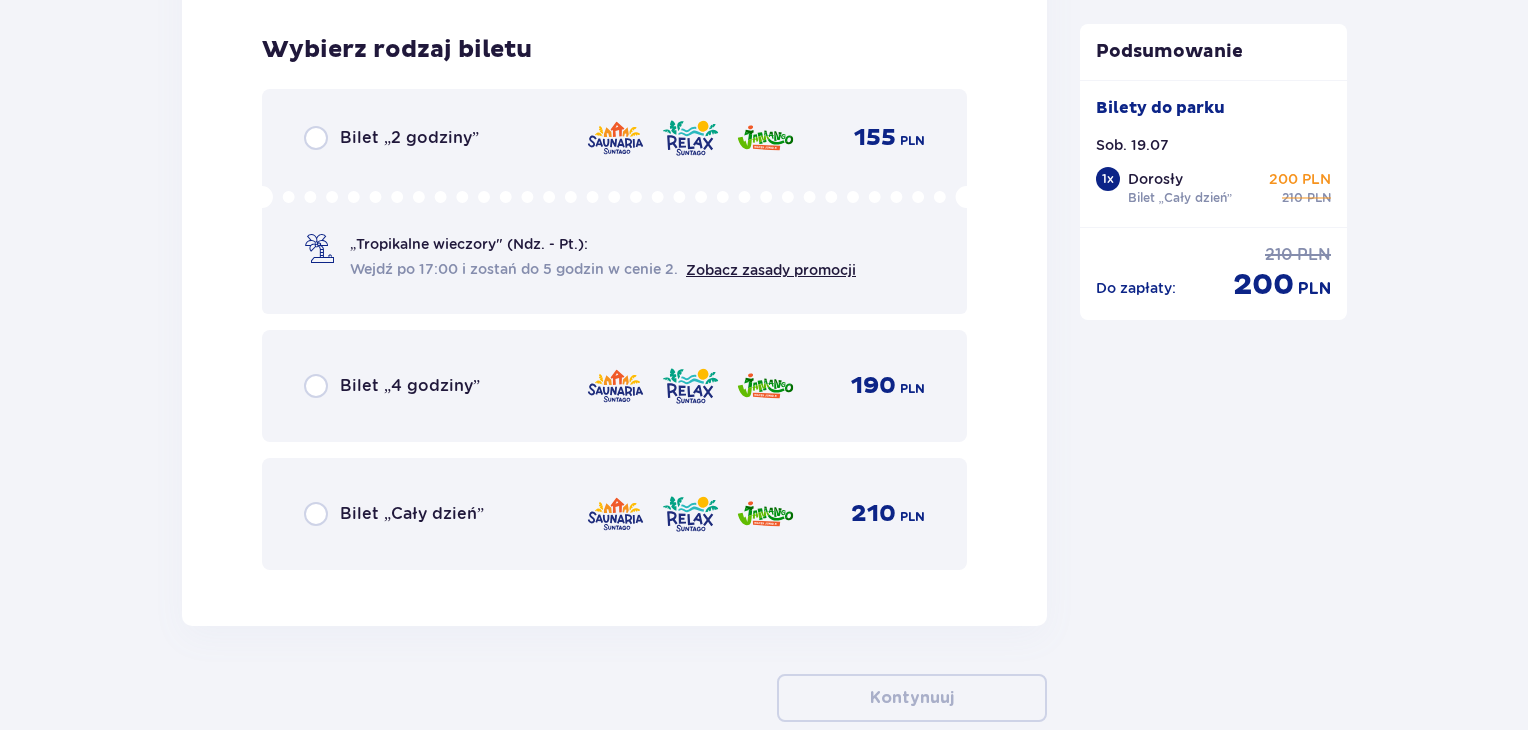 scroll, scrollTop: 3274, scrollLeft: 0, axis: vertical 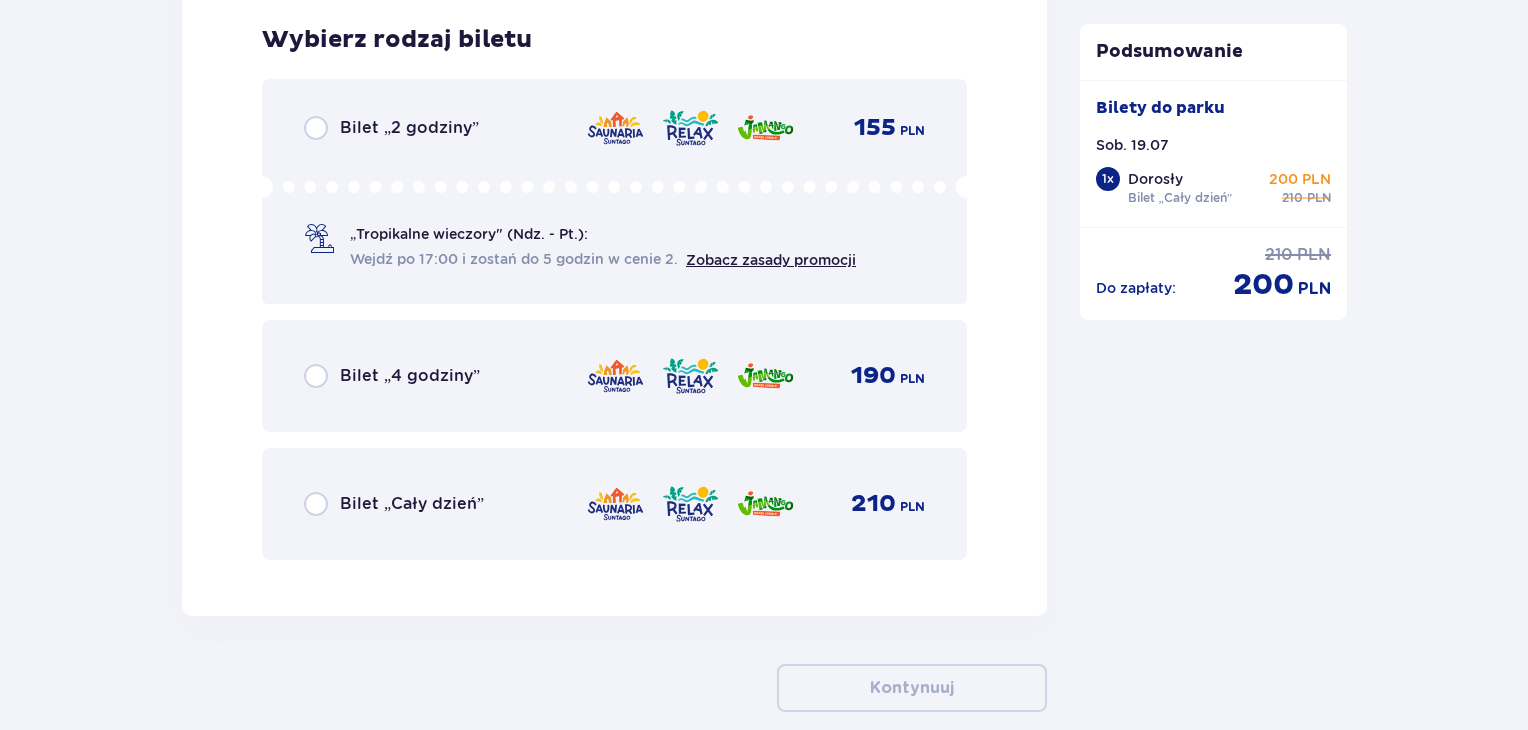 click on "Bilet „Cały dzień” 210 PLN" at bounding box center [614, 504] 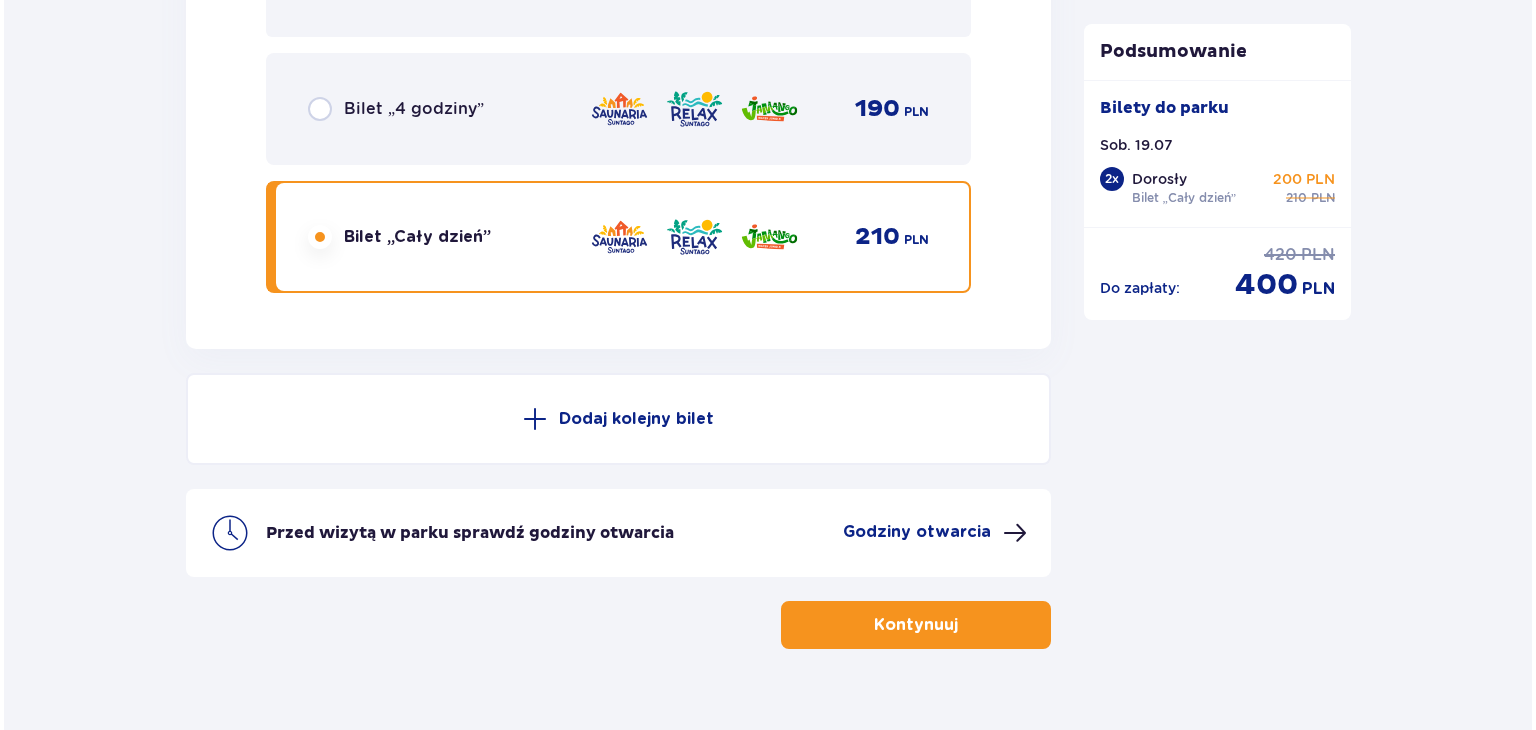 scroll, scrollTop: 3538, scrollLeft: 0, axis: vertical 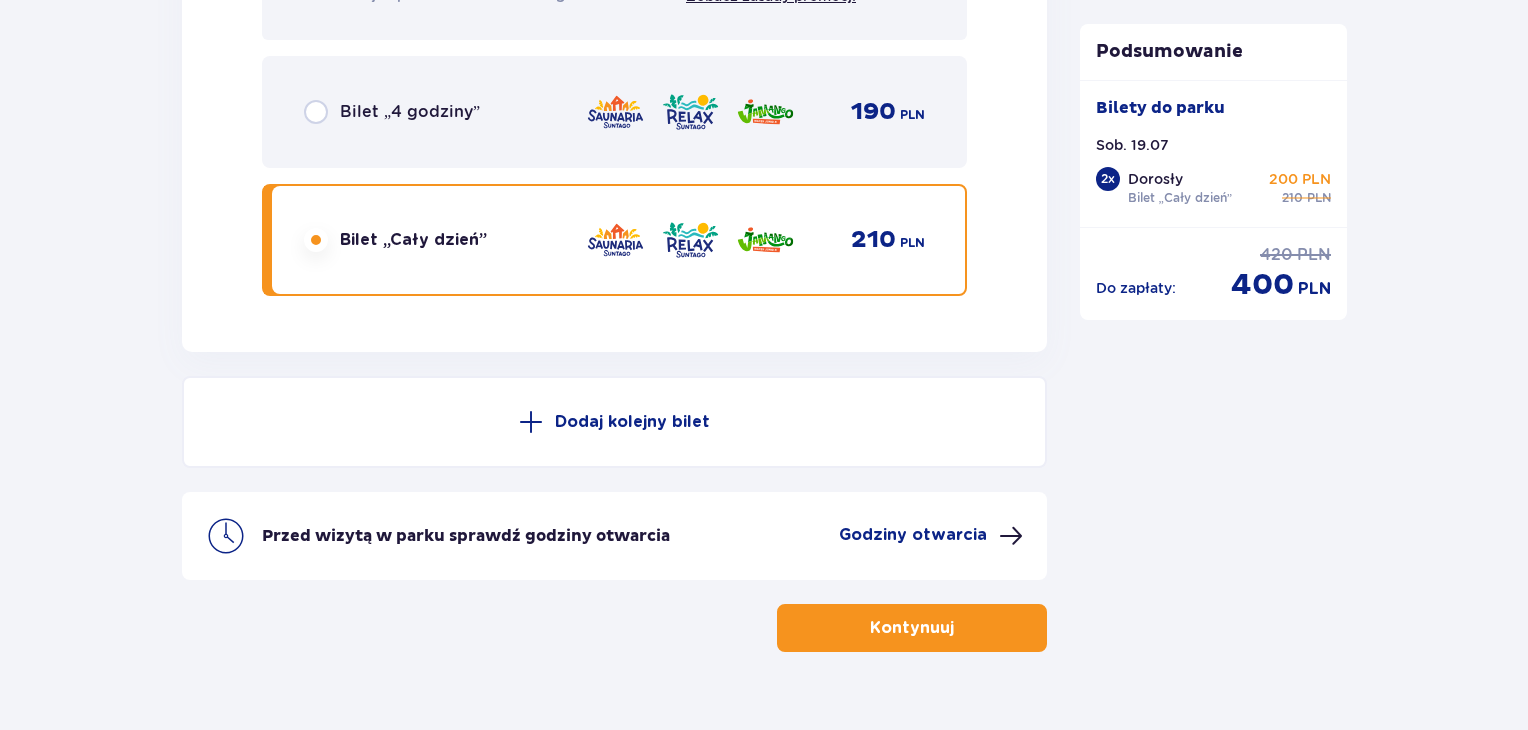 click on "Godziny otwarcia" at bounding box center (931, 536) 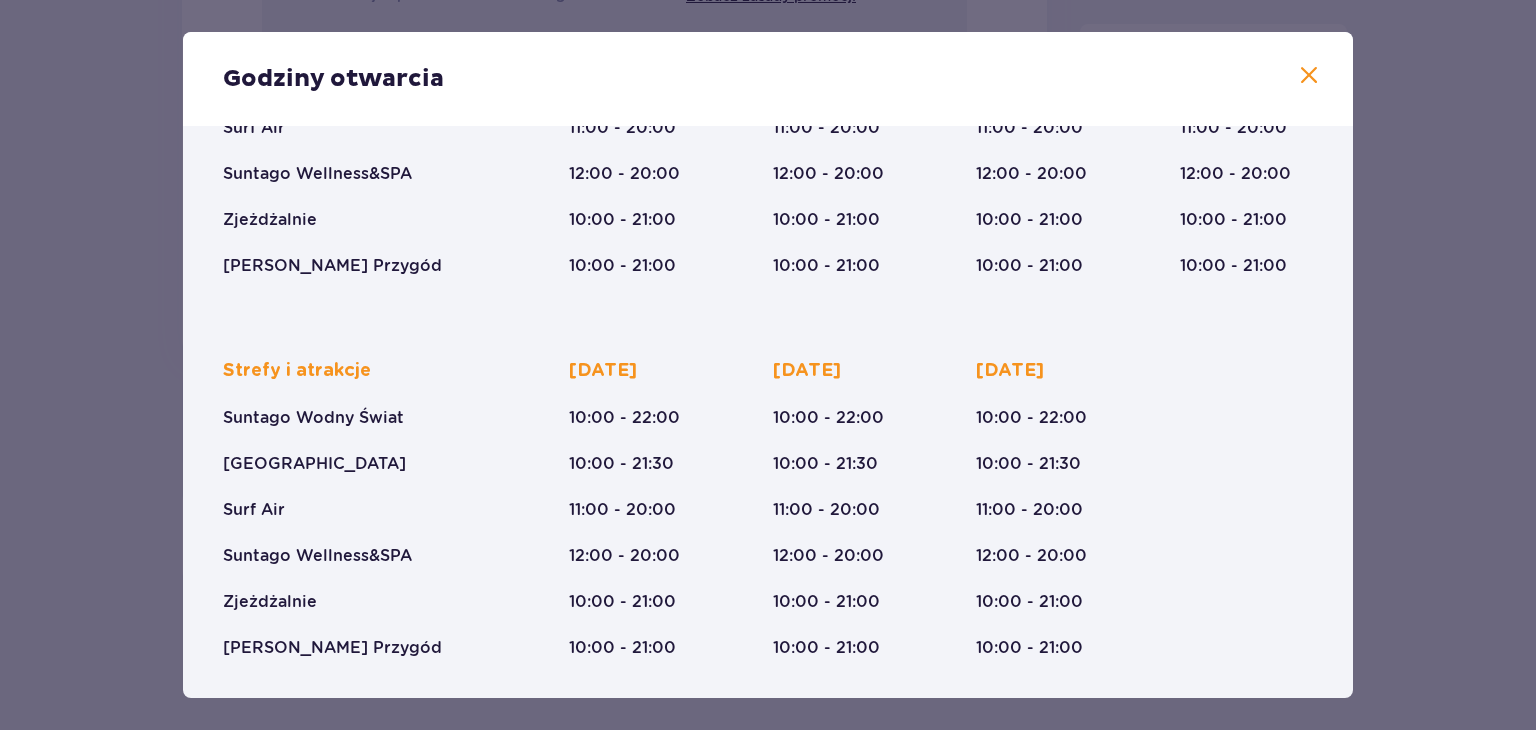scroll, scrollTop: 308, scrollLeft: 0, axis: vertical 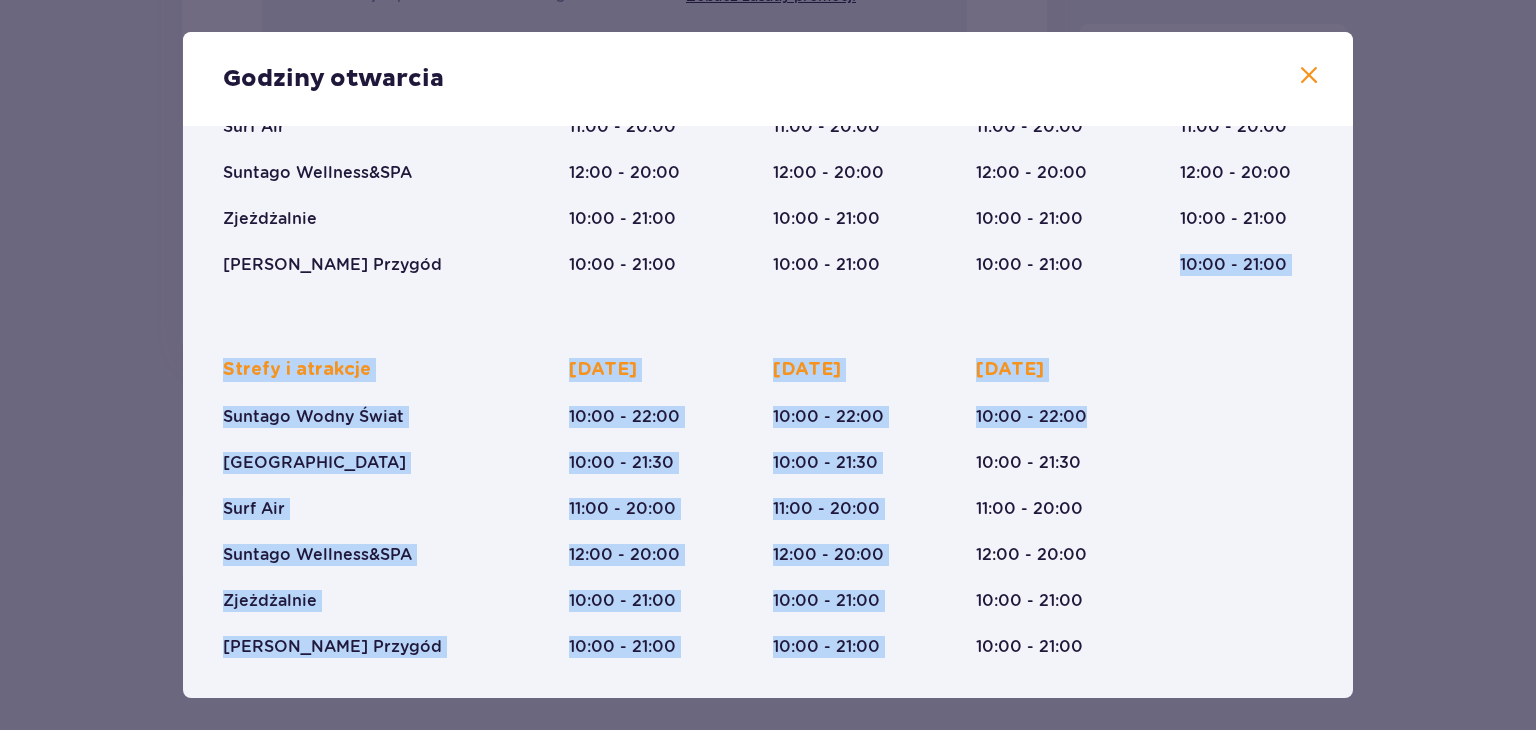 drag, startPoint x: 1340, startPoint y: 305, endPoint x: 1352, endPoint y: 225, distance: 80.895 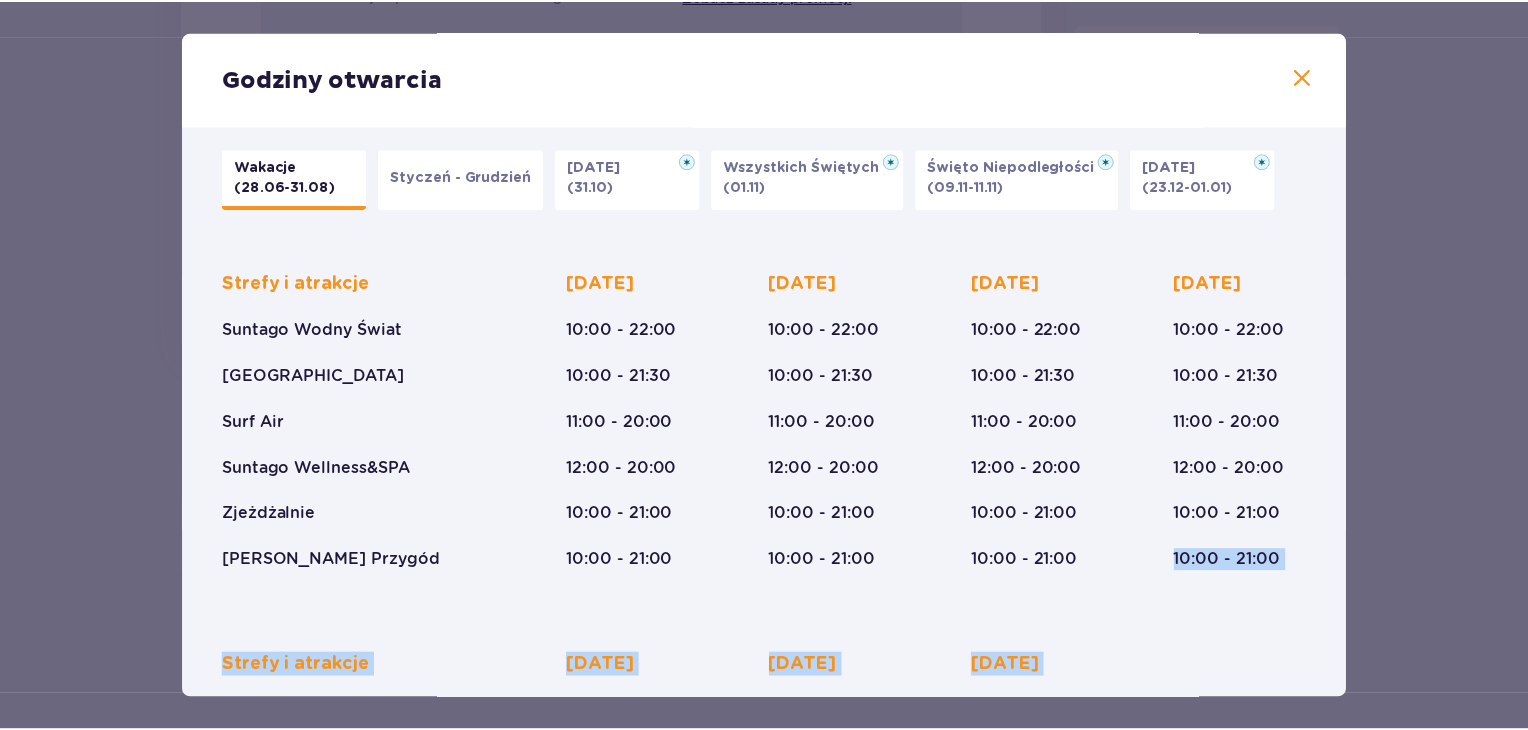 scroll, scrollTop: 0, scrollLeft: 0, axis: both 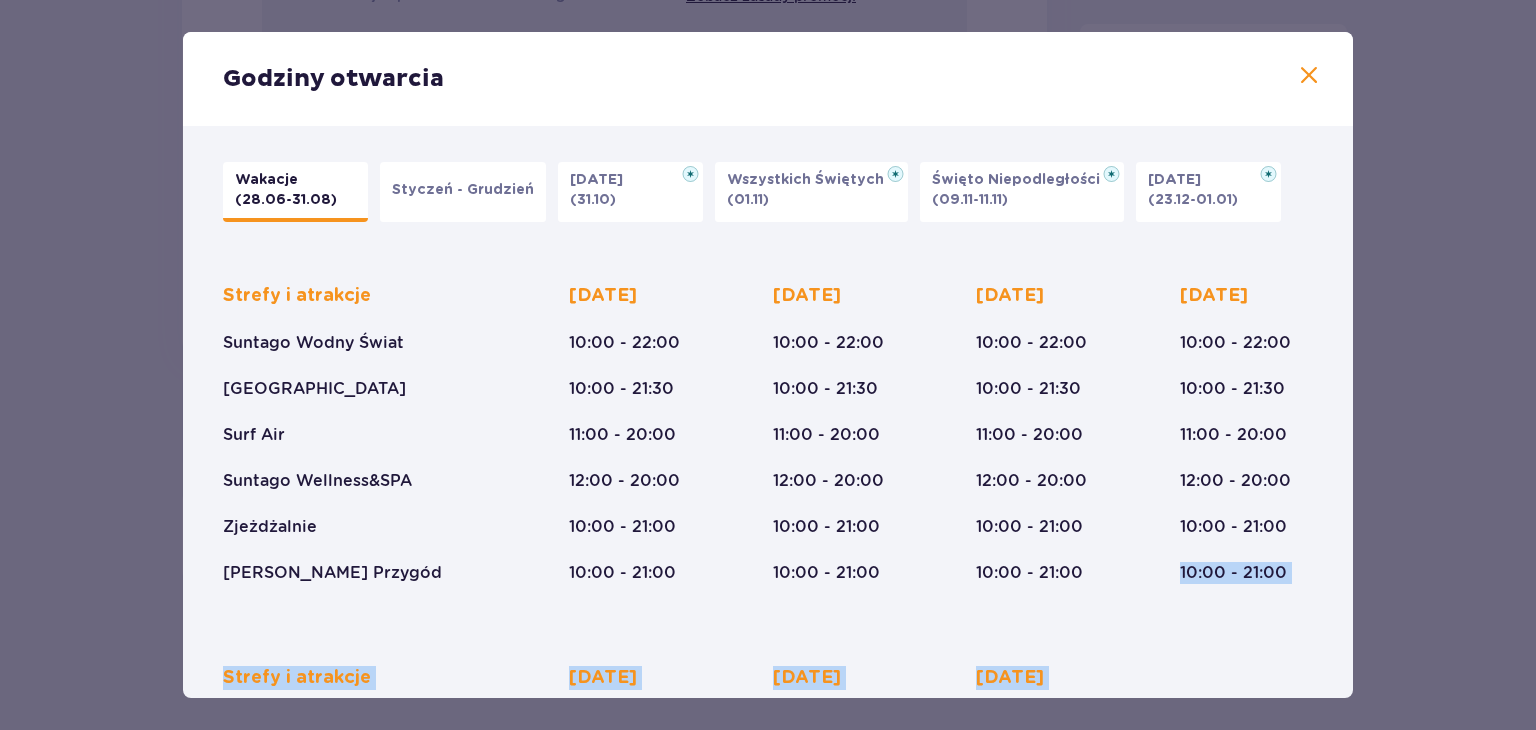 click at bounding box center [1309, 76] 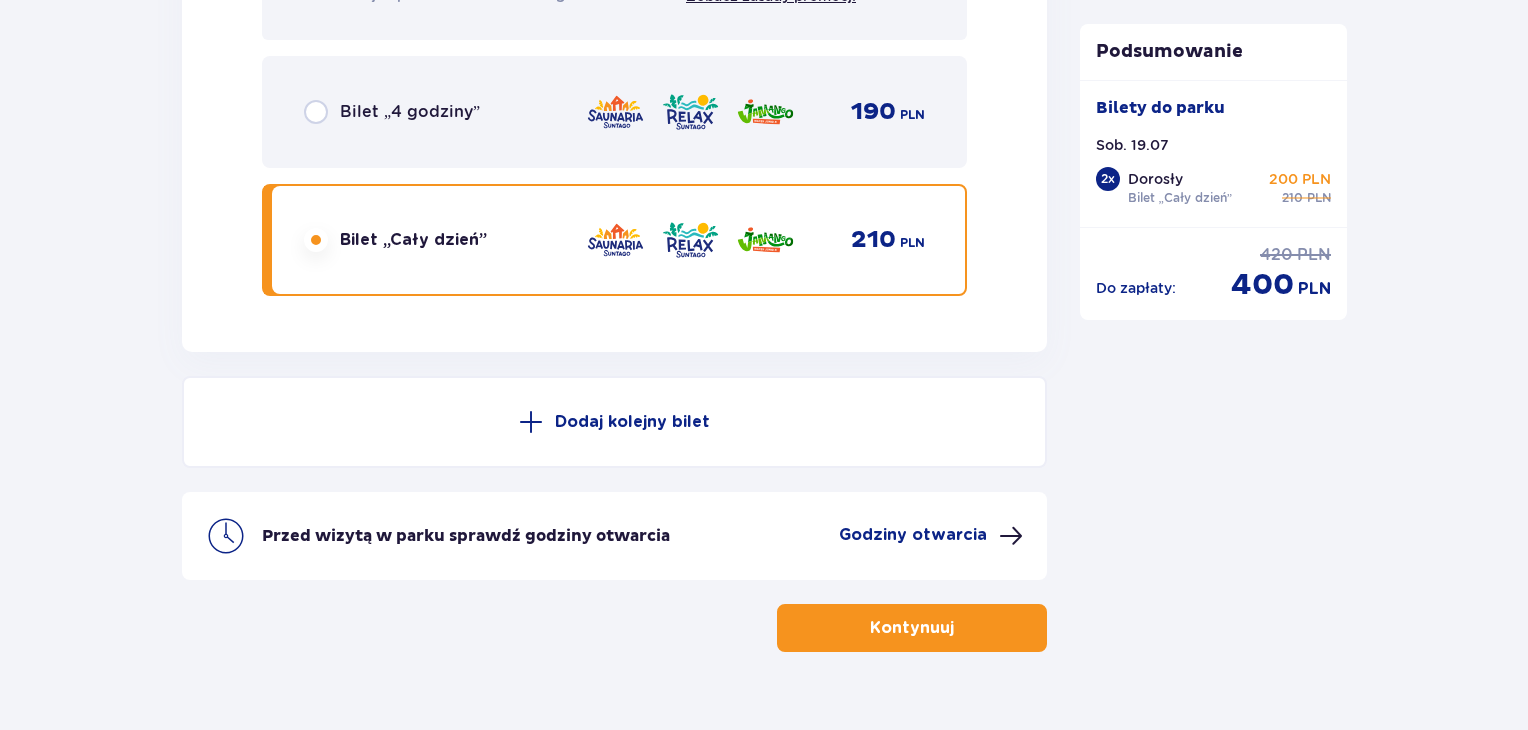 click on "Kontynuuj" at bounding box center (912, 628) 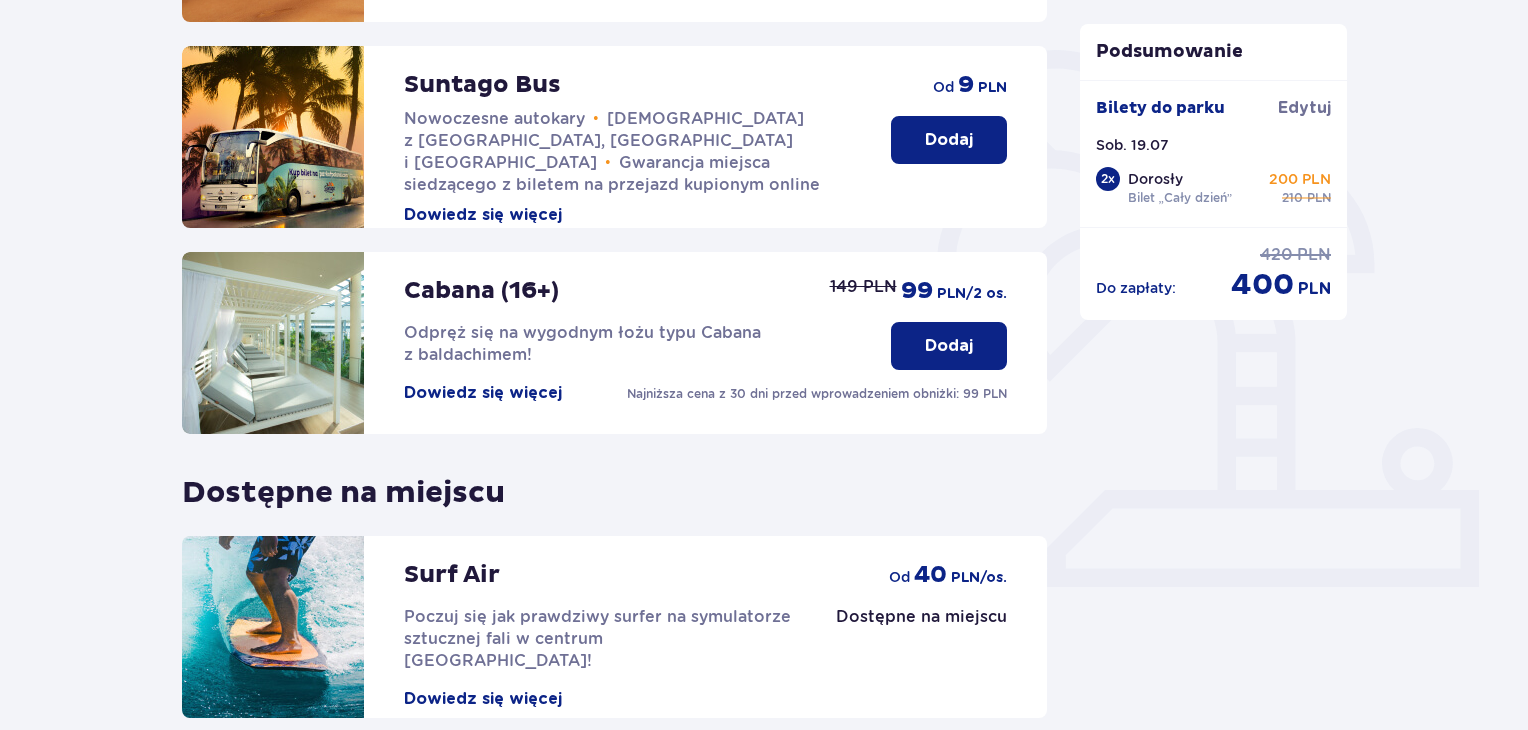 scroll, scrollTop: 626, scrollLeft: 0, axis: vertical 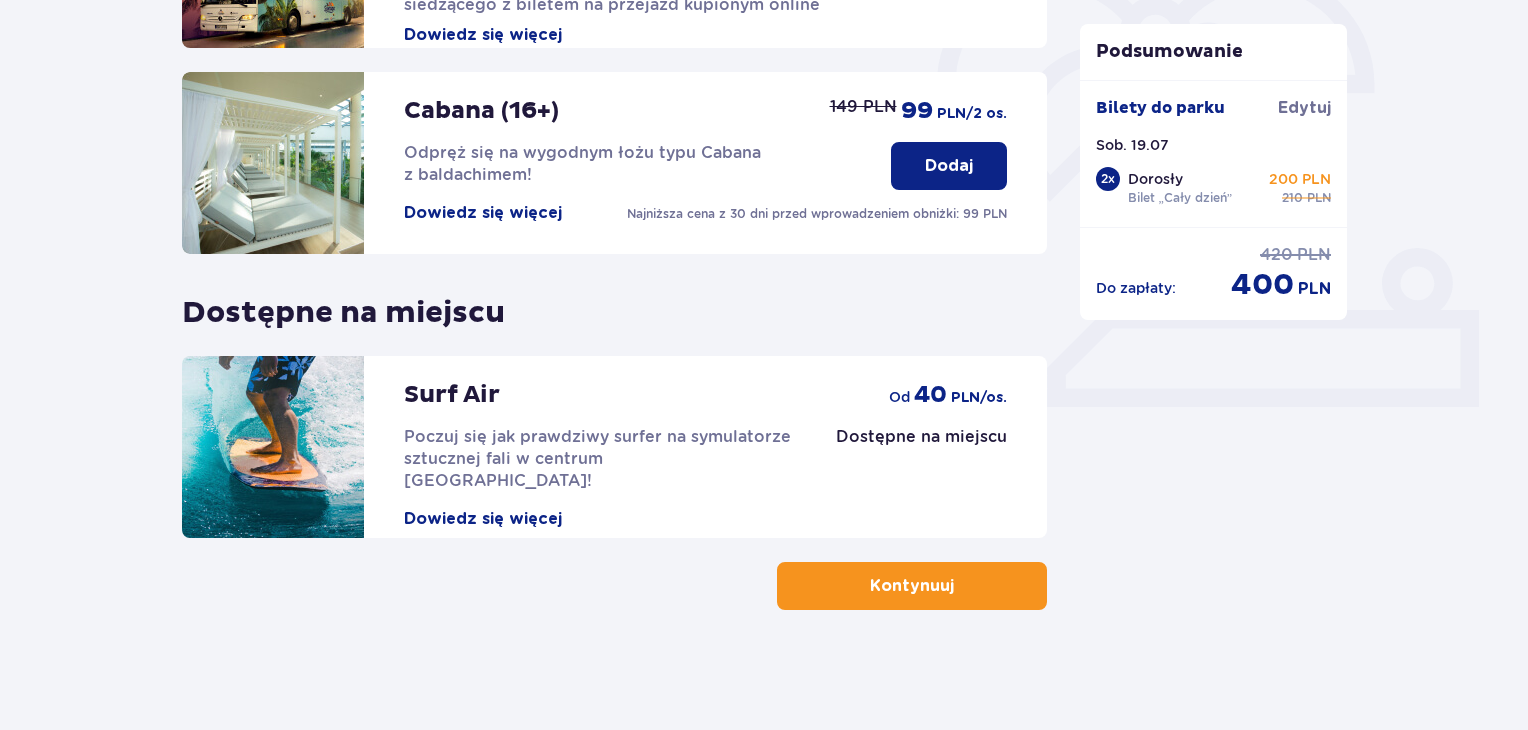 click on "Kontynuuj" at bounding box center [912, 586] 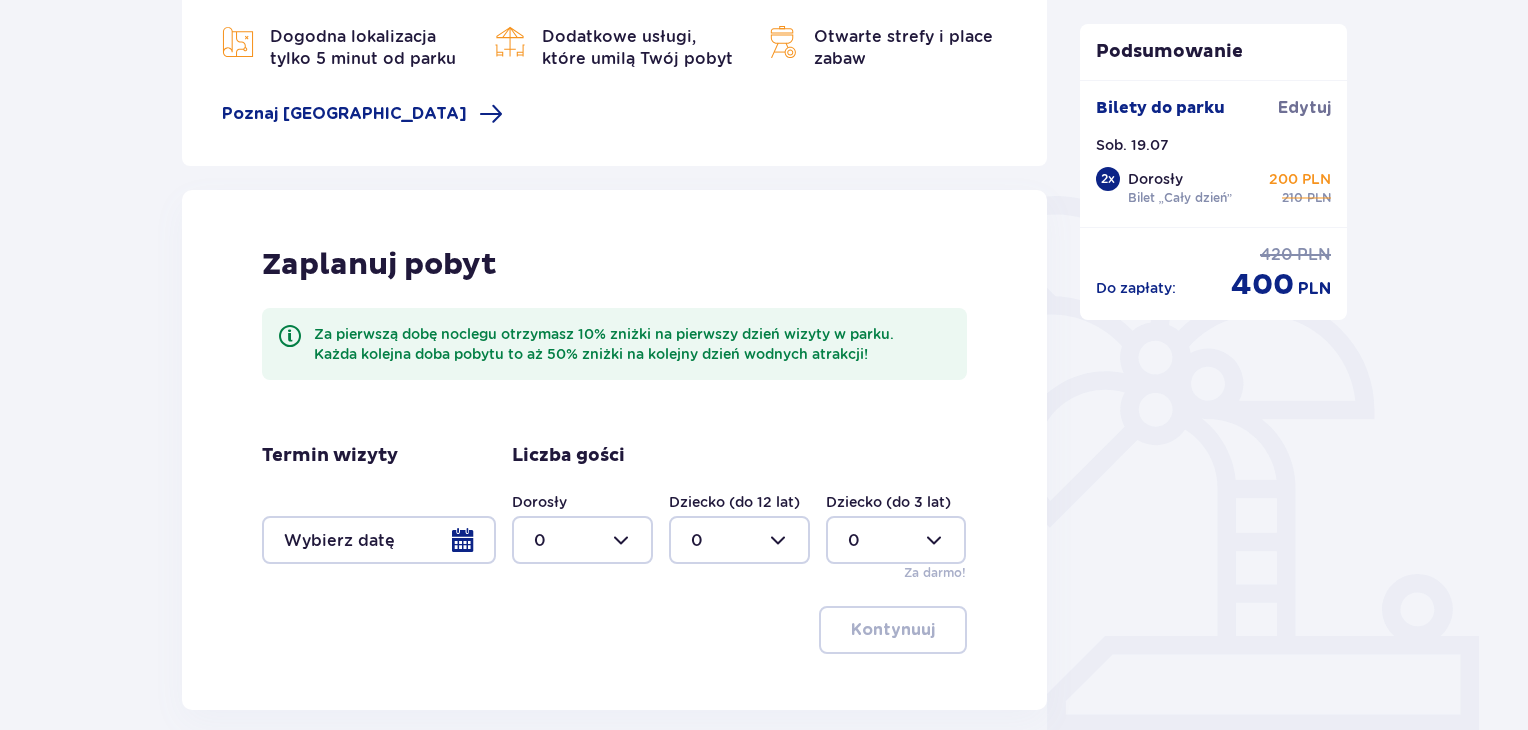 scroll, scrollTop: 400, scrollLeft: 0, axis: vertical 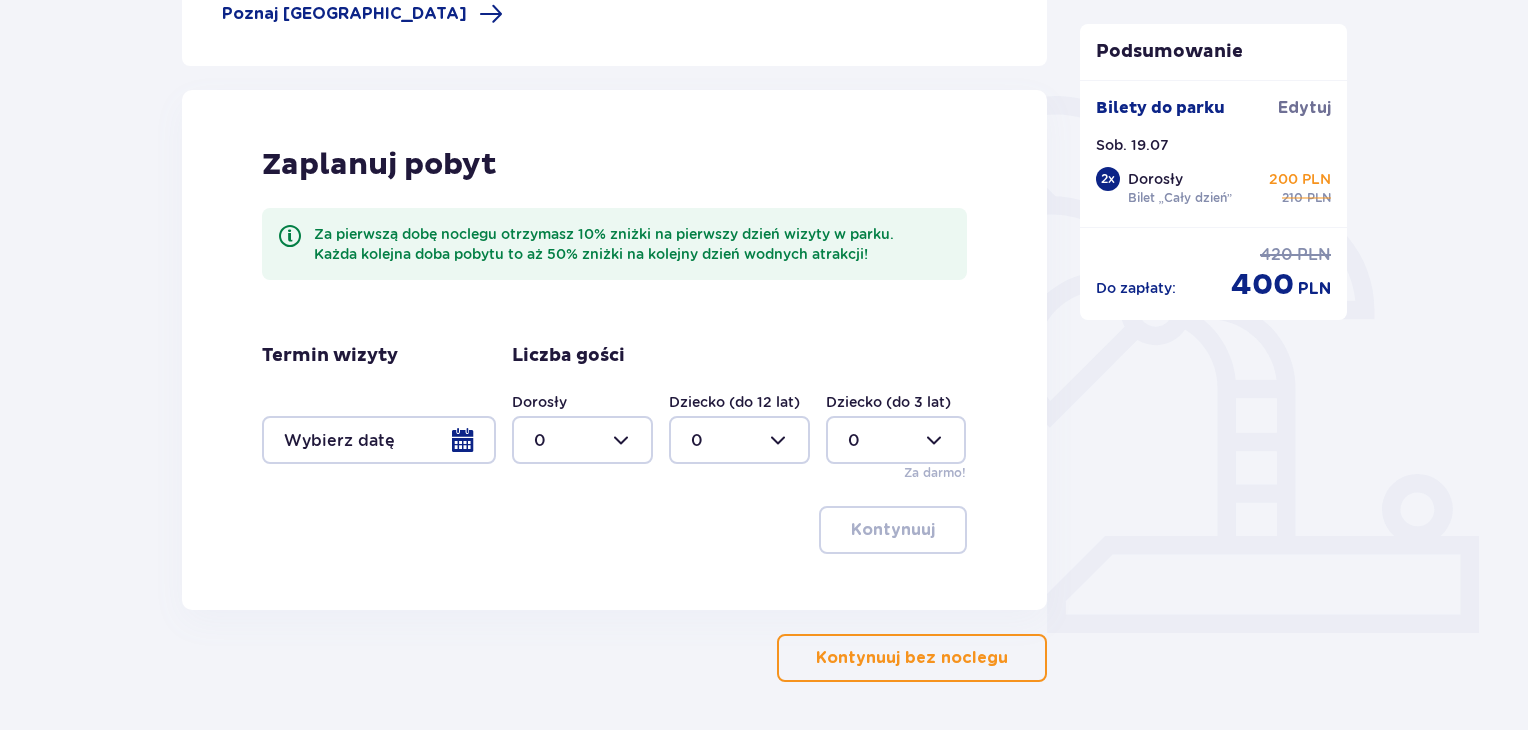 click on "Kontynuuj bez noclegu" at bounding box center (912, 658) 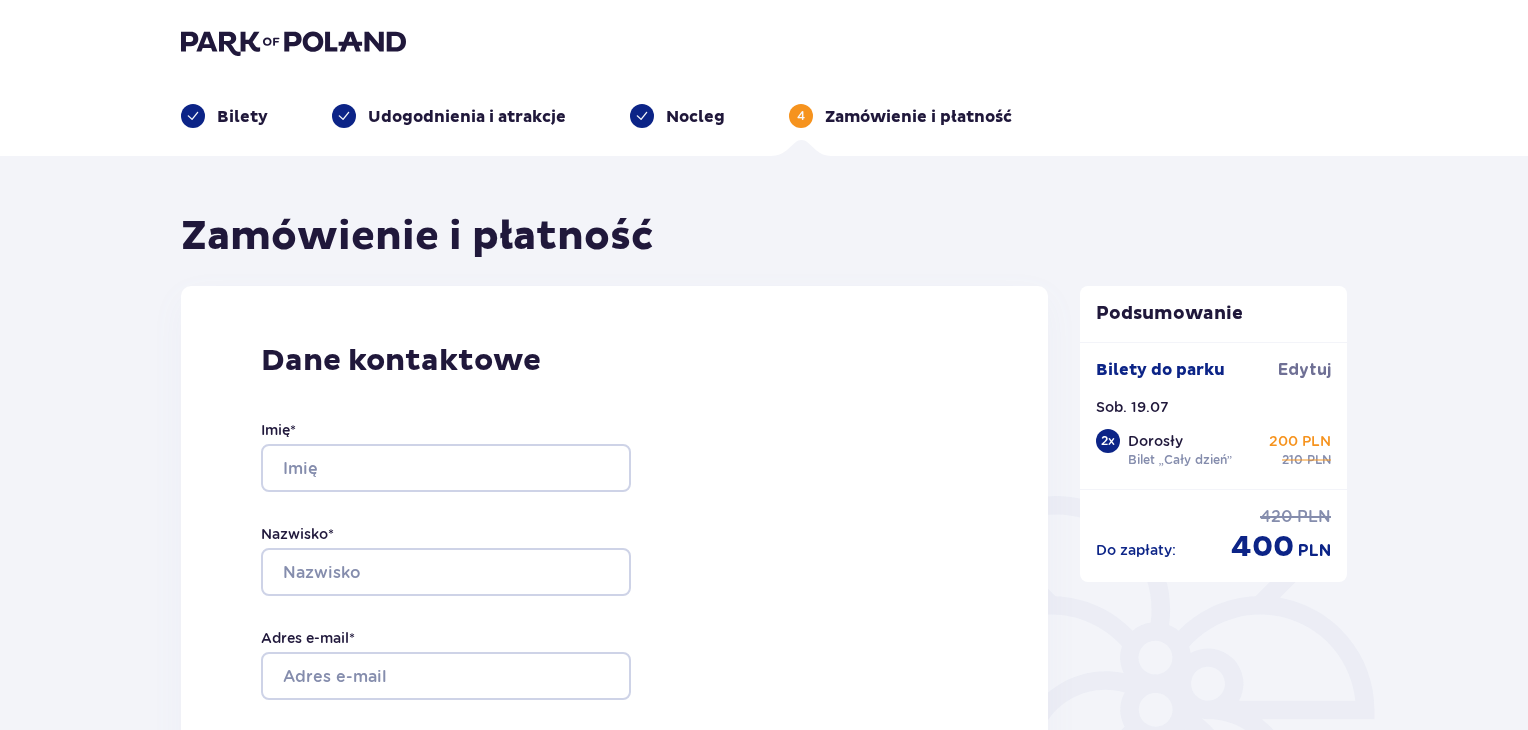 scroll, scrollTop: 0, scrollLeft: 0, axis: both 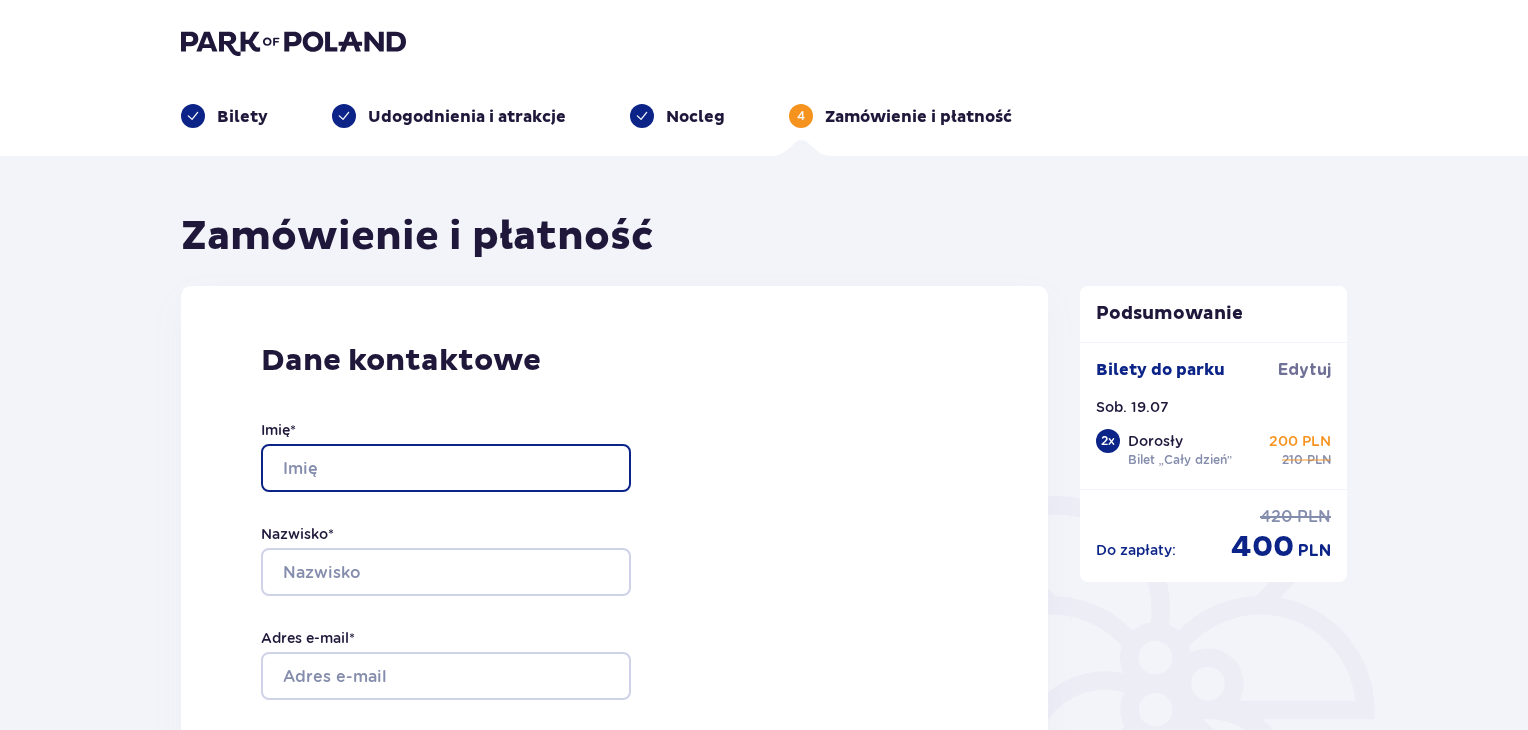click on "Imię *" at bounding box center (446, 468) 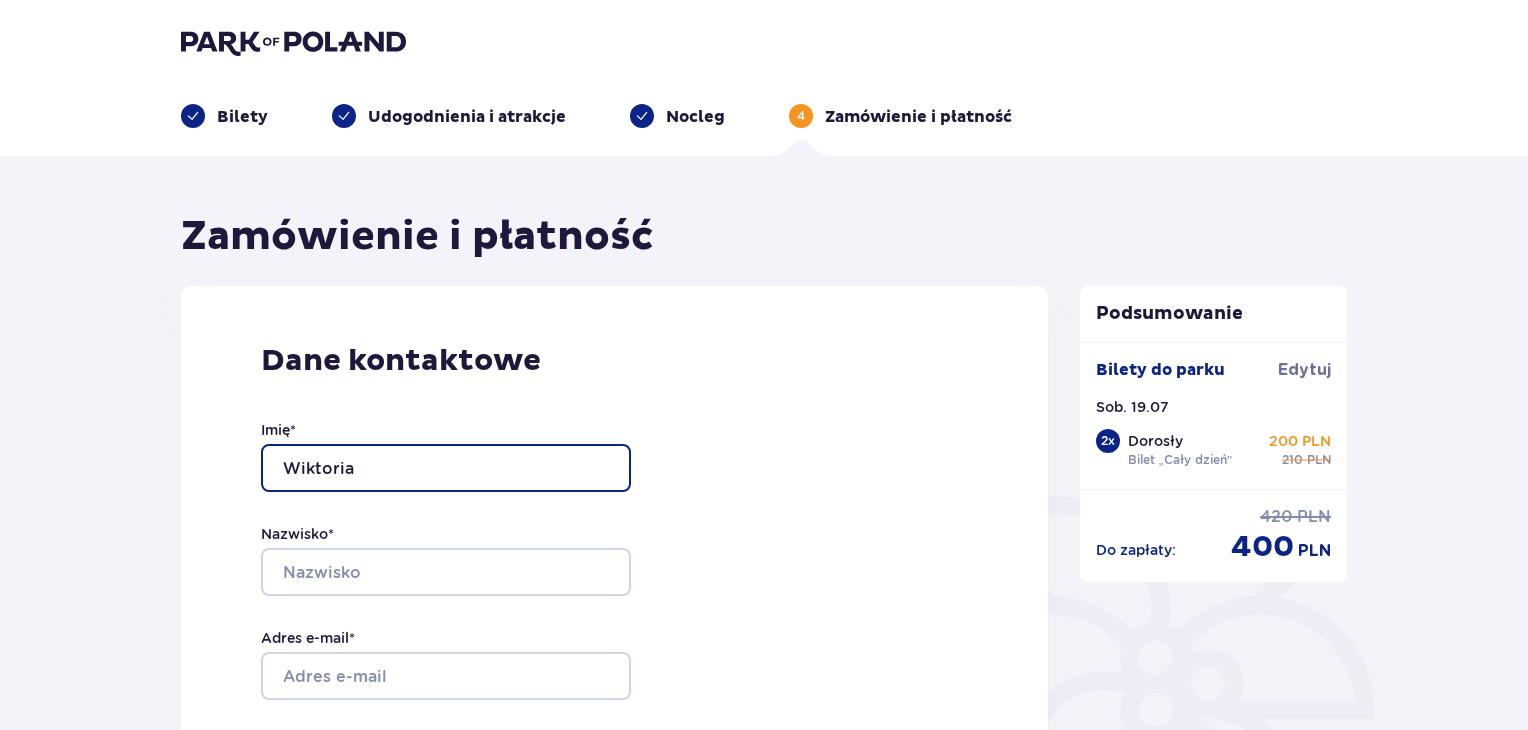 type on "Wiktoria" 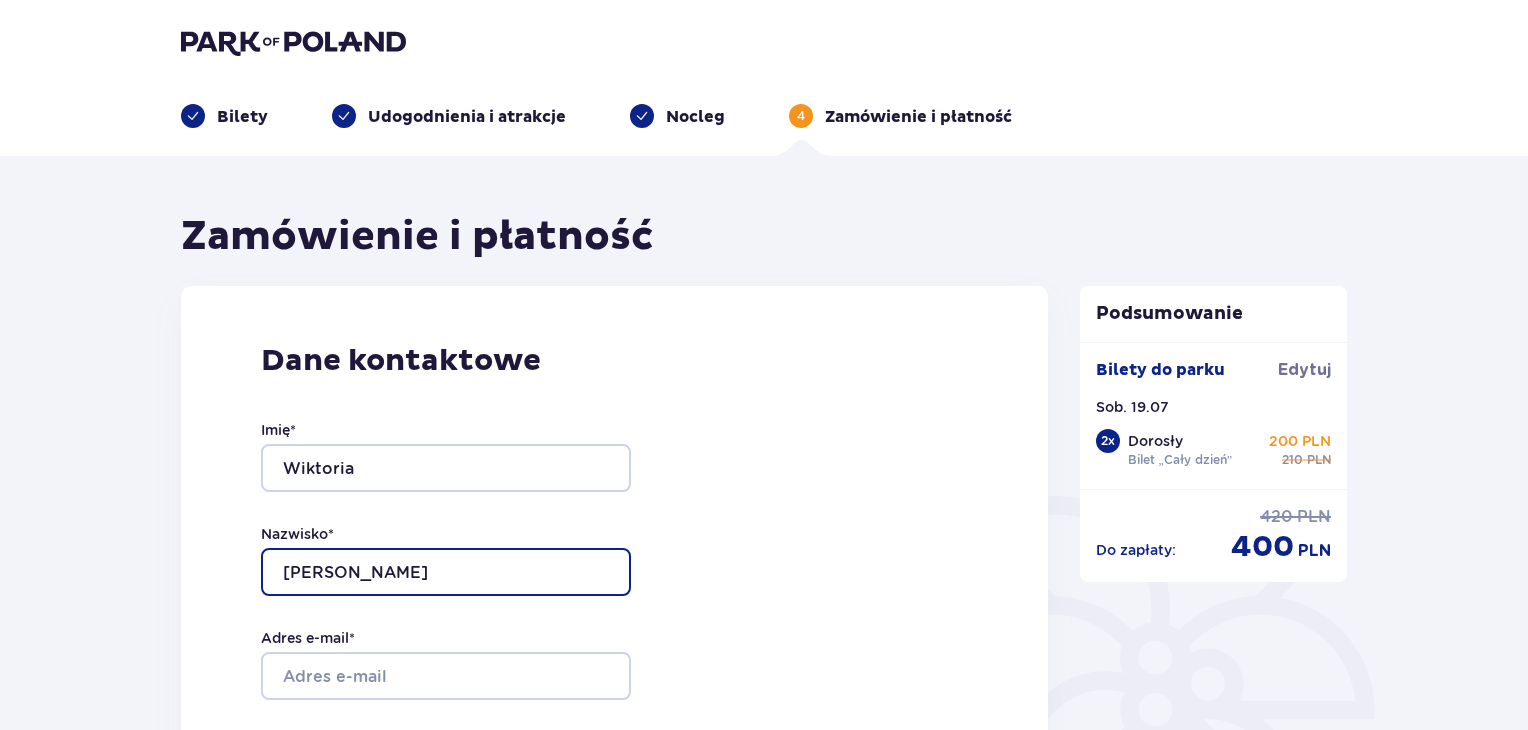 type on "Wolniewicz" 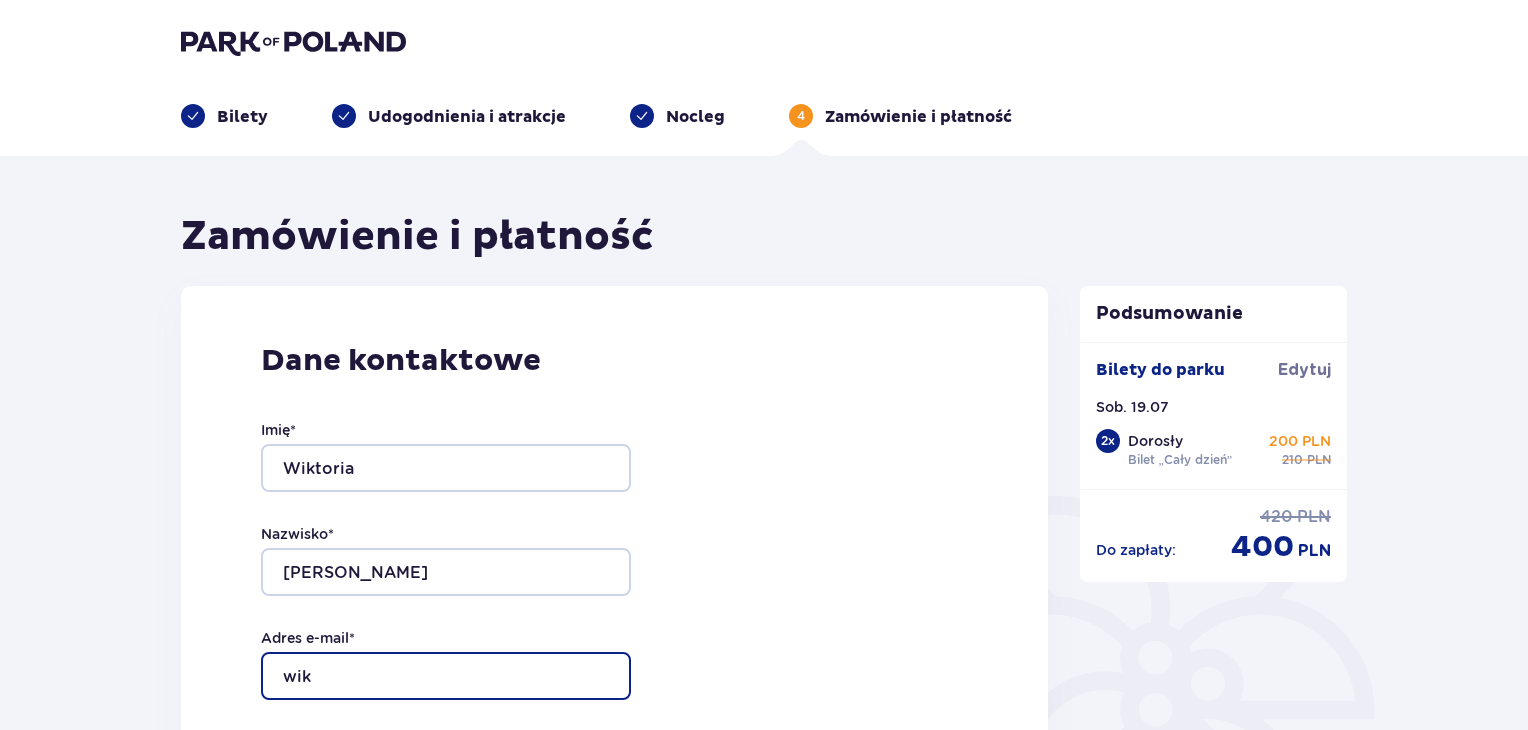 type on "wiktoria.wolniewicz22@gmail.com" 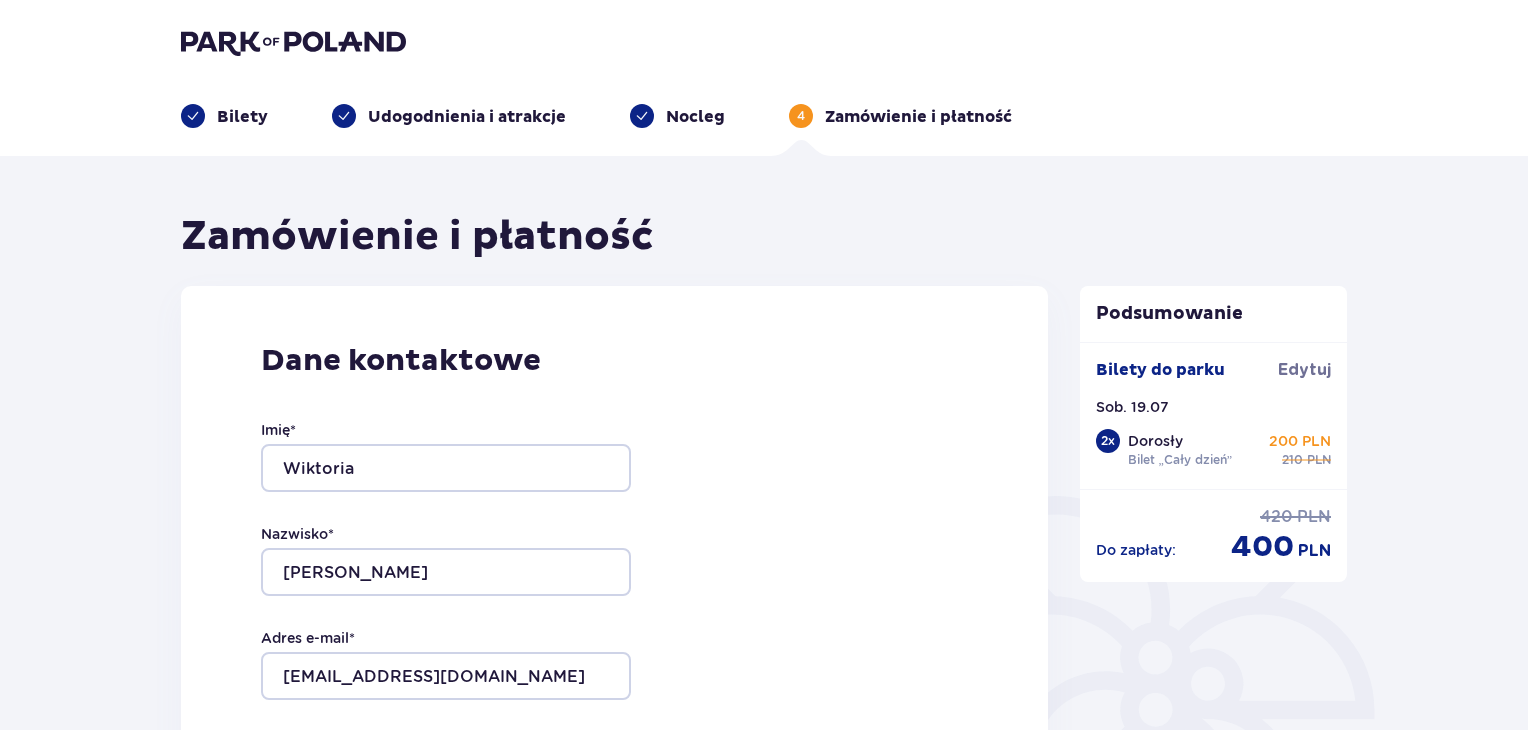 click on "Dane kontaktowe Imię * Wiktoria Nazwisko * Wolniewicz Adres e-mail * wiktoria.wolniewicz22@gmail.com Potwierdź adres e-mail * Numer telefonu * Numer telefonu, wraz z kodem kraju, np. 48 ​123 ​456 ​789 Chcę fakturę na firmę Jeśli nie prowadzisz działalności gospodarczej lub innej spółki, automatycznie wystawimy Ci fakturę imienną. Dodaj adres do faktury imiennej" at bounding box center (614, 706) 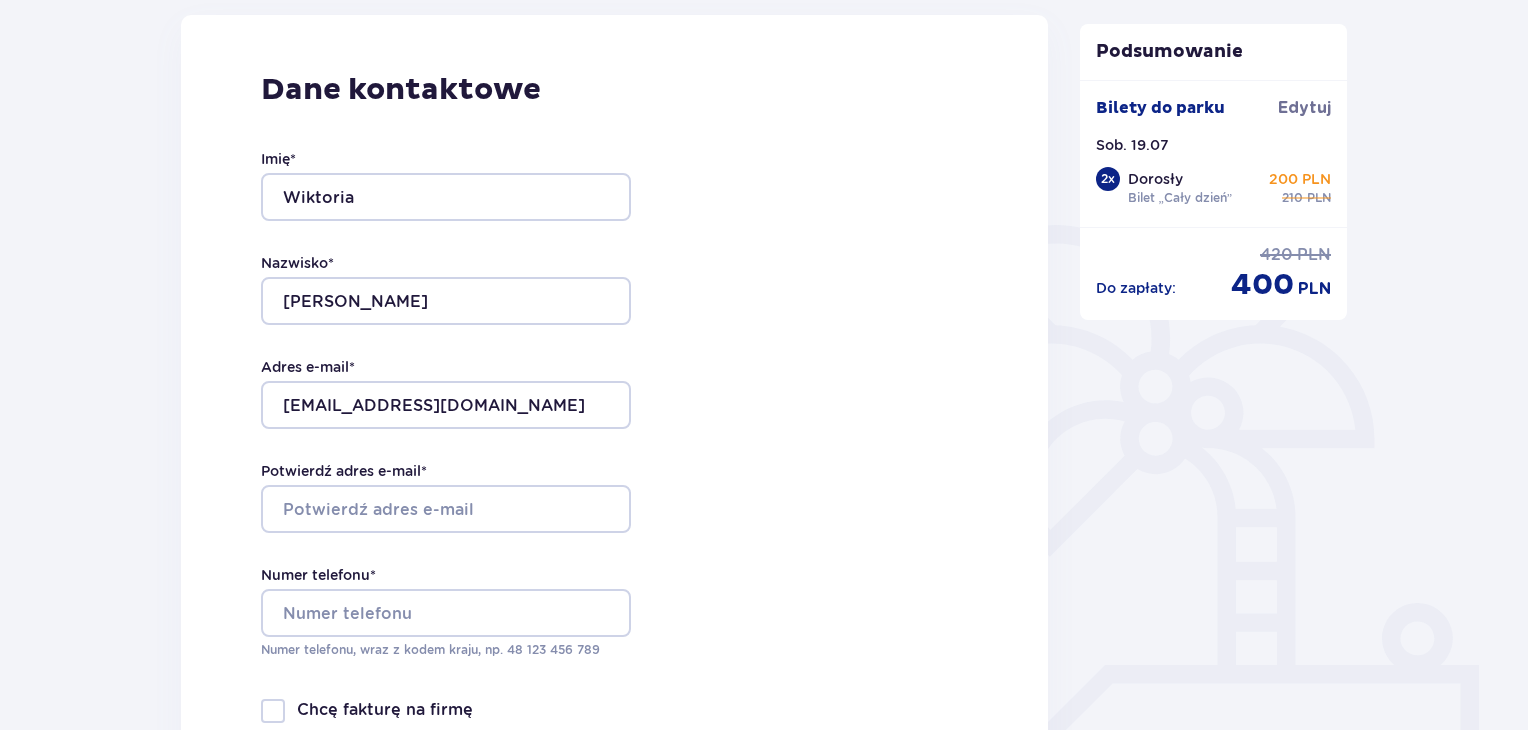 scroll, scrollTop: 440, scrollLeft: 0, axis: vertical 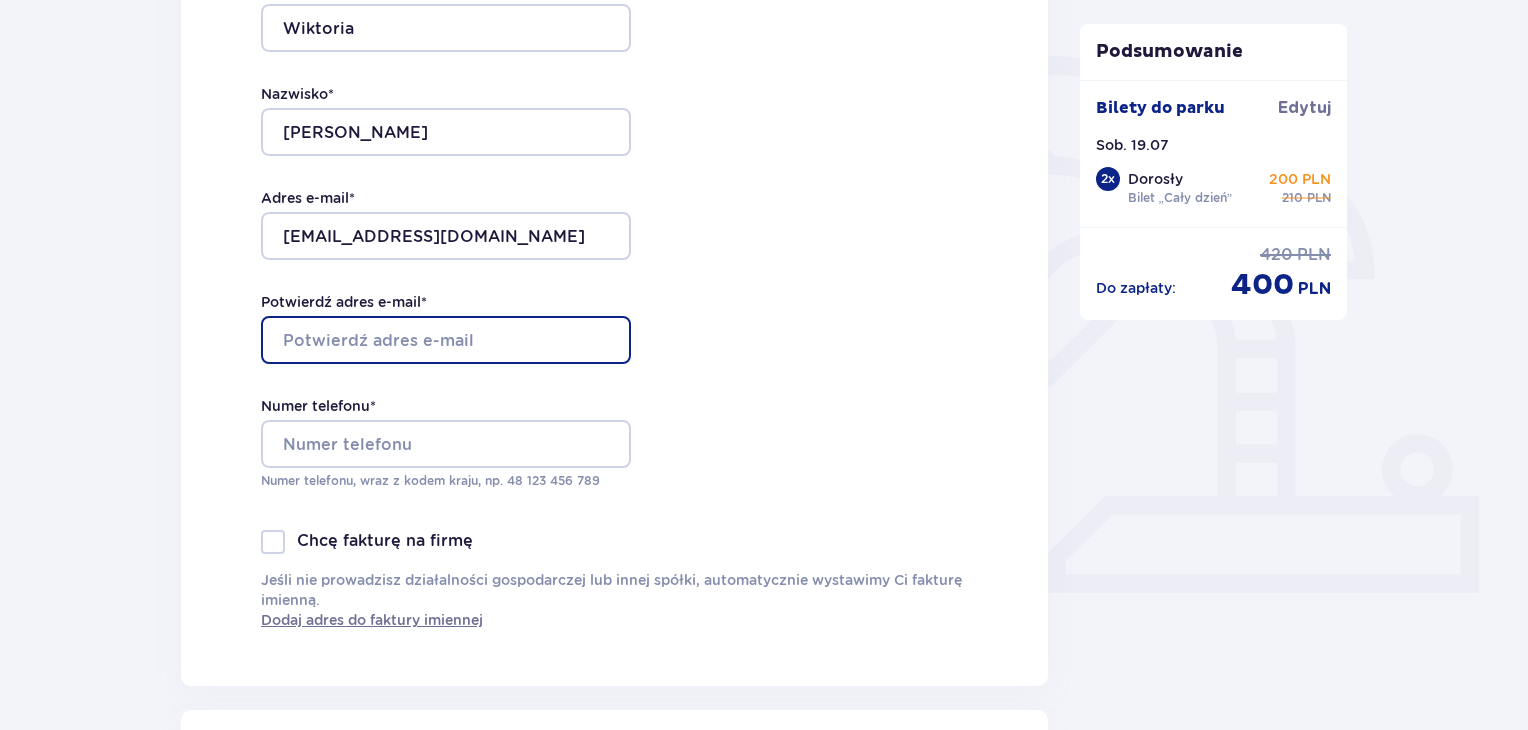 click on "Potwierdź adres e-mail *" at bounding box center (446, 340) 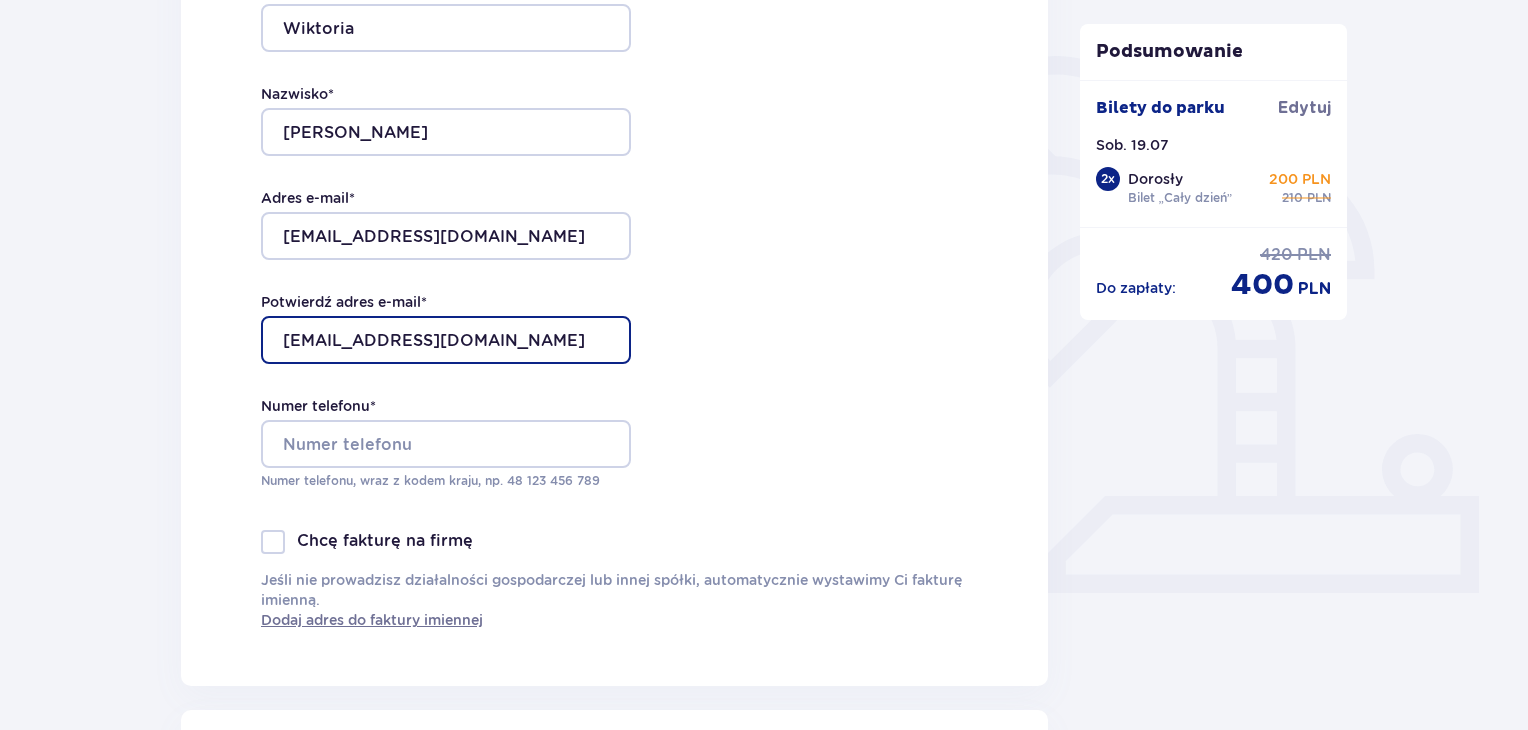 type on "wiktoria.wolniewicz22@gmail.com" 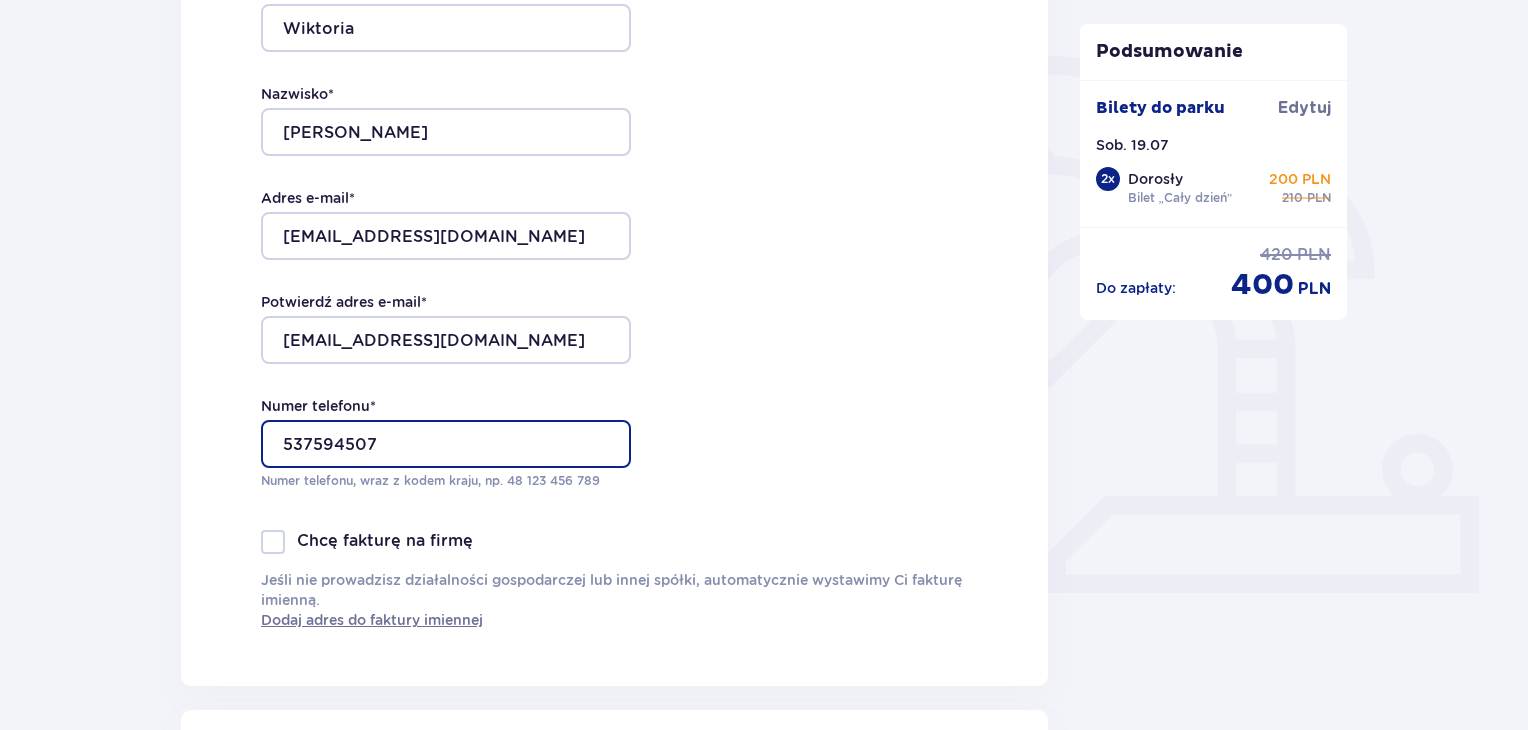 type on "537594507" 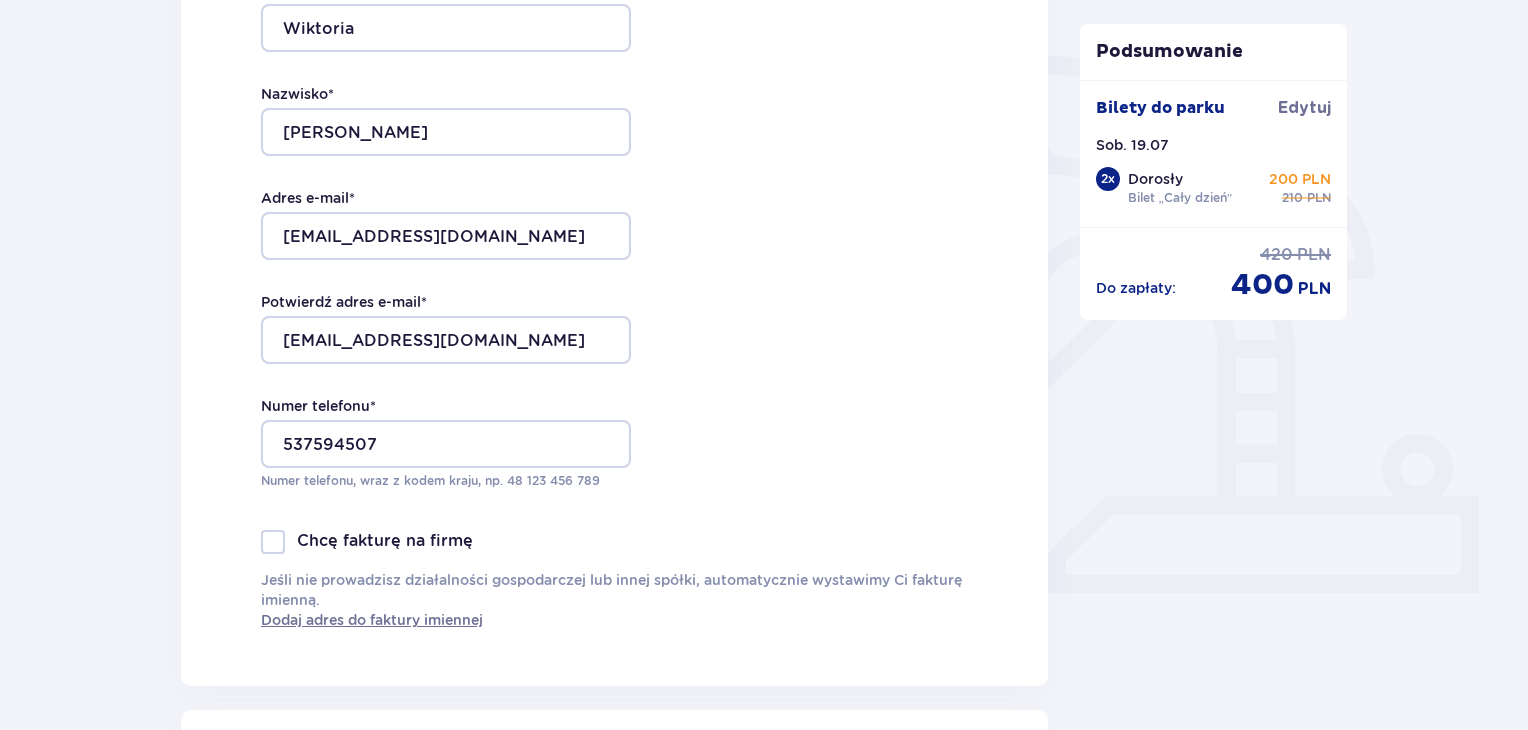 click on "Dane kontaktowe Imię * Wiktoria Nazwisko * Wolniewicz Adres e-mail * wiktoria.wolniewicz22@gmail.com Potwierdź adres e-mail * wiktoria.wolniewicz22@gmail.com Numer telefonu * 537594507 Numer telefonu, wraz z kodem kraju, np. 48 ​123 ​456 ​789 Chcę fakturę na firmę Jeśli nie prowadzisz działalności gospodarczej lub innej spółki, automatycznie wystawimy Ci fakturę imienną. Dodaj adres do faktury imiennej" at bounding box center (614, 266) 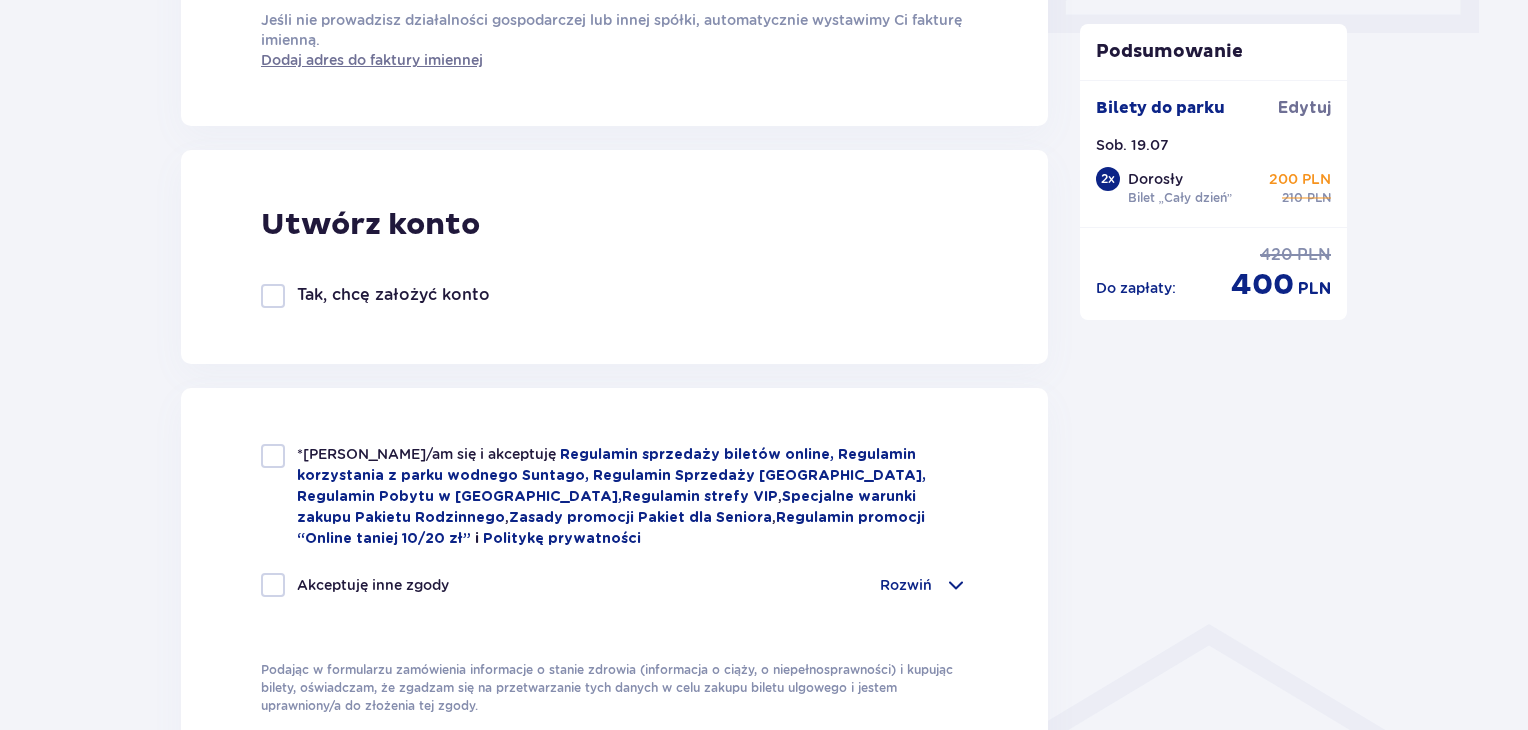 scroll, scrollTop: 1120, scrollLeft: 0, axis: vertical 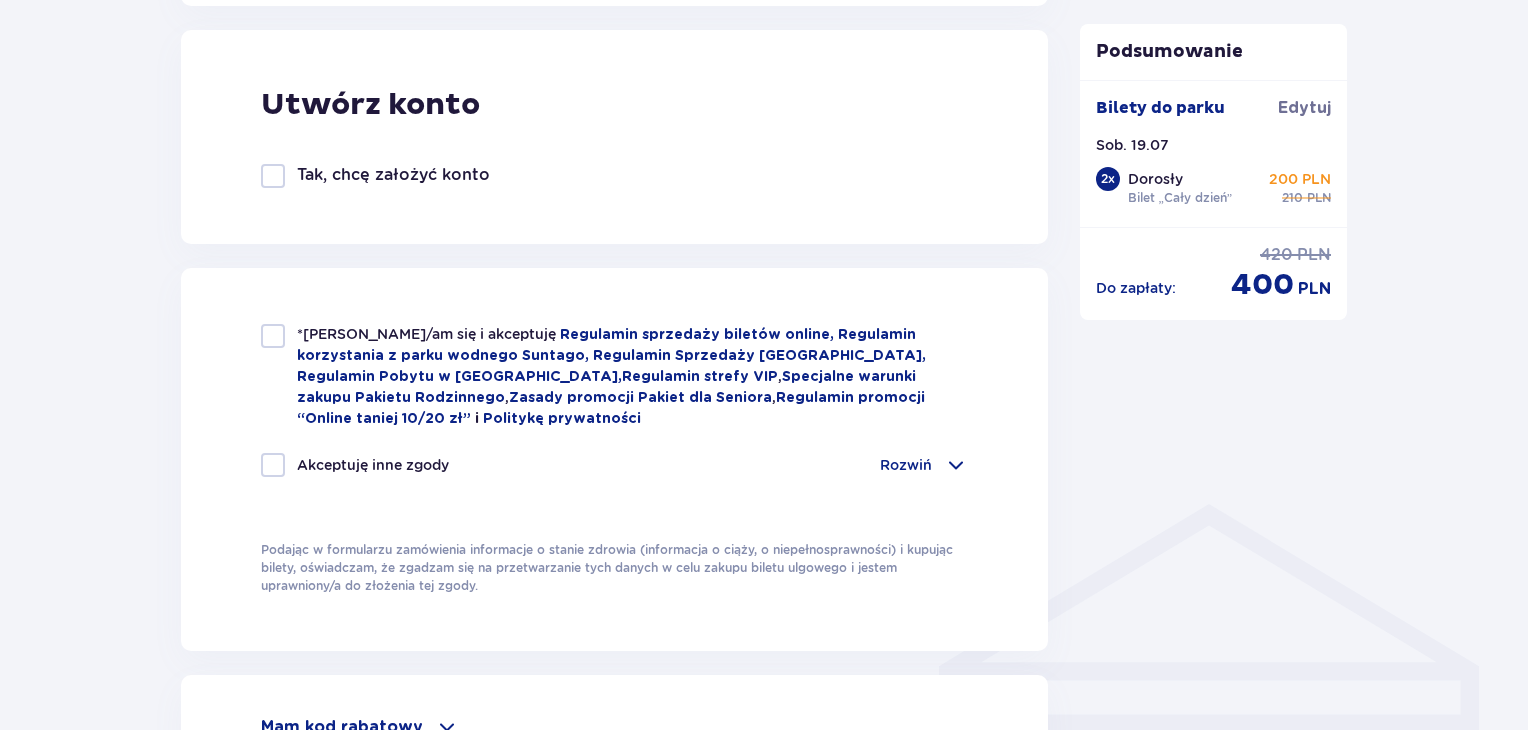 click at bounding box center [273, 336] 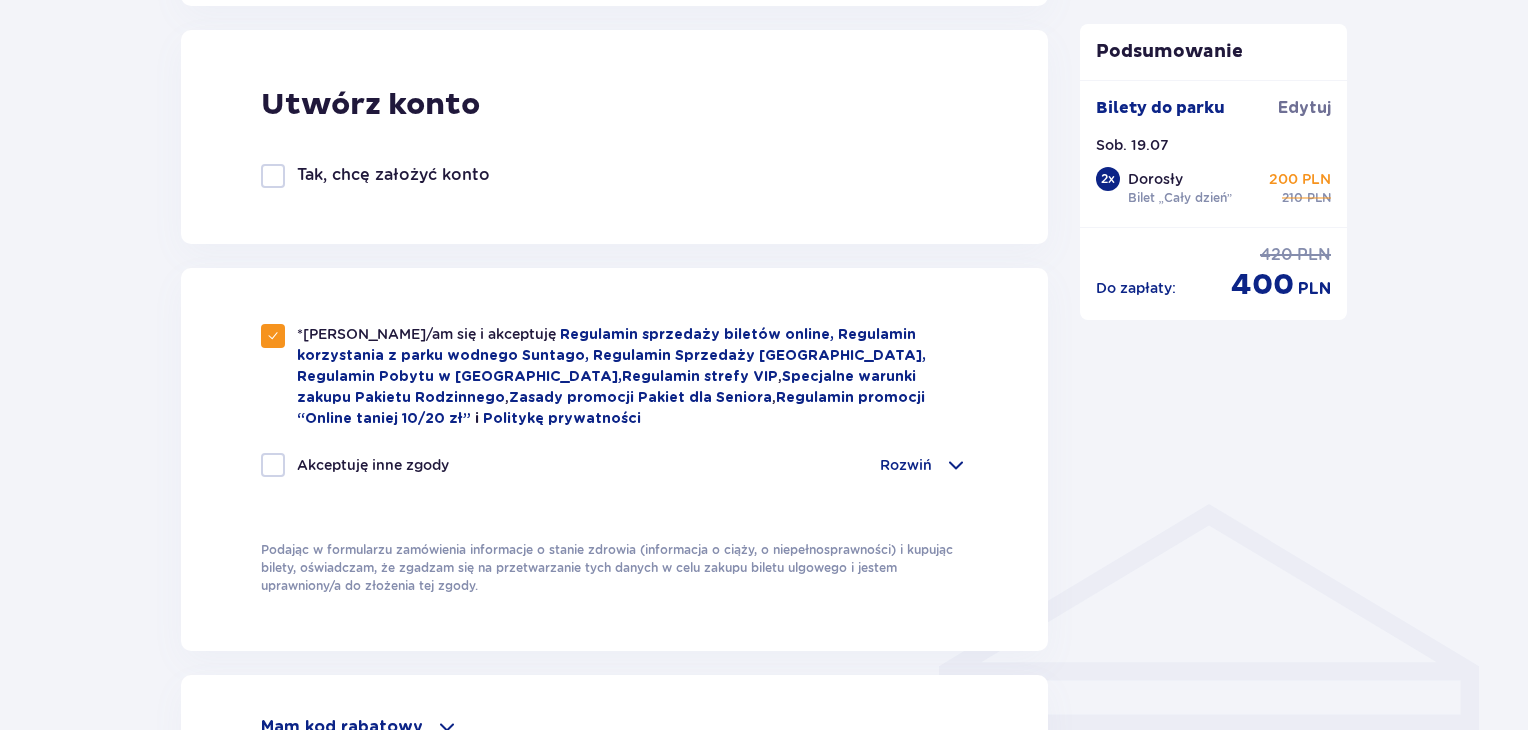 click on "*Zapoznałem/am się i akceptuję   Regulamin sprzedaży biletów online,   Regulamin korzystania z parku wodnego Suntago,   Regulamin Sprzedaży Suntago Village,   Regulamin Pobytu w Suntago Village ,  Regulamin strefy VIP ,  Specjalne warunki zakupu Pakietu Rodzinnego ,  Zasady promocji Pakiet dla Seniora ,  Regulamin promocji “Online taniej 10/20 zł”   i   Politykę prywatności Akceptuję inne zgody Rozwiń Chcę otrzymywać od Global Parks Poland Sp. z o.o. z siedzibą przy ul. Fosa 41/11, 02-768 Warszawa, informacje o ofertach tej Spółki drogą elektroniczną, dlatego w tym celu zgadzam się na przetwarzanie przez tę Spółkę moich danych osobowych Chcę otrzymywać od Global Parks Poland Sp. z o.o., informacje o ofertach tej Spółki drogą telefoniczną, dlatego w tym celu zgadzam się na przetwarzanie przez tę Spółkę moich danych osobowych" at bounding box center [614, 459] 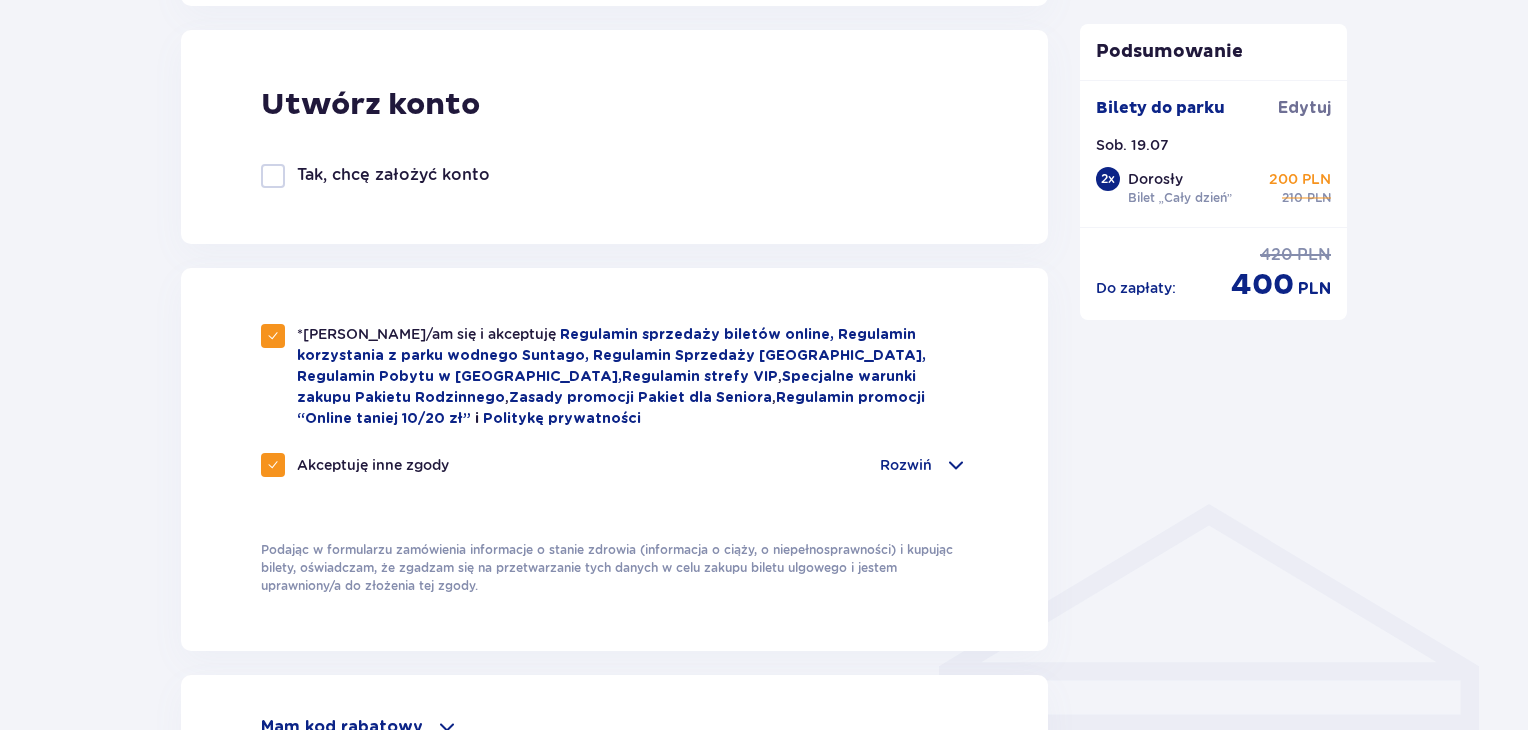 click at bounding box center [273, 465] 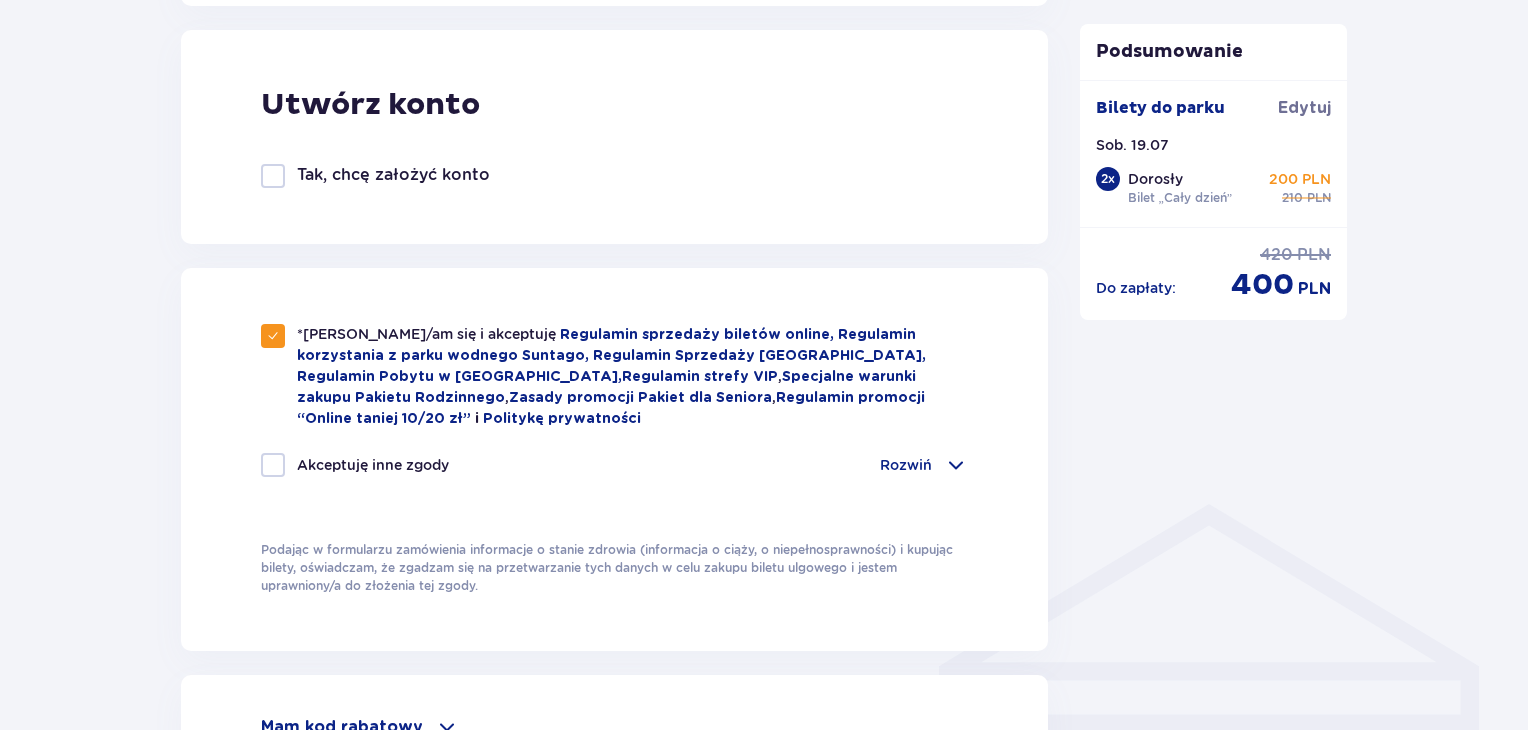 click on "Rozwiń" at bounding box center (906, 465) 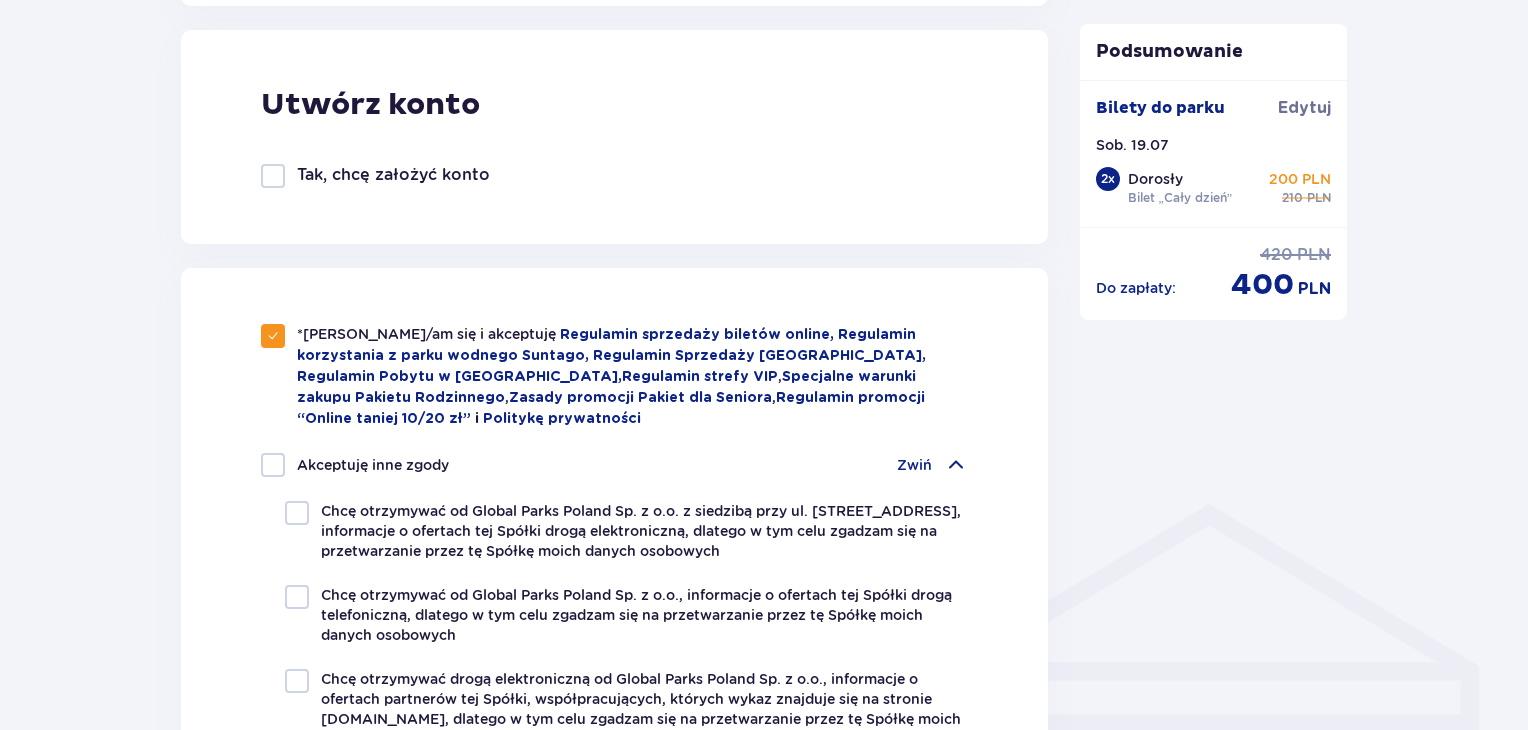 click on "Zwiń" at bounding box center (914, 465) 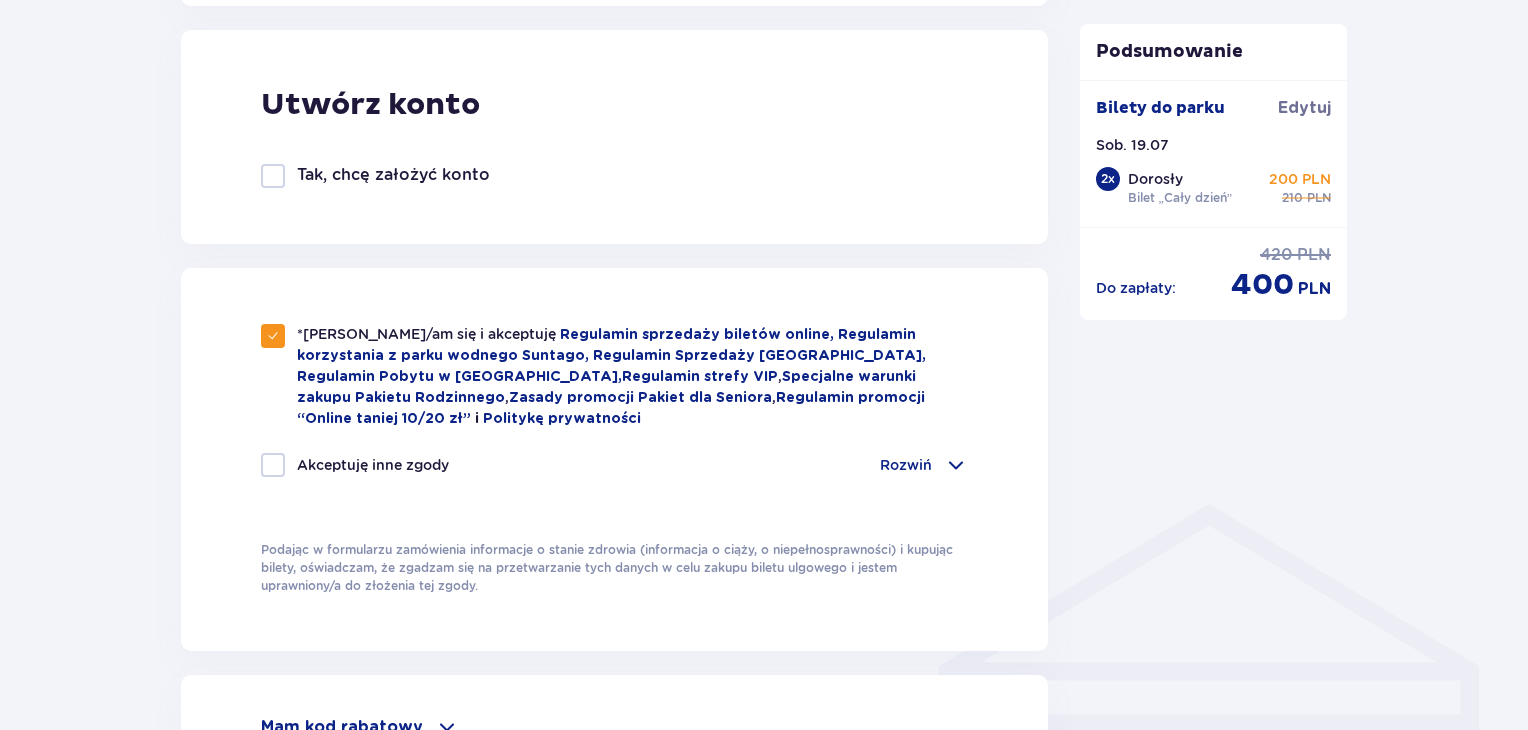 click on "Podsumowanie Bilety do parku Edytuj Sob. 19.07   2 x Dorosły Bilet „Cały dzień” 200 PLN 210 PLN Do zapłaty : 420 PLN 400 PLN" at bounding box center (1214, 252) 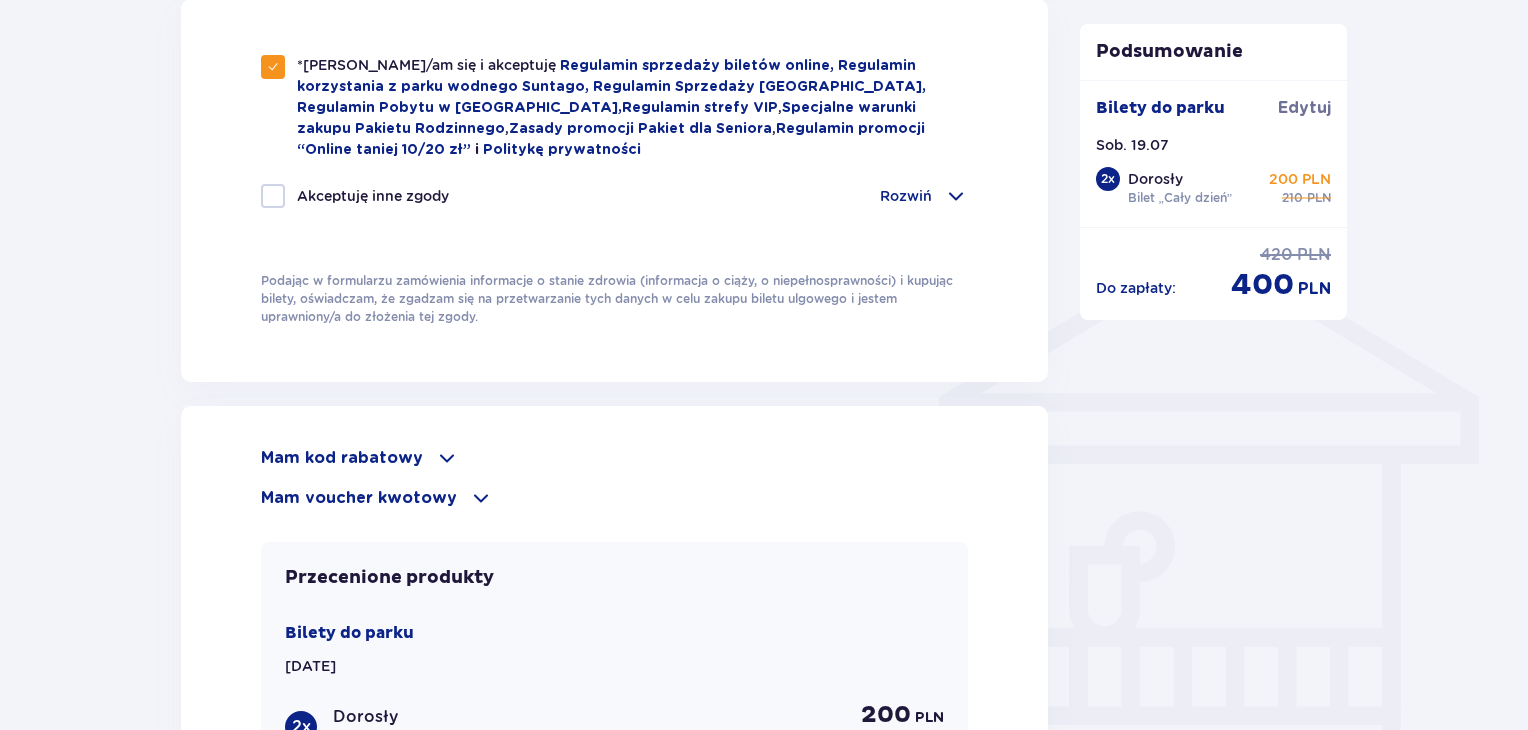 scroll, scrollTop: 1480, scrollLeft: 0, axis: vertical 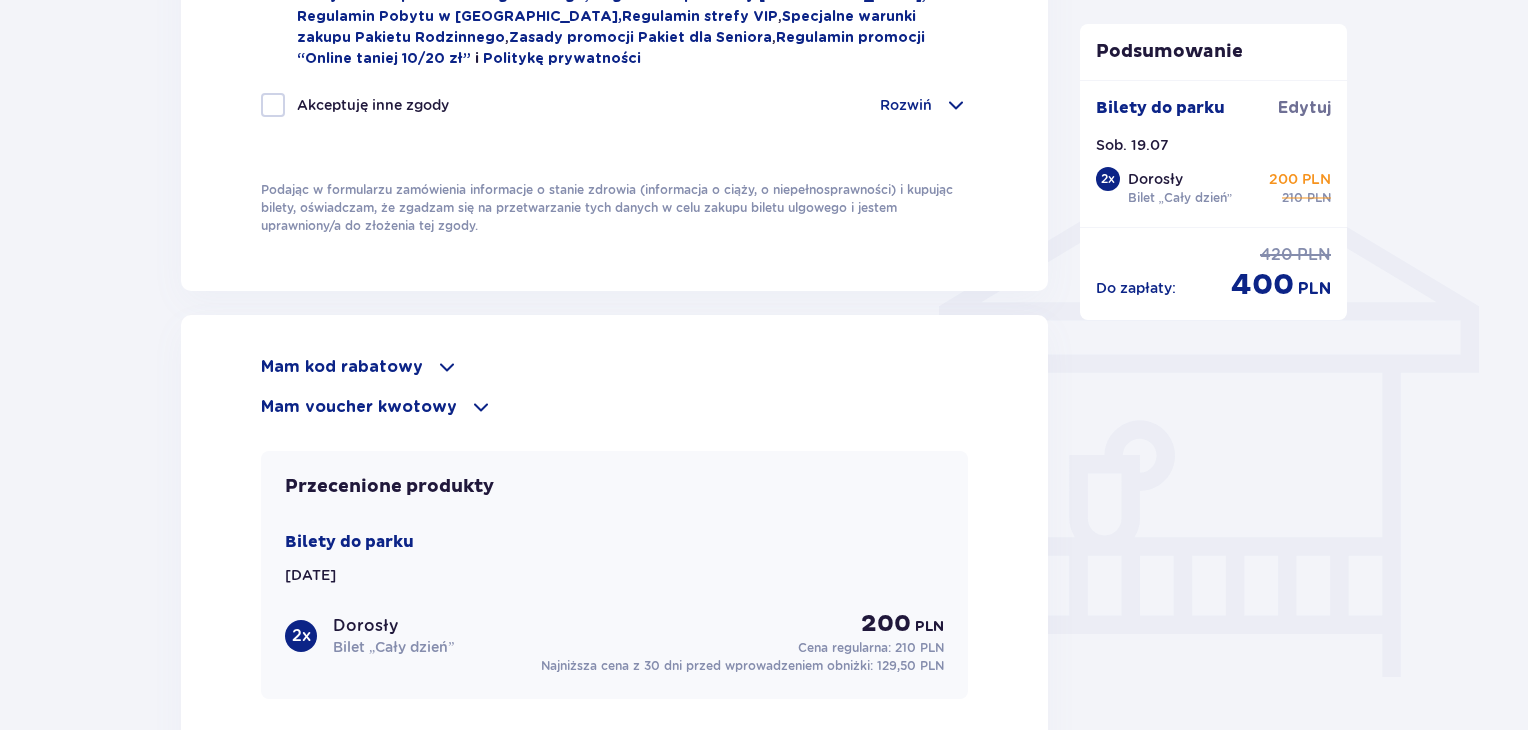 click at bounding box center (481, 407) 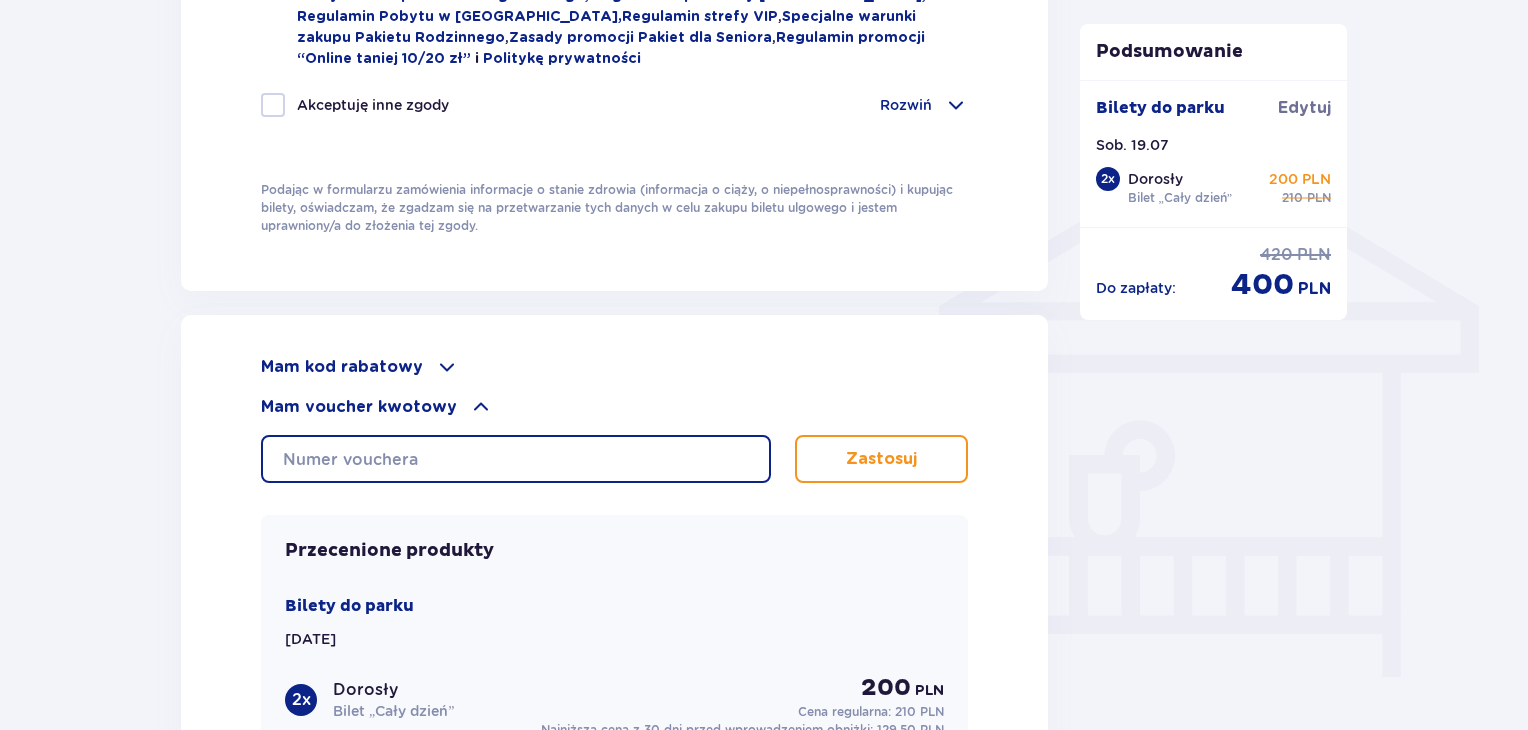 click at bounding box center (516, 459) 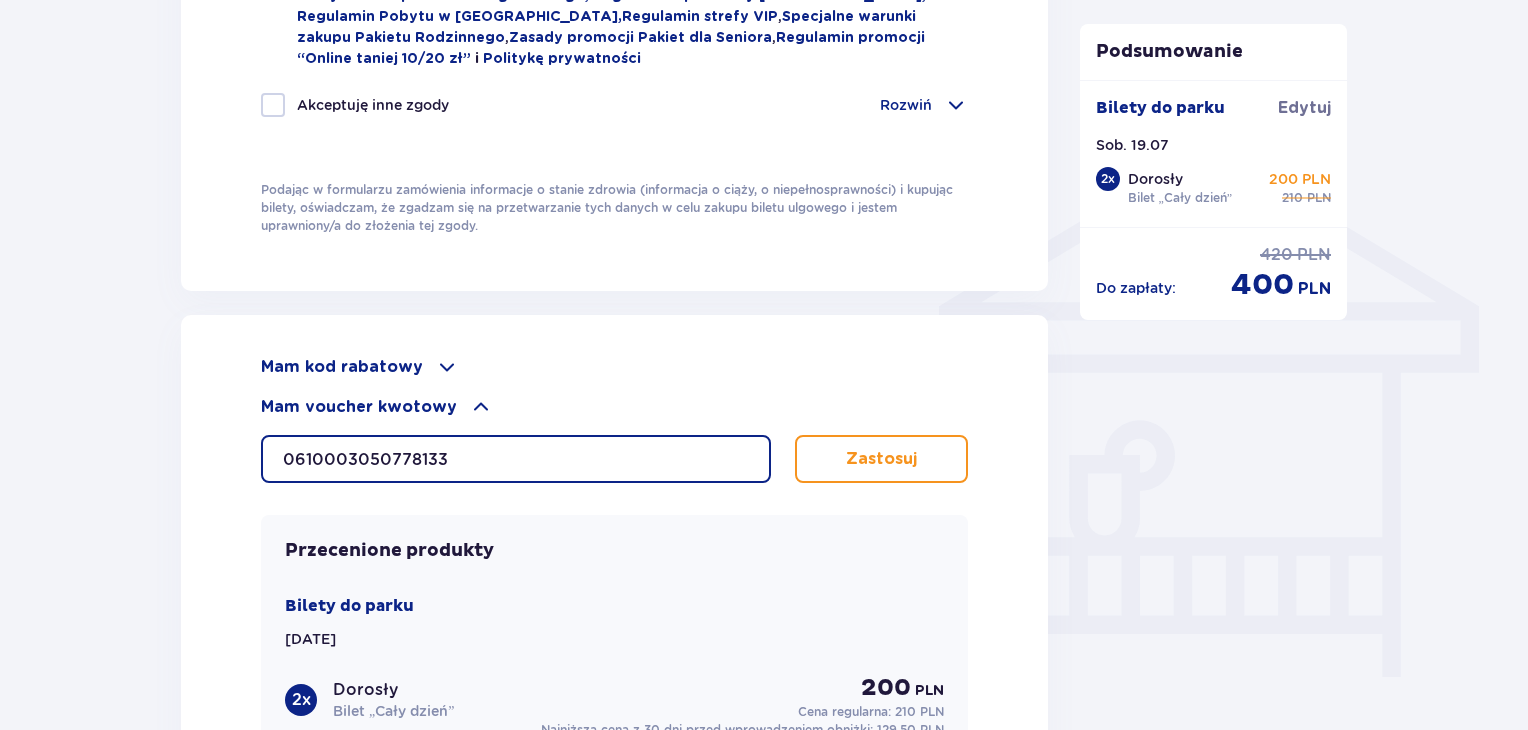 type on "0610003050778133" 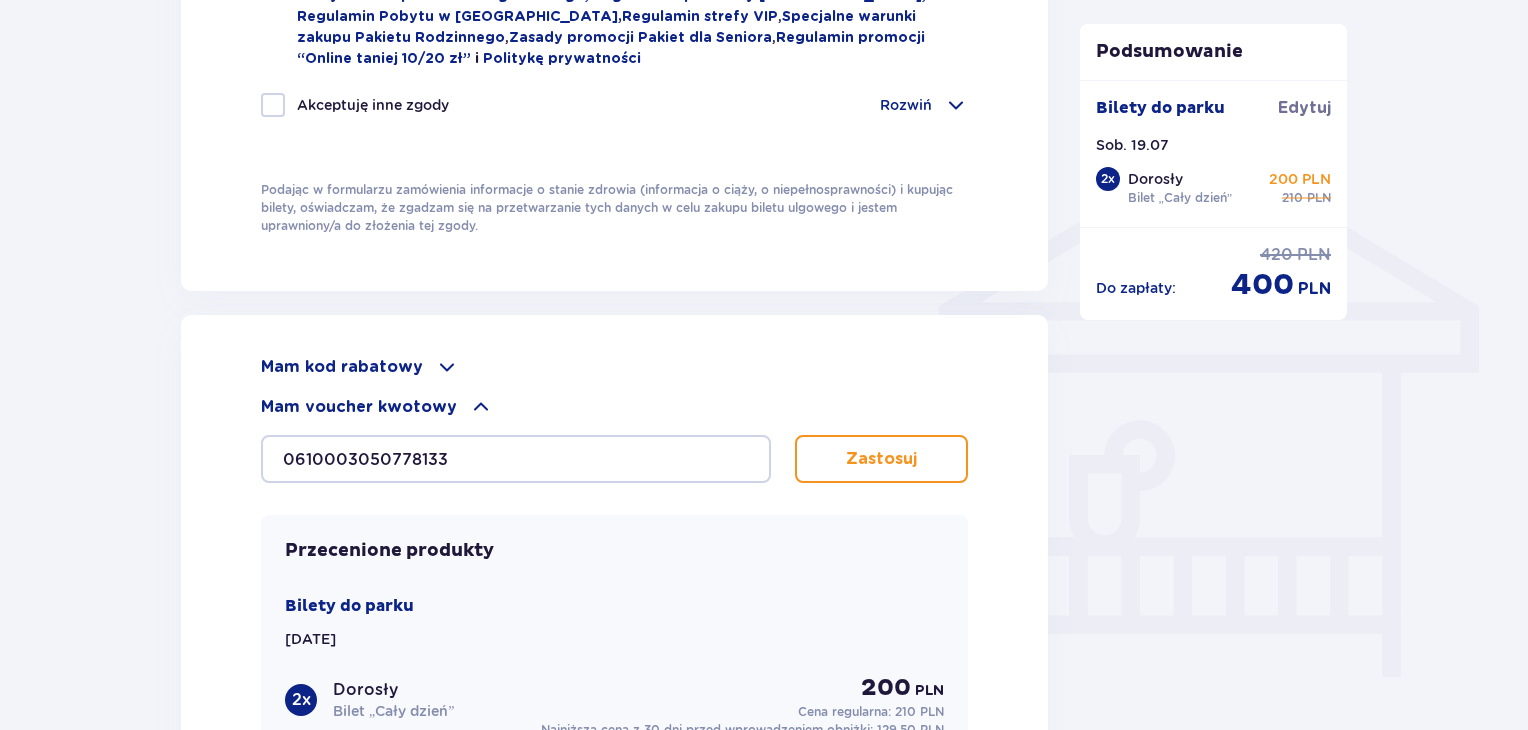 click on "Zastosuj" at bounding box center (881, 459) 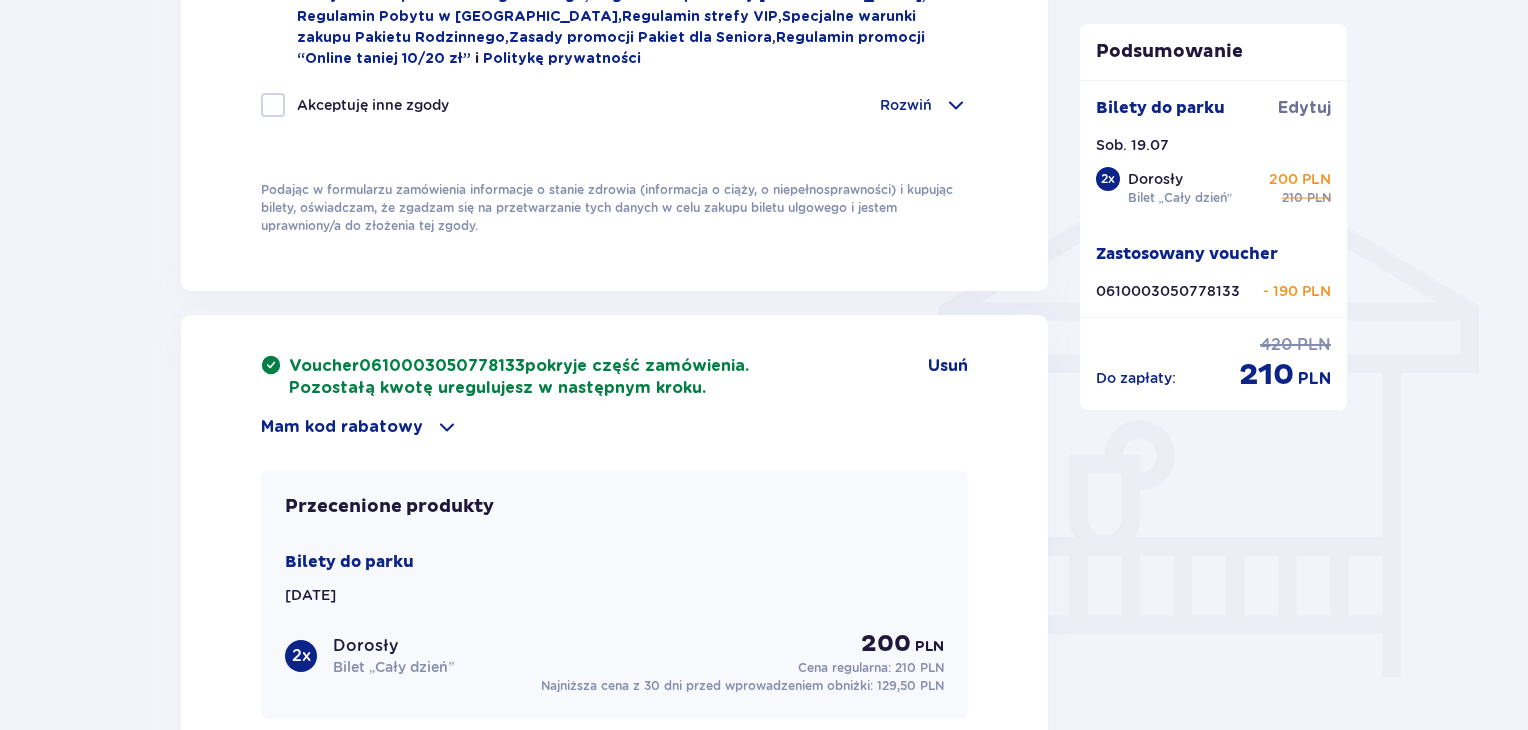 click on "Voucher   0610003050778133  pokryje część zamówienia.  Pozostałą kwotę uregulujesz w następnym kroku. Usuń Mam kod rabatowy Zastosuj Przecenione produkty Bilety do parku Sob. 19.07.25 2 x Dorosły Bilet „Cały dzień” 200 PLN Cena regularna:   210 PLN Najniższa cena z 30 dni przed wprowadzeniem obniżki:   129,50 PLN Podsumowanie Koszt zamówienia: 400 PLN 420 PLN Z vouchera: -  190 PLN Do zapłaty : 210 PLN Kupuję i płacę Zapłać w ciągu 60 minut, inaczej zamówienie zostanie anulowane." at bounding box center [614, 689] 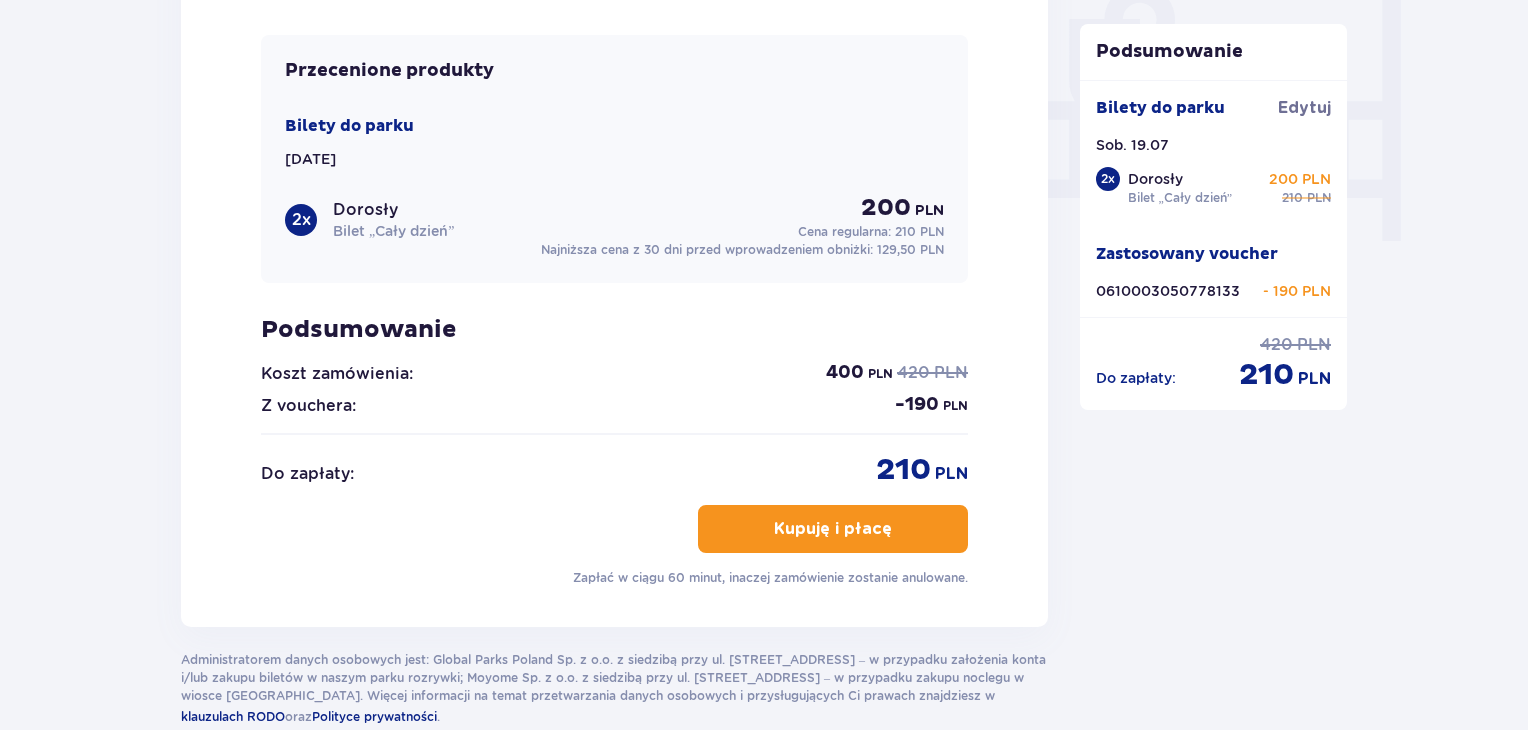 scroll, scrollTop: 1868, scrollLeft: 0, axis: vertical 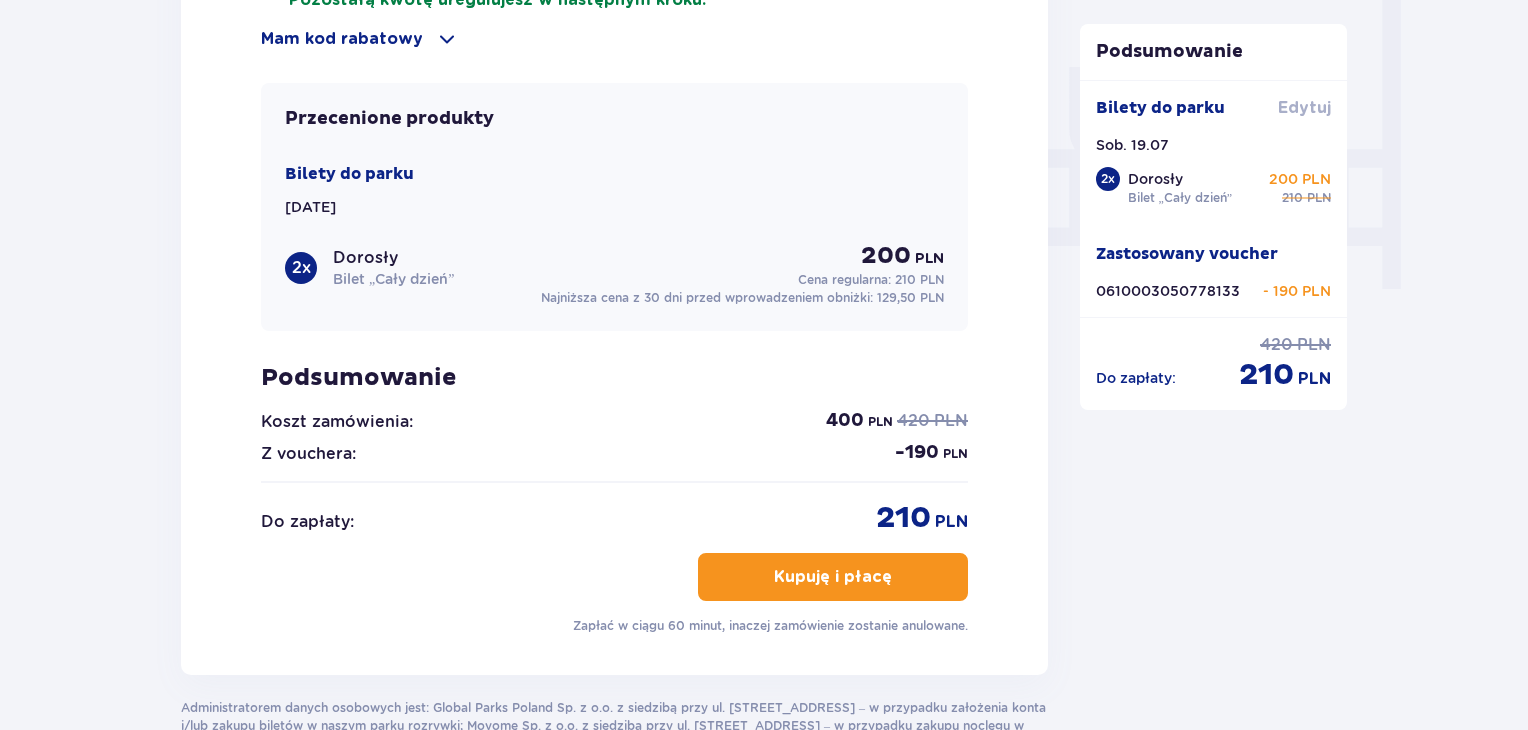 click on "Edytuj" at bounding box center (1304, 108) 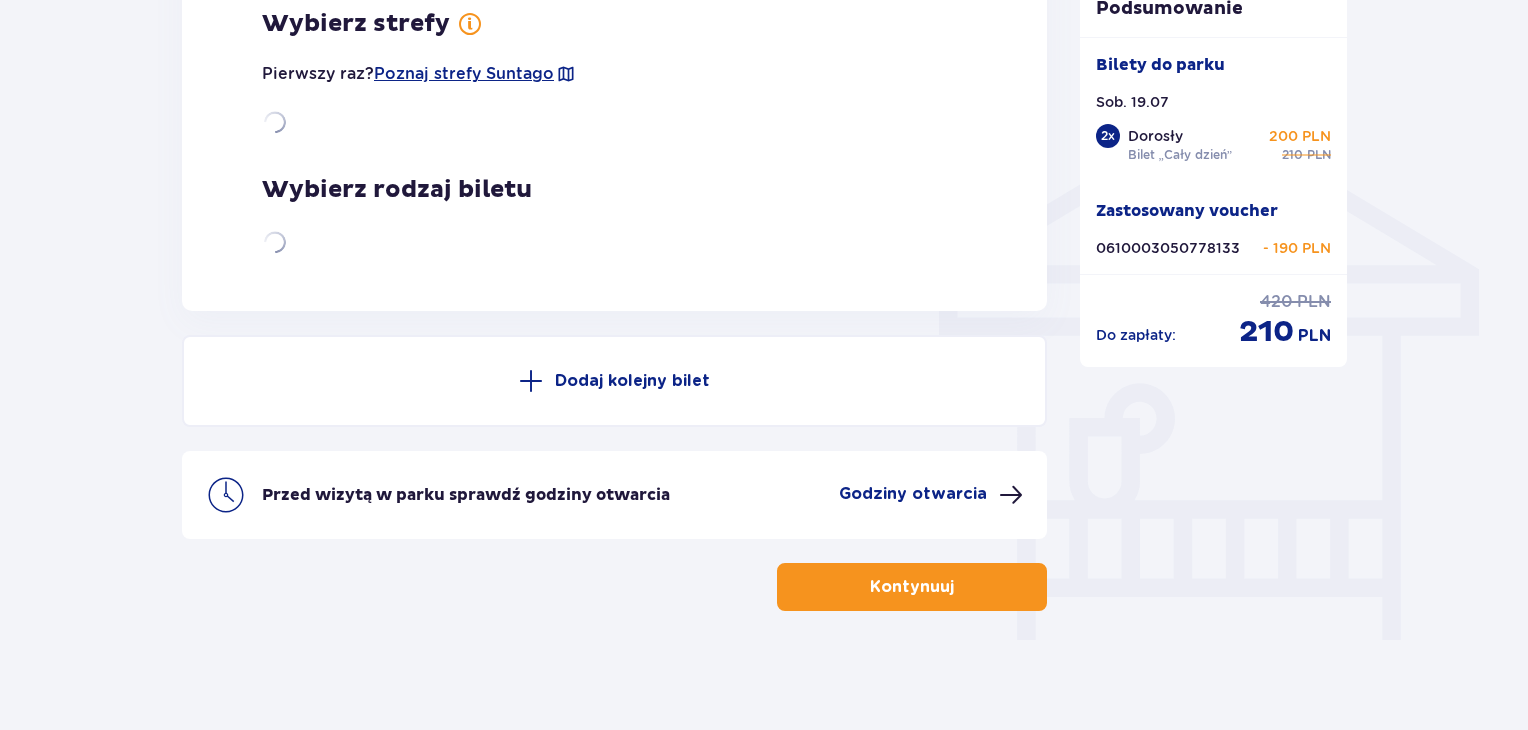 scroll, scrollTop: 0, scrollLeft: 0, axis: both 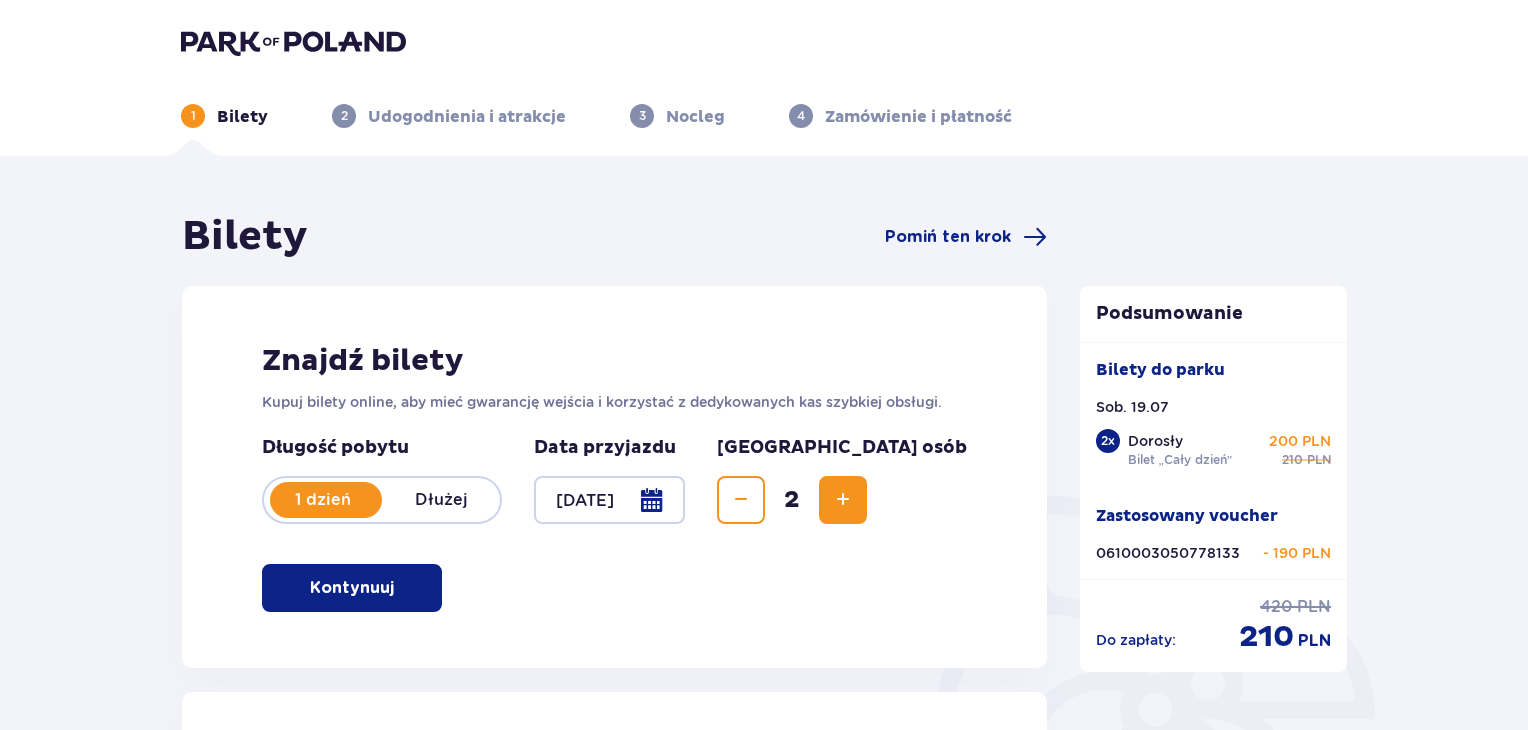 click at bounding box center [741, 500] 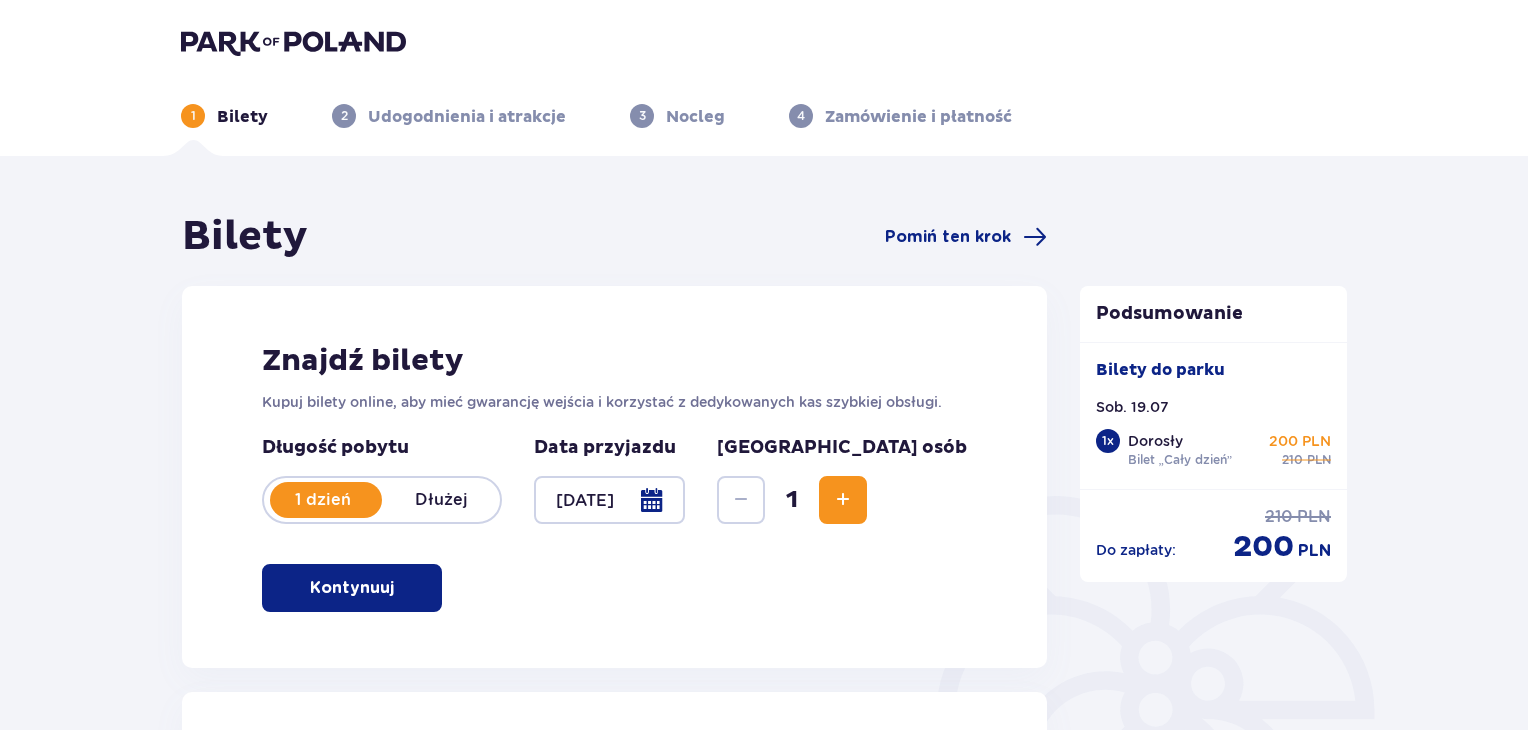 click on "Kontynuuj" at bounding box center (352, 588) 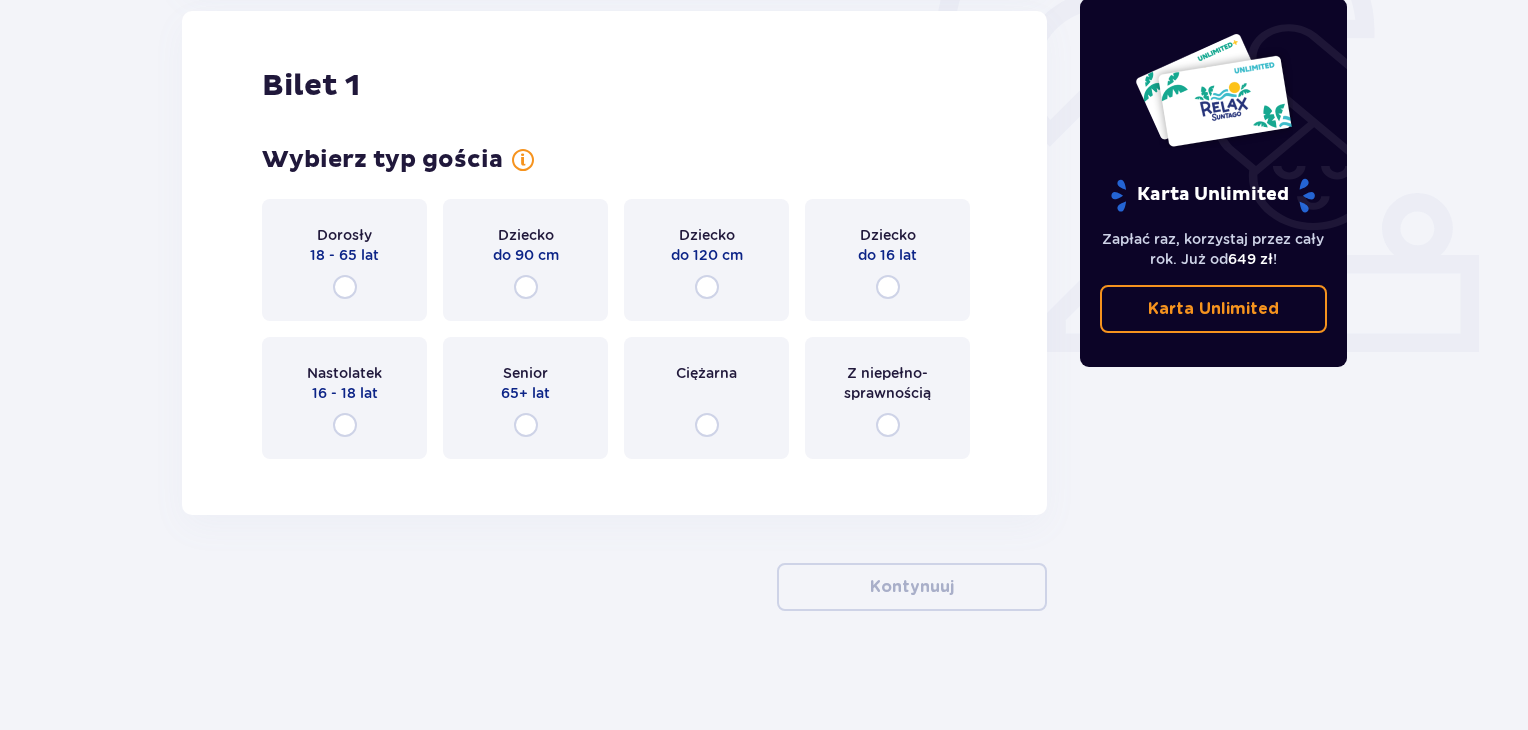 scroll, scrollTop: 682, scrollLeft: 0, axis: vertical 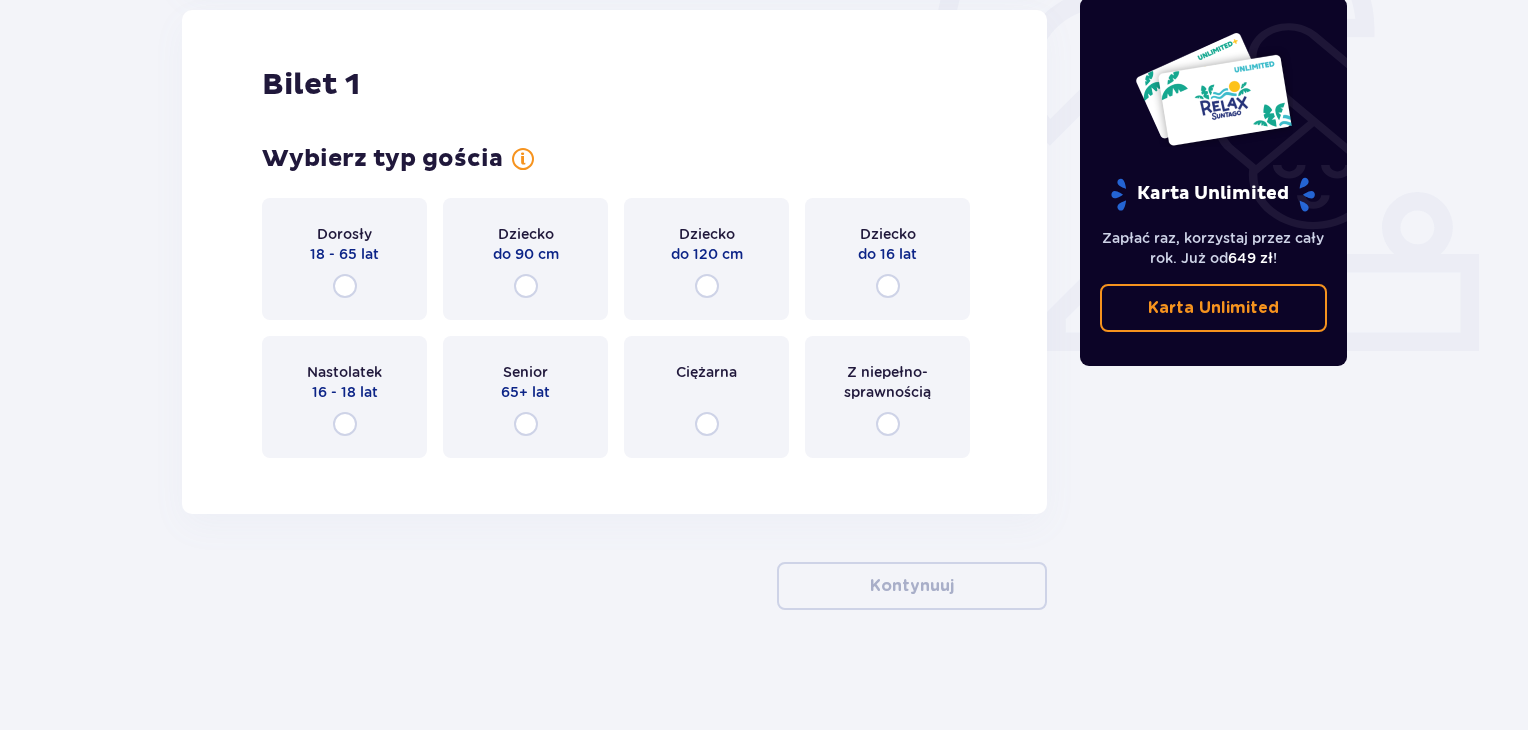 click on "Dorosły 18 - 65 lat" at bounding box center [344, 259] 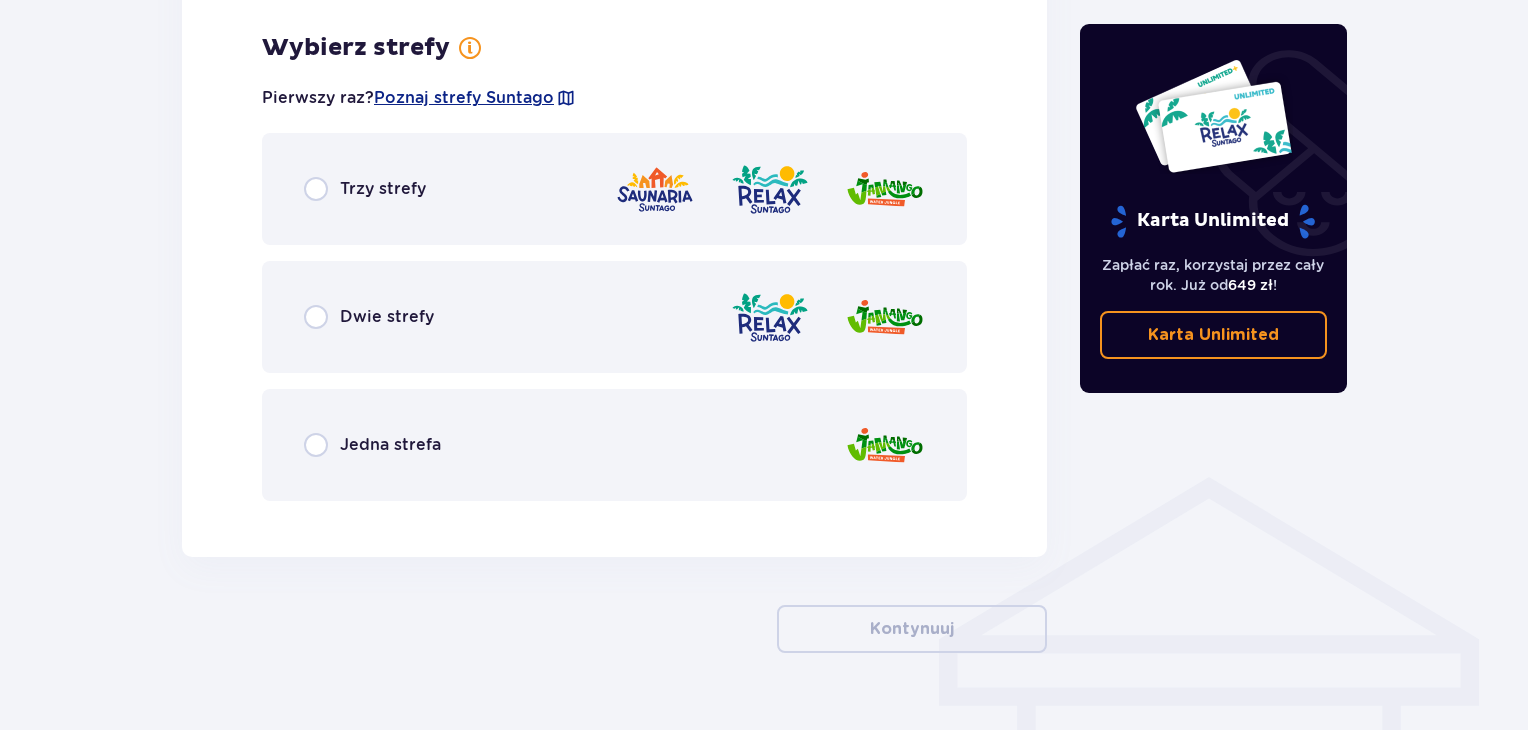 scroll, scrollTop: 1156, scrollLeft: 0, axis: vertical 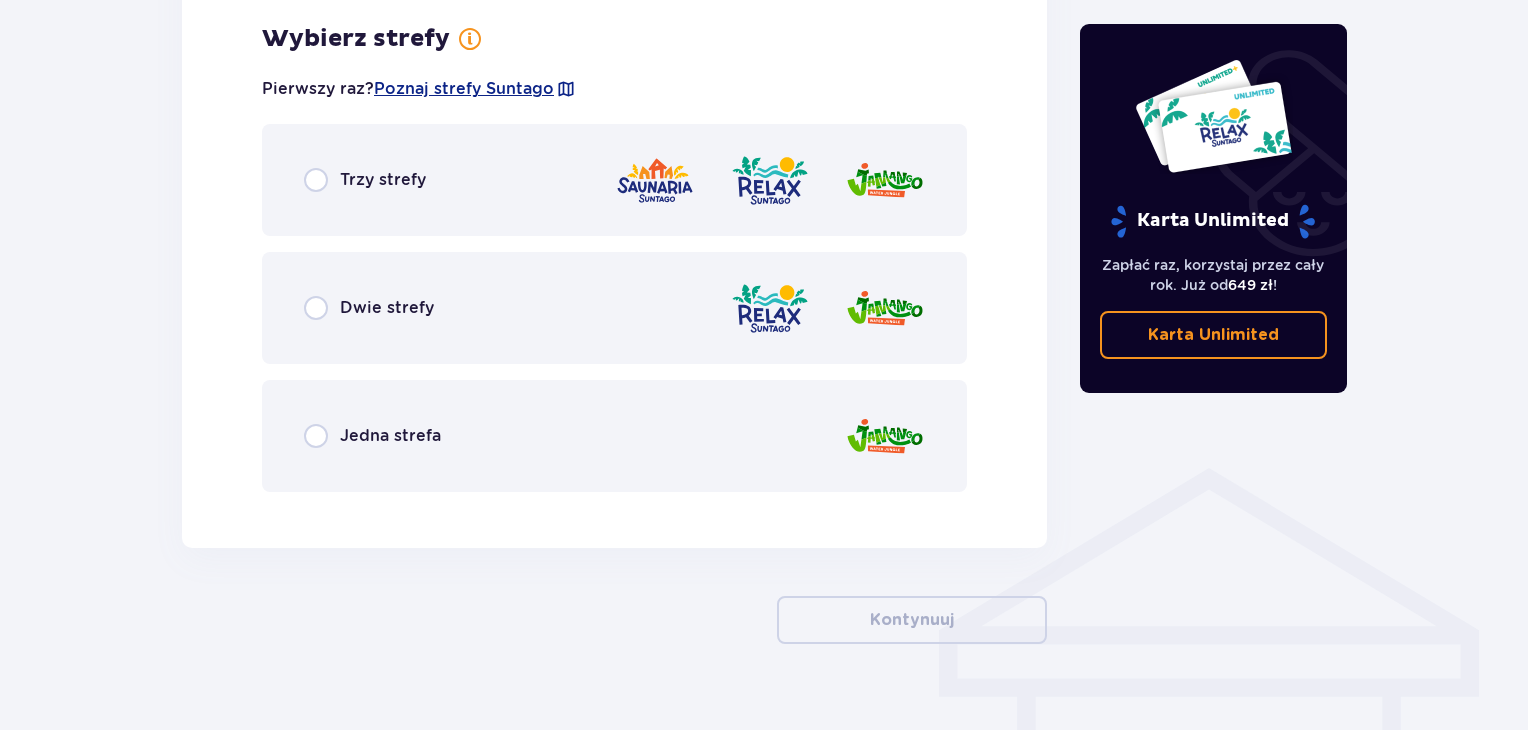 click on "Trzy strefy" at bounding box center [383, 180] 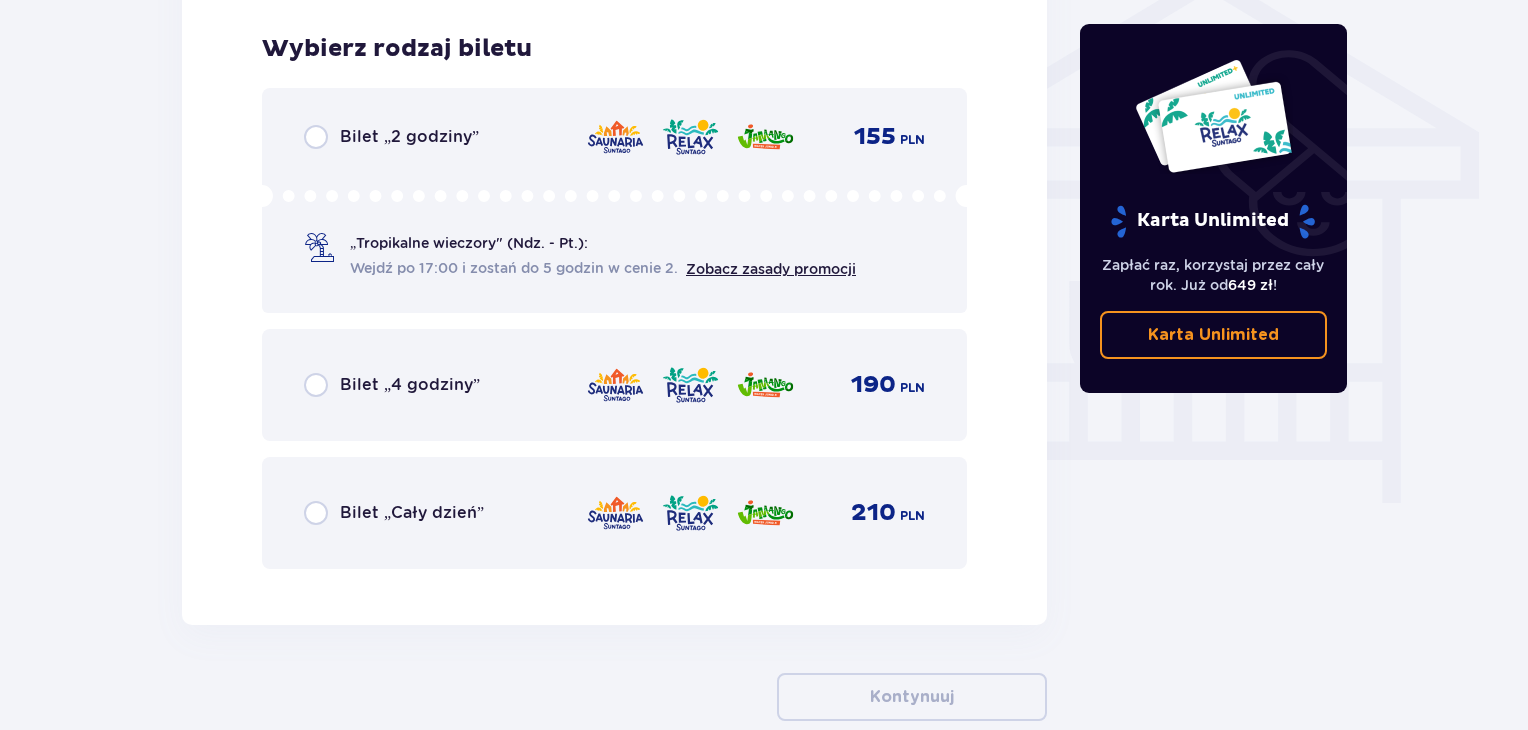 scroll, scrollTop: 1664, scrollLeft: 0, axis: vertical 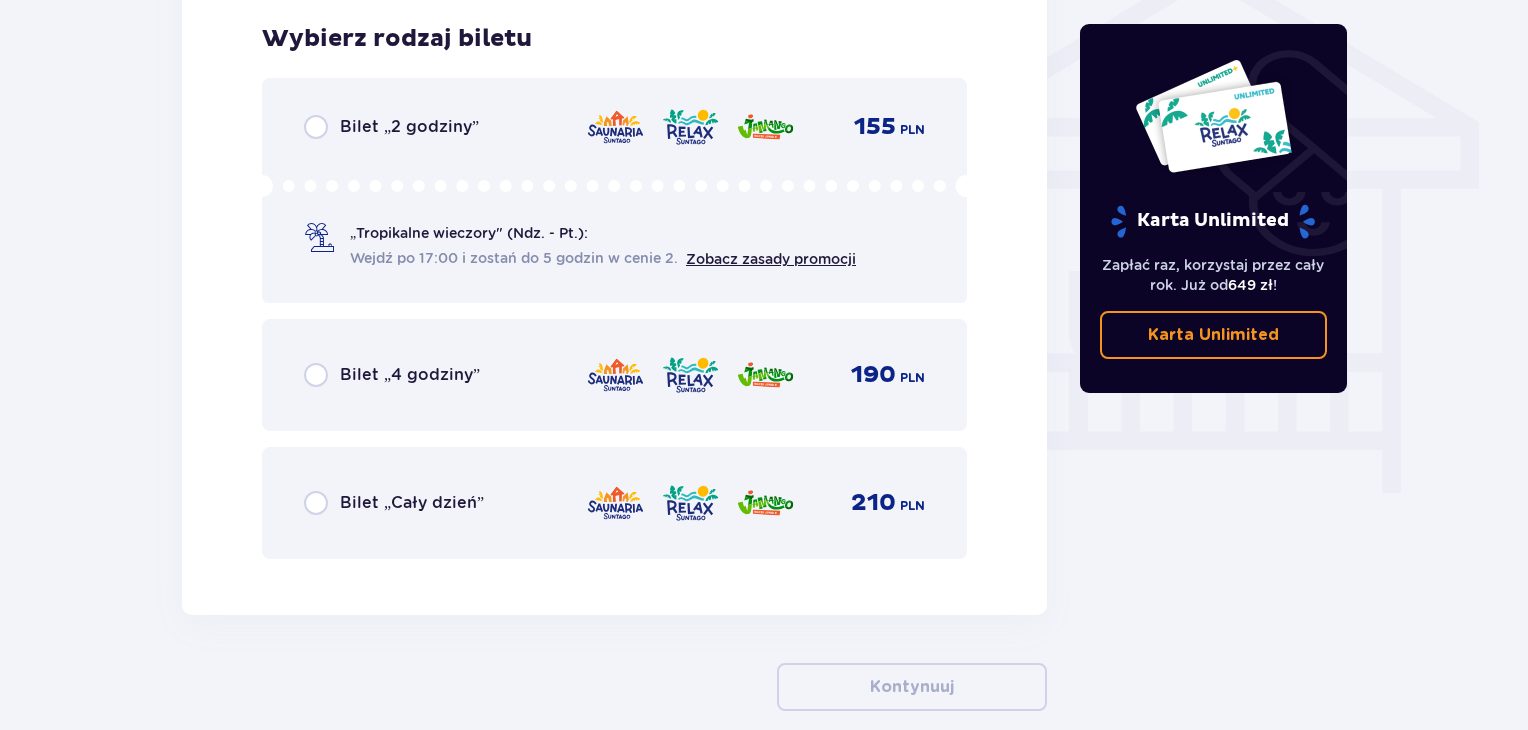 click on "Bilet „Cały dzień” 210 PLN" at bounding box center (614, 503) 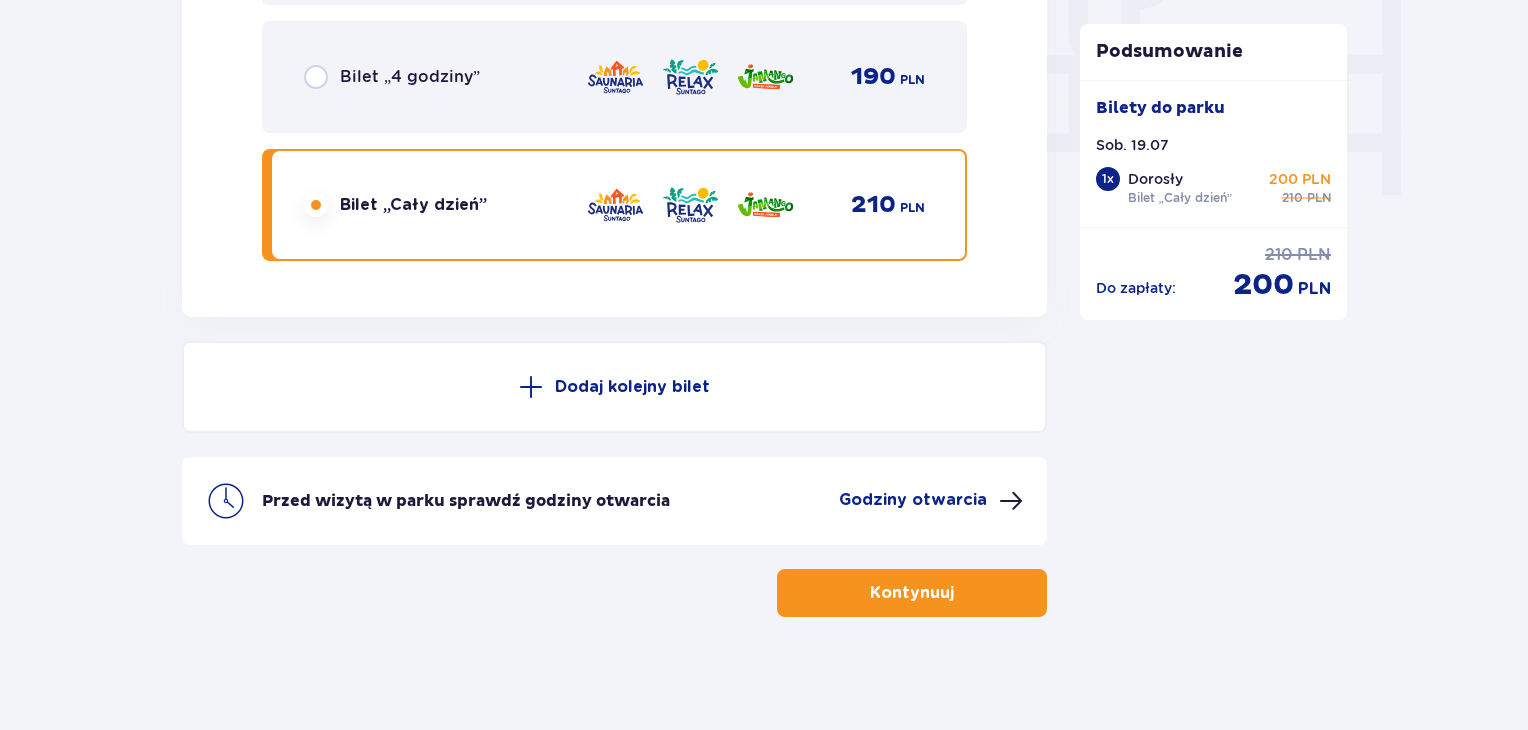 scroll, scrollTop: 1968, scrollLeft: 0, axis: vertical 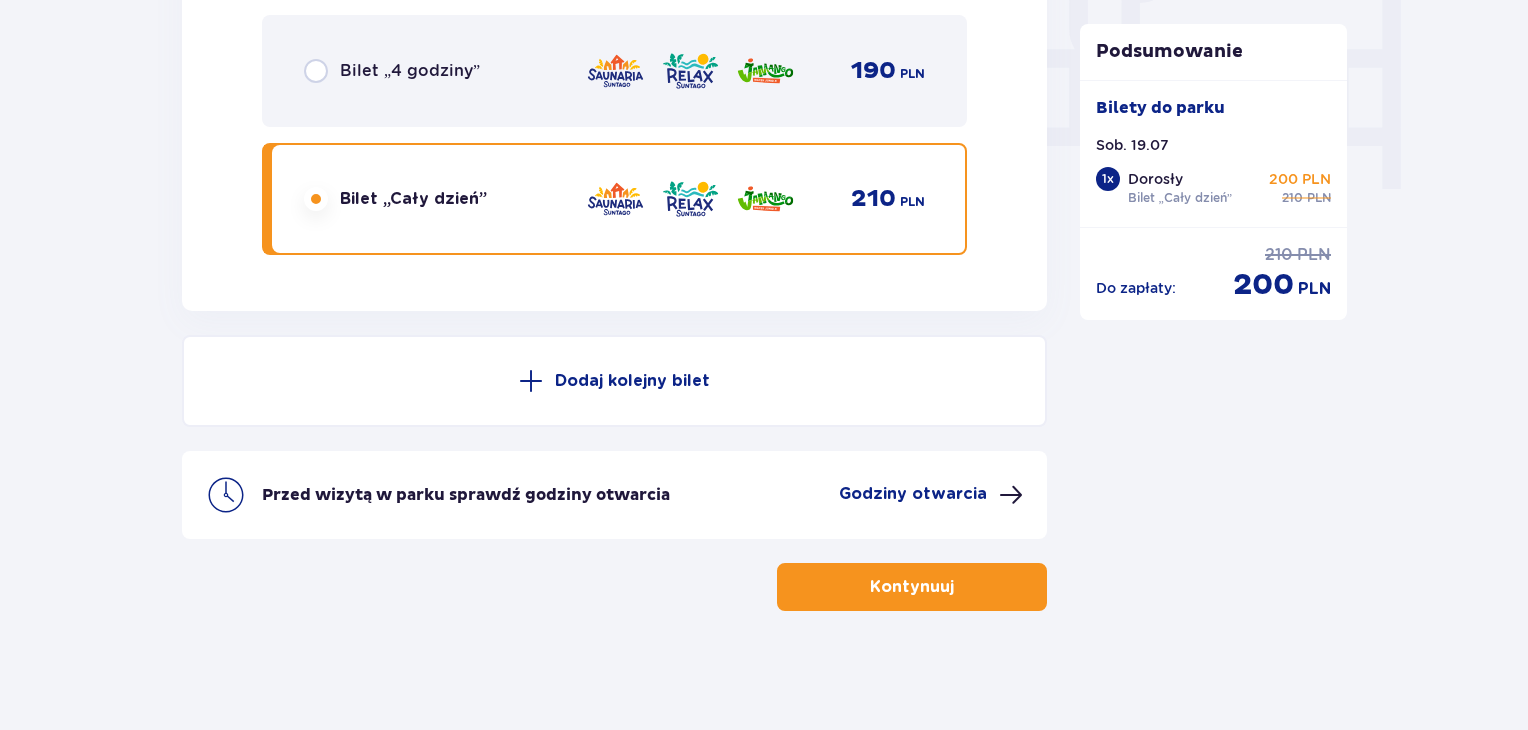 click on "Kontynuuj" at bounding box center [912, 587] 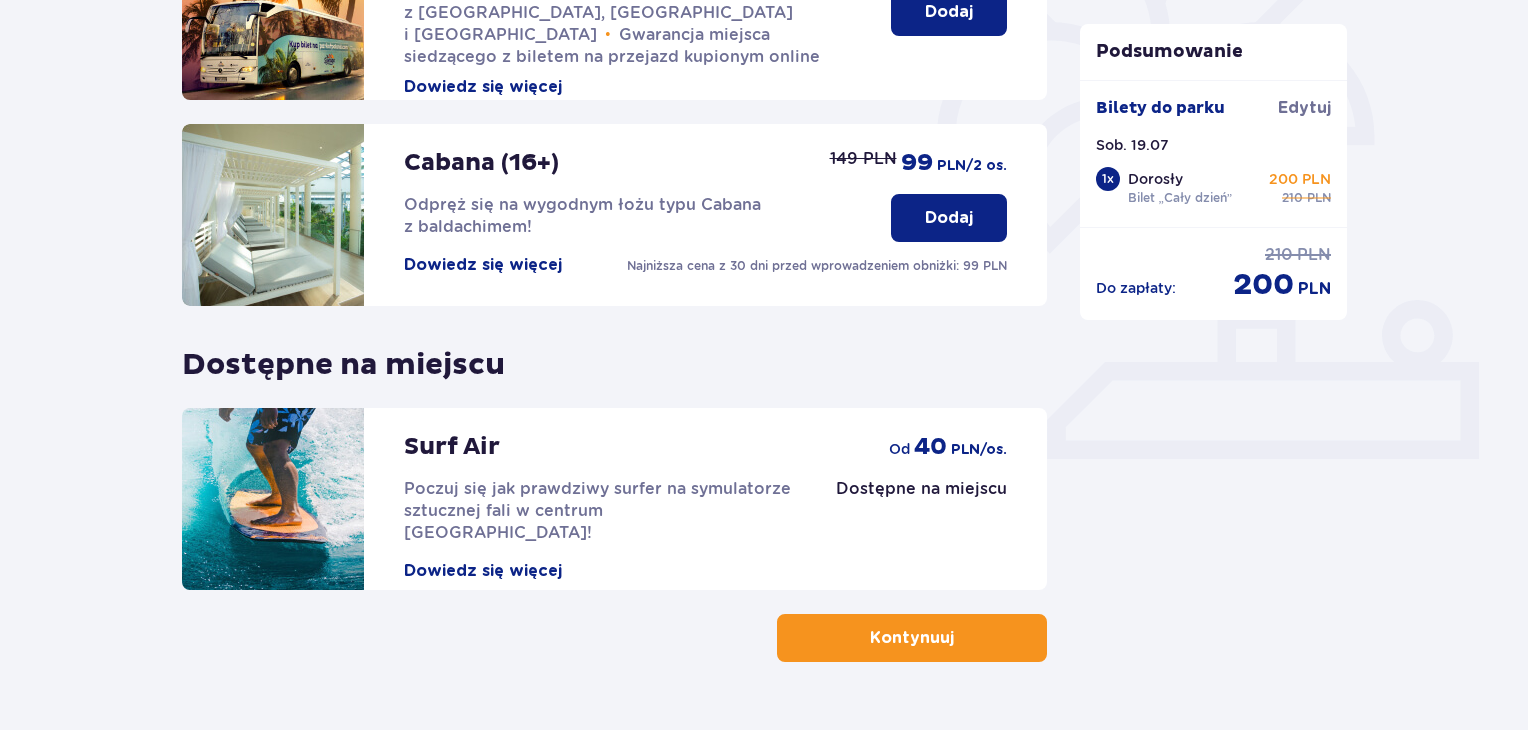 scroll, scrollTop: 626, scrollLeft: 0, axis: vertical 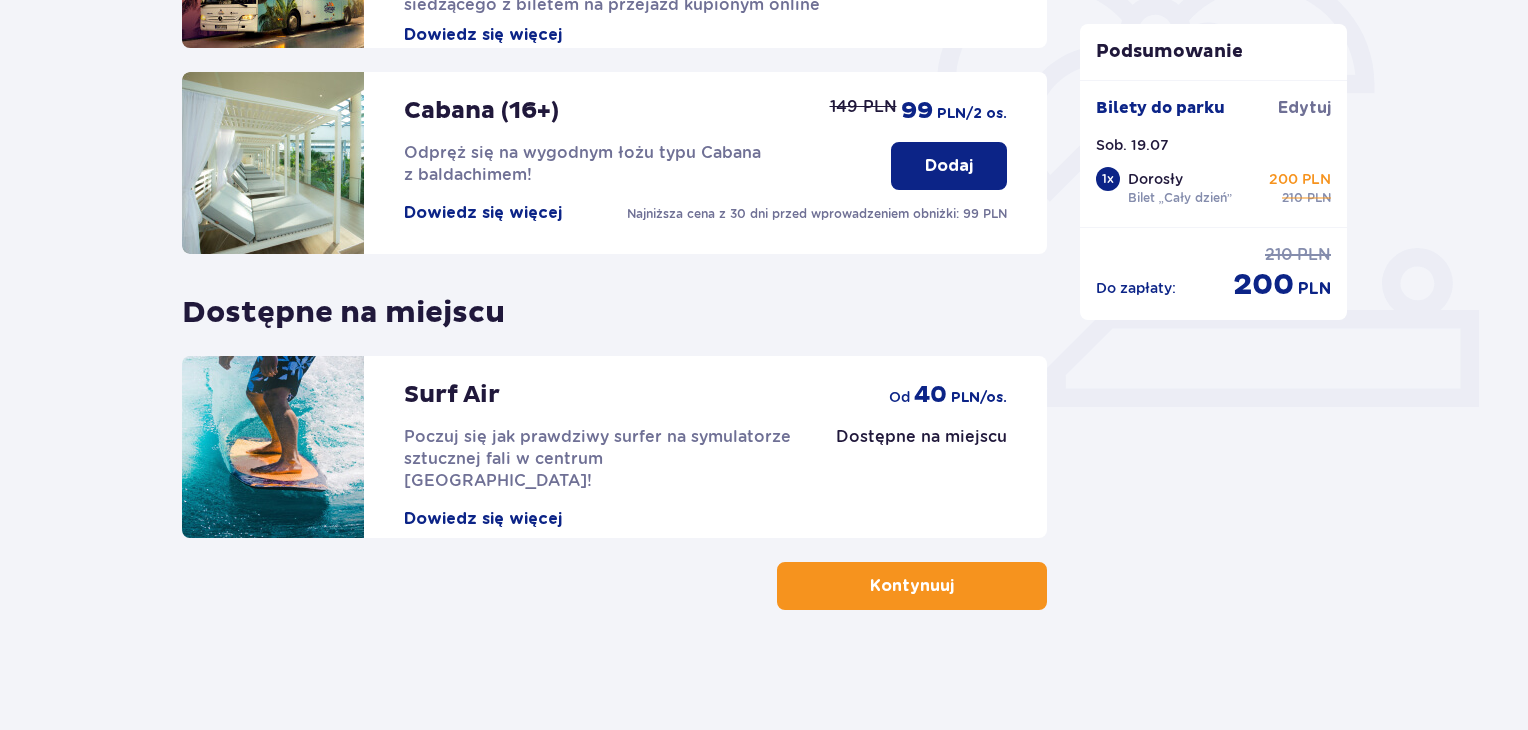 click on "Kontynuuj" at bounding box center (912, 586) 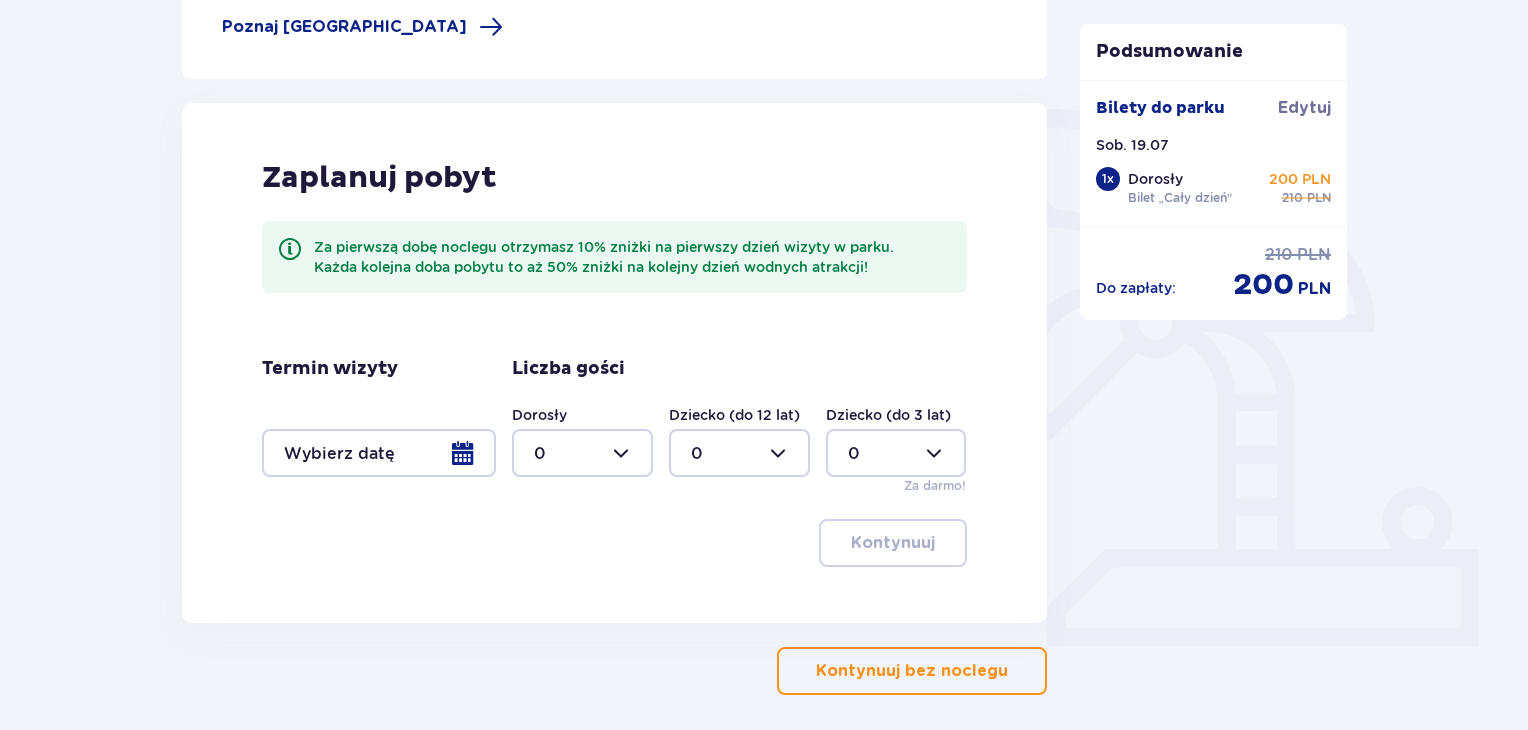scroll, scrollTop: 472, scrollLeft: 0, axis: vertical 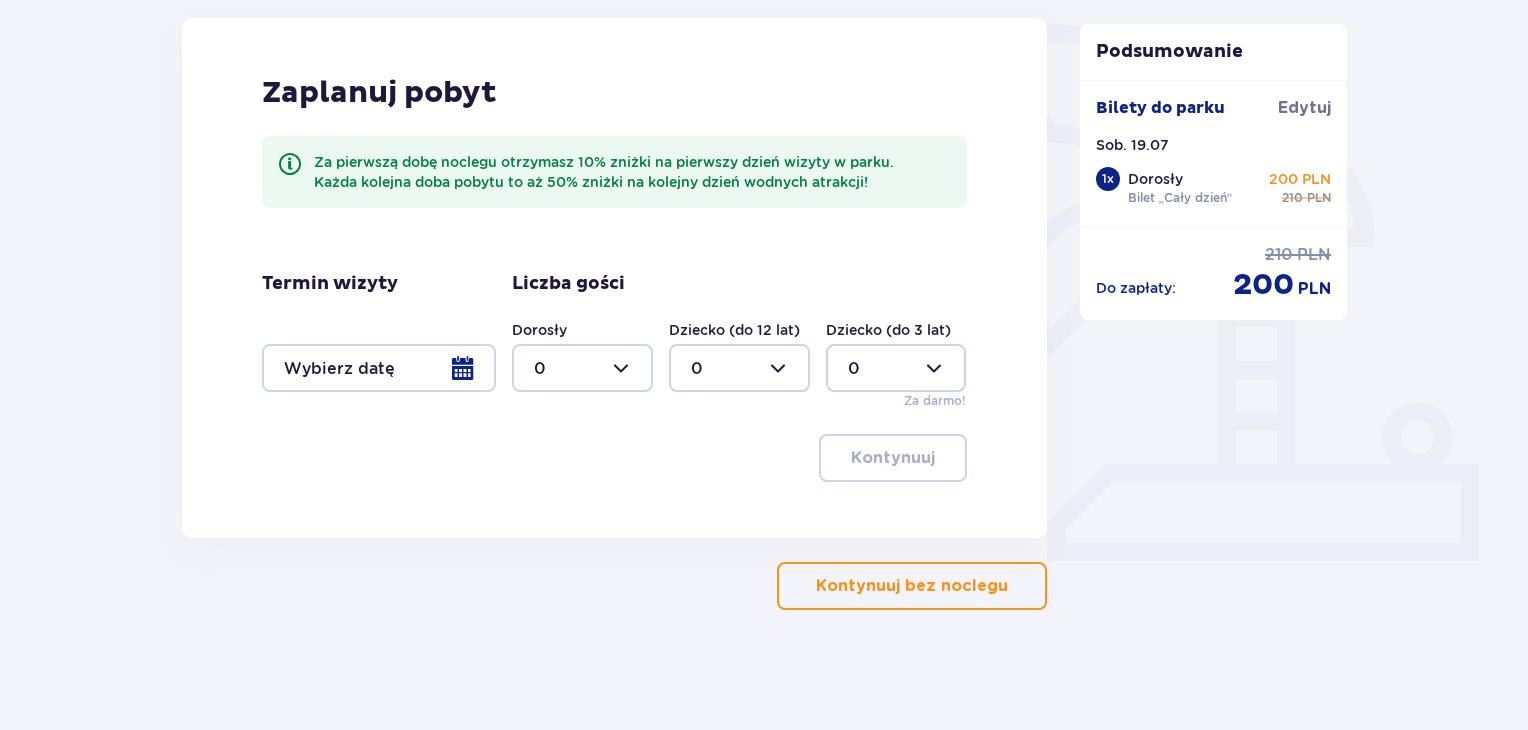 click on "Kontynuuj bez noclegu" at bounding box center (912, 586) 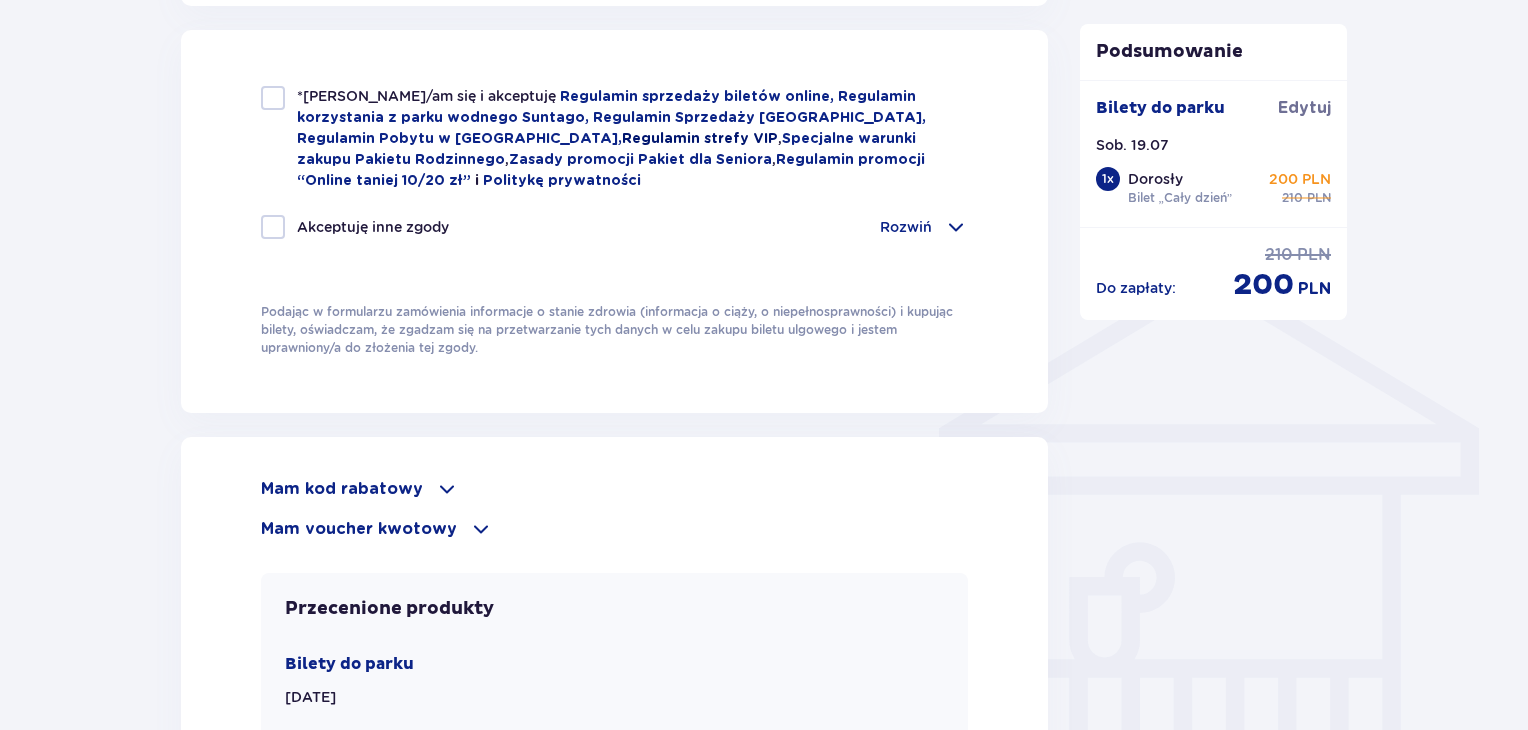 scroll, scrollTop: 1360, scrollLeft: 0, axis: vertical 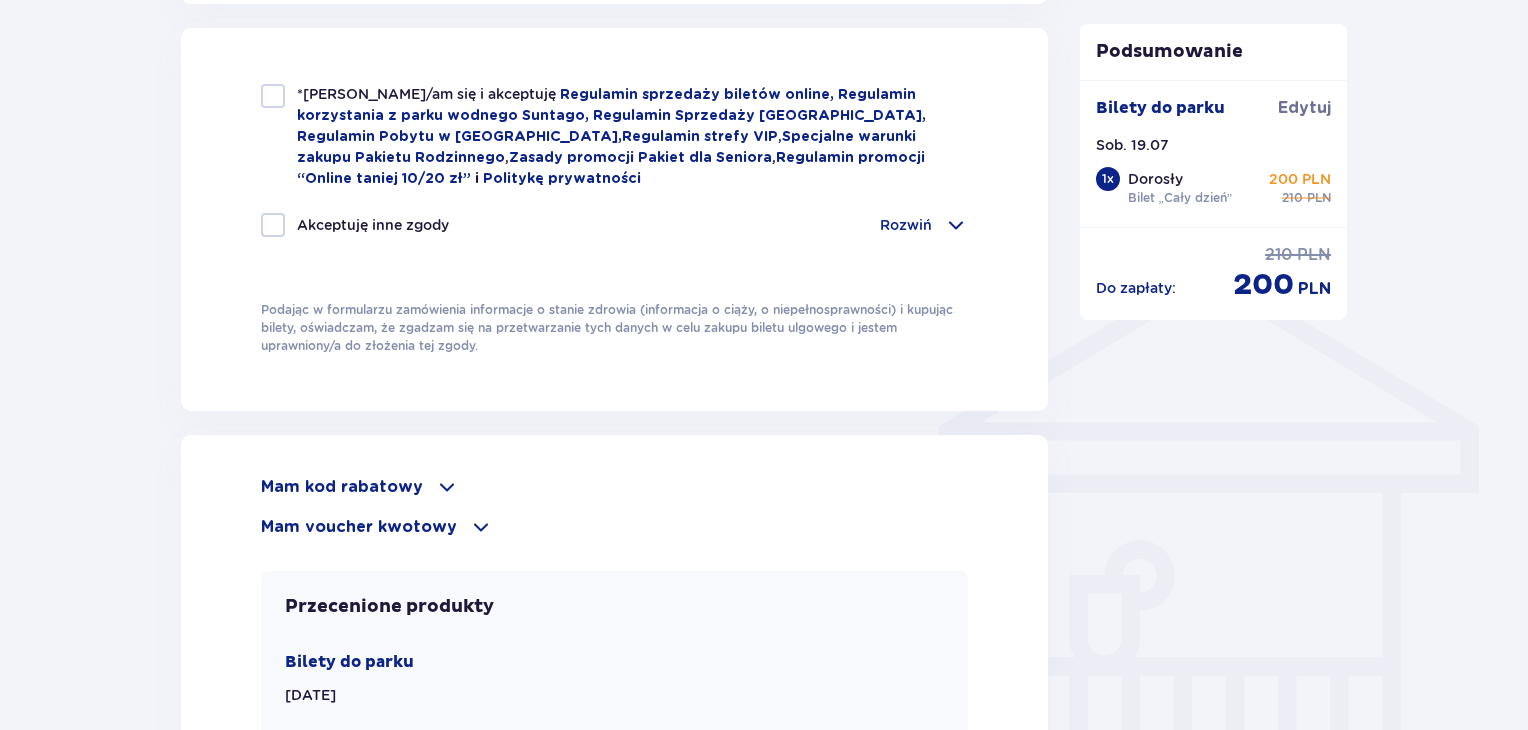 click at bounding box center (273, 96) 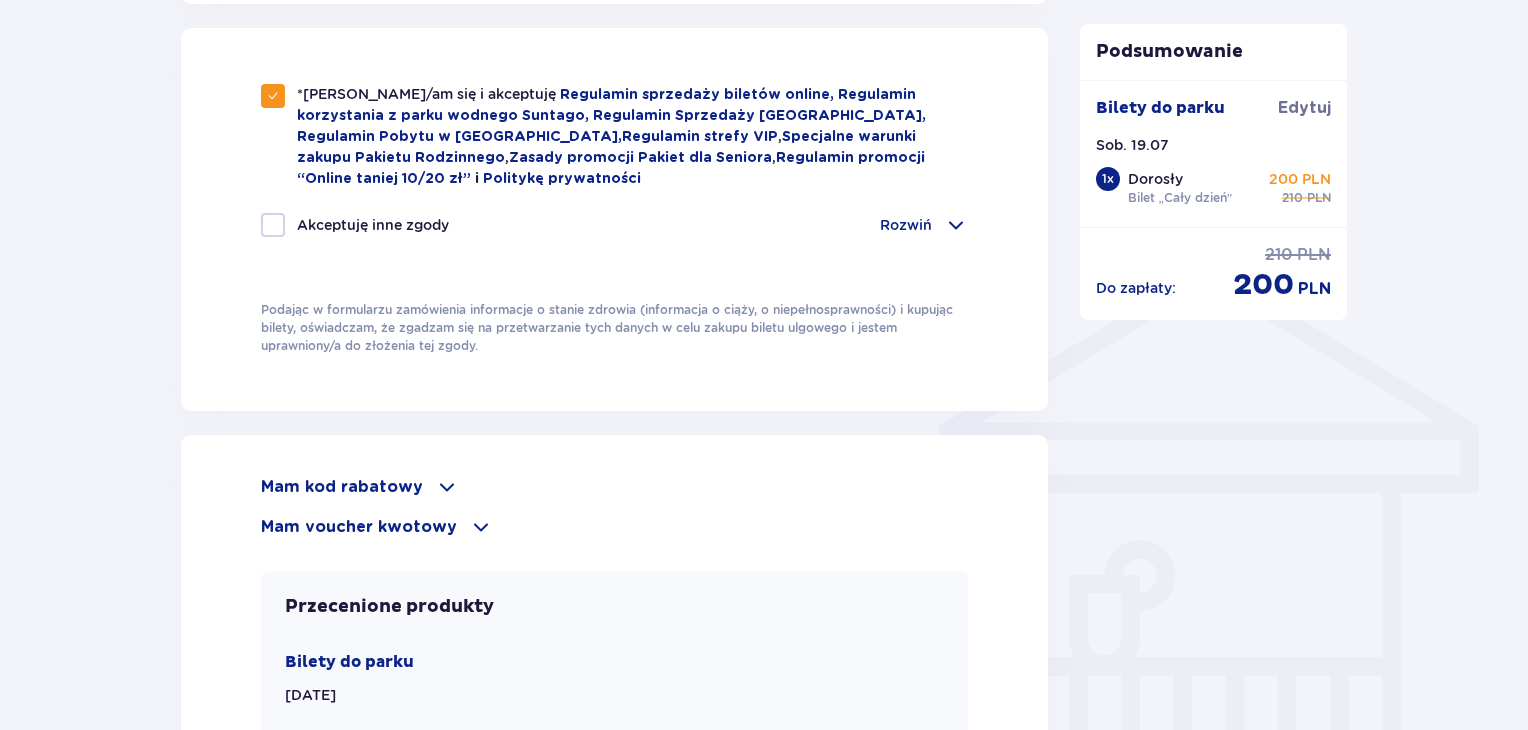 click on "Mam voucher kwotowy" at bounding box center (359, 527) 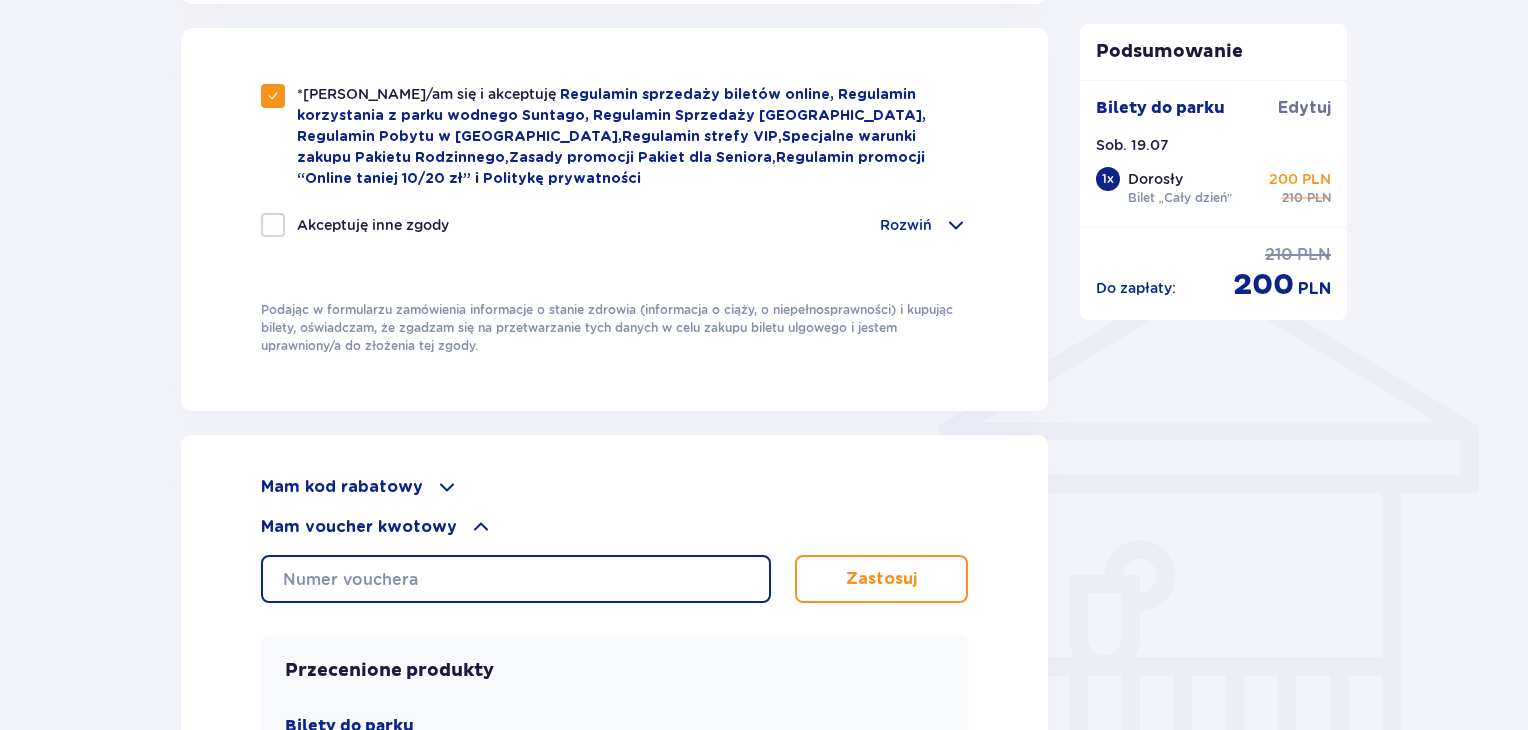 click at bounding box center (516, 579) 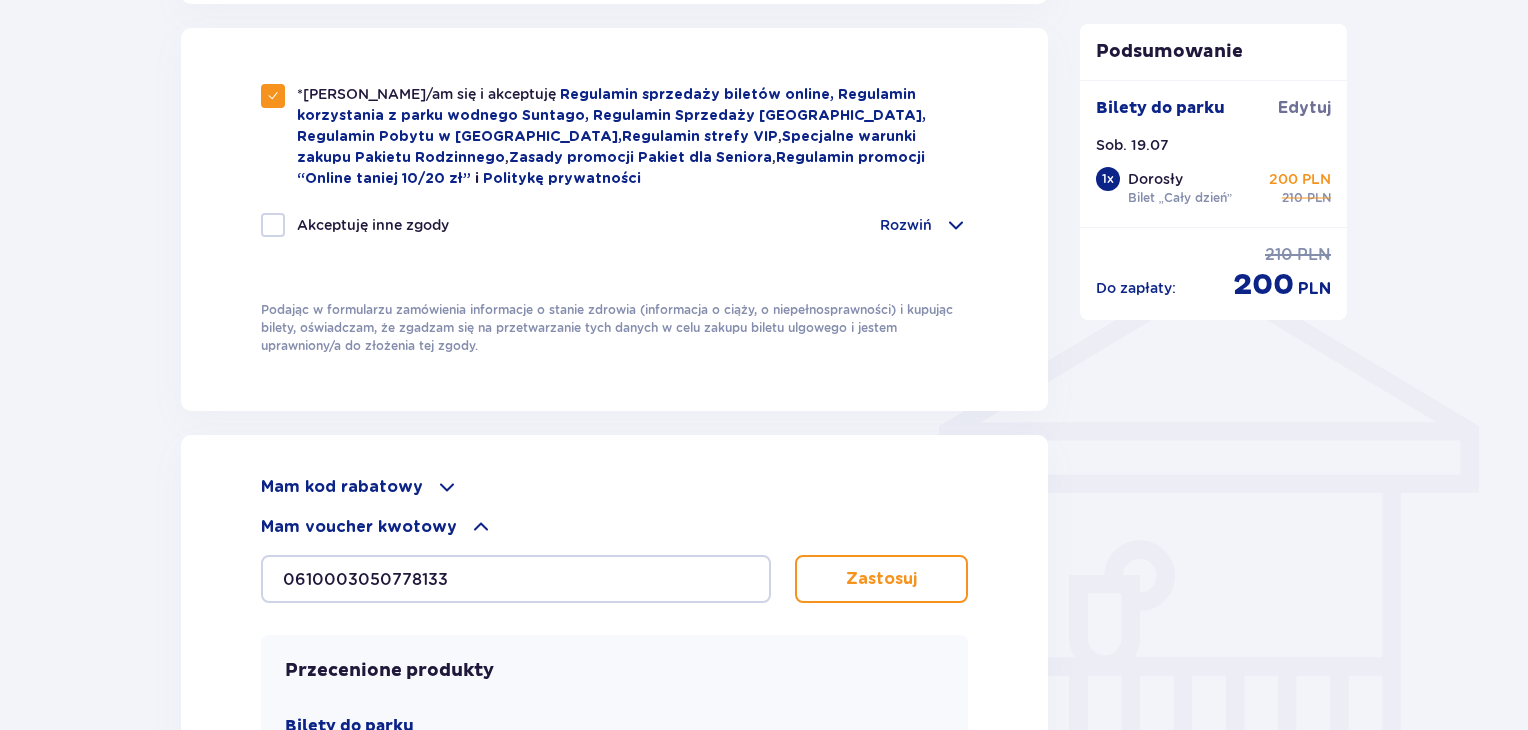 click on "Zastosuj" at bounding box center [881, 579] 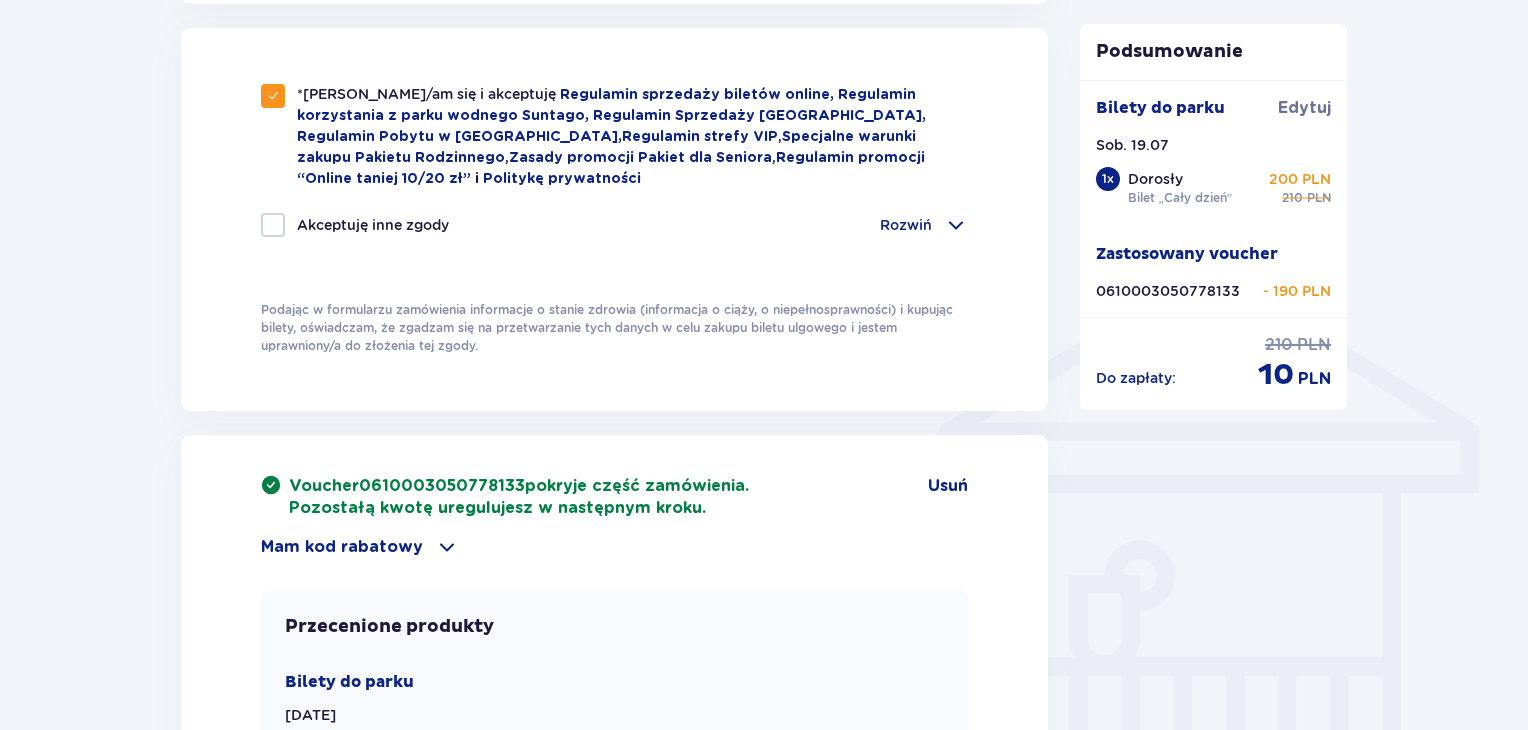 click on "Voucher   0610003050778133  pokryje część zamówienia.  Pozostałą kwotę uregulujesz w następnym kroku. Usuń" at bounding box center [614, 497] 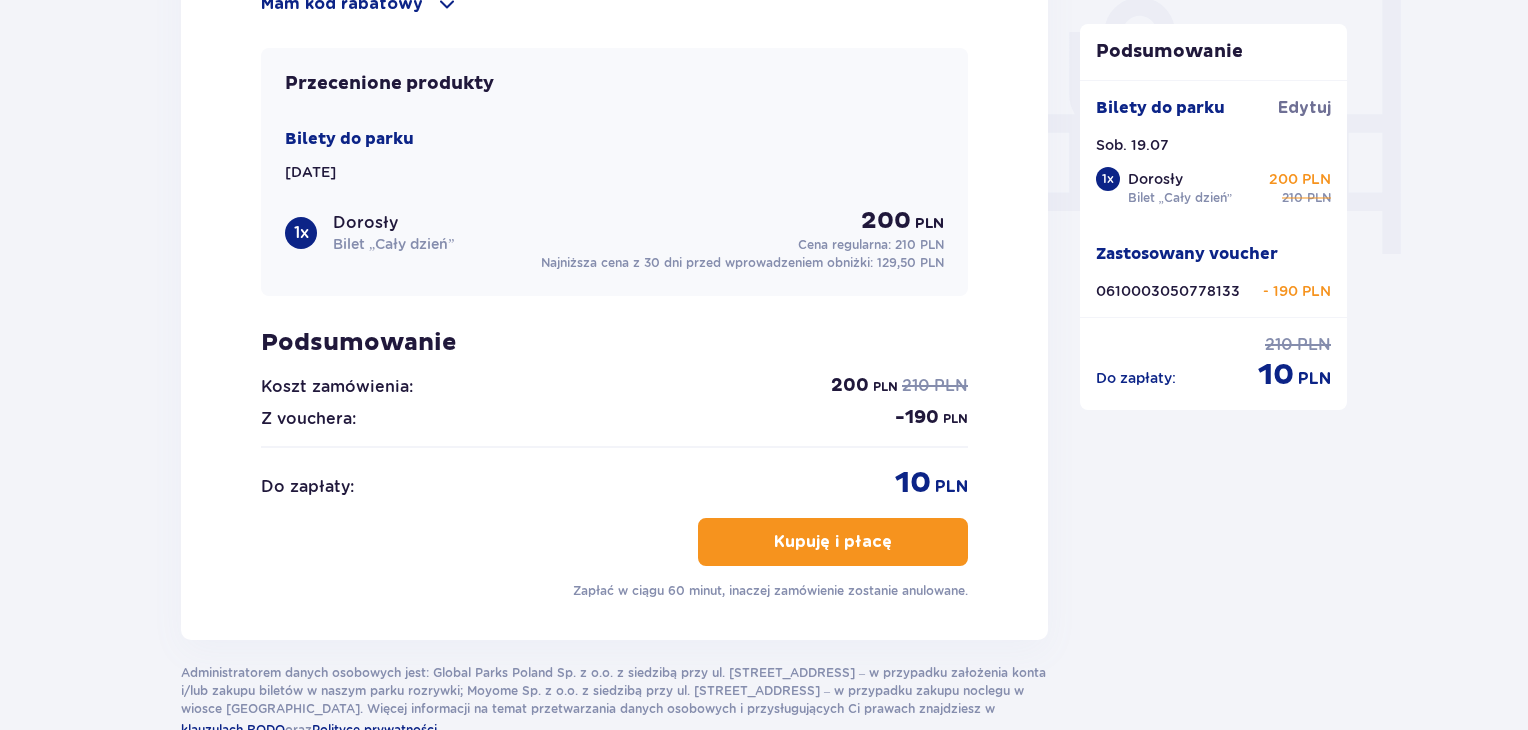 scroll, scrollTop: 1920, scrollLeft: 0, axis: vertical 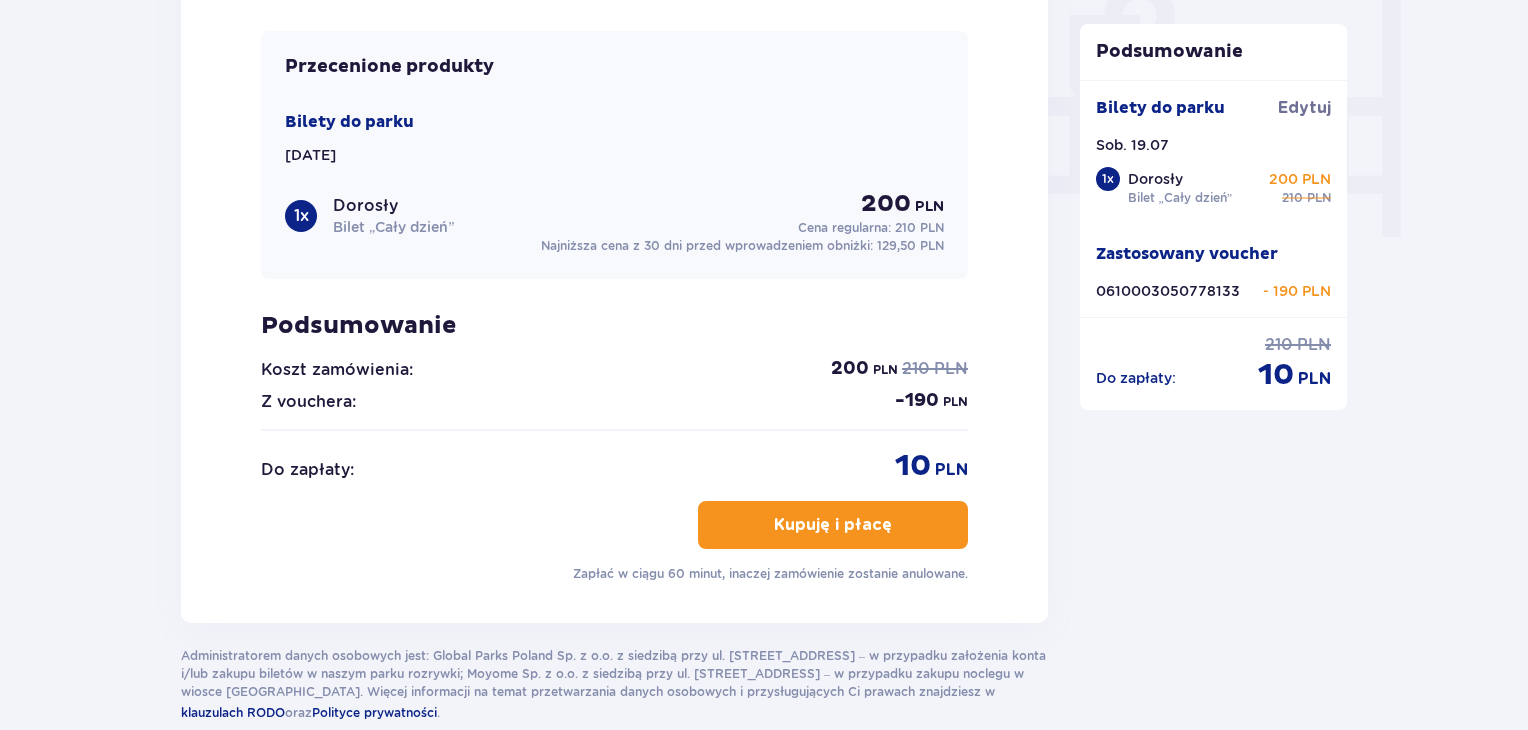 click on "Kupuję i płacę" at bounding box center (833, 525) 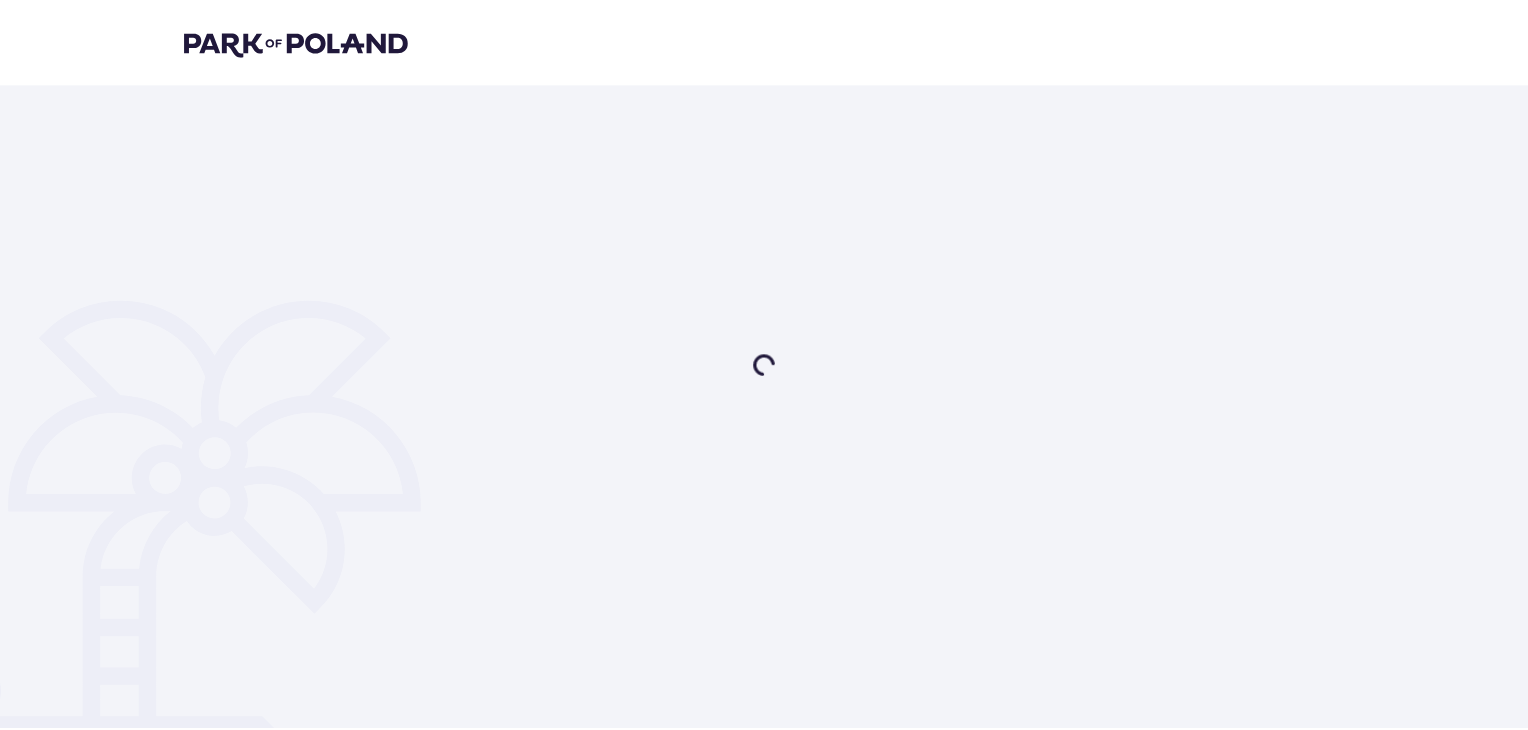scroll, scrollTop: 0, scrollLeft: 0, axis: both 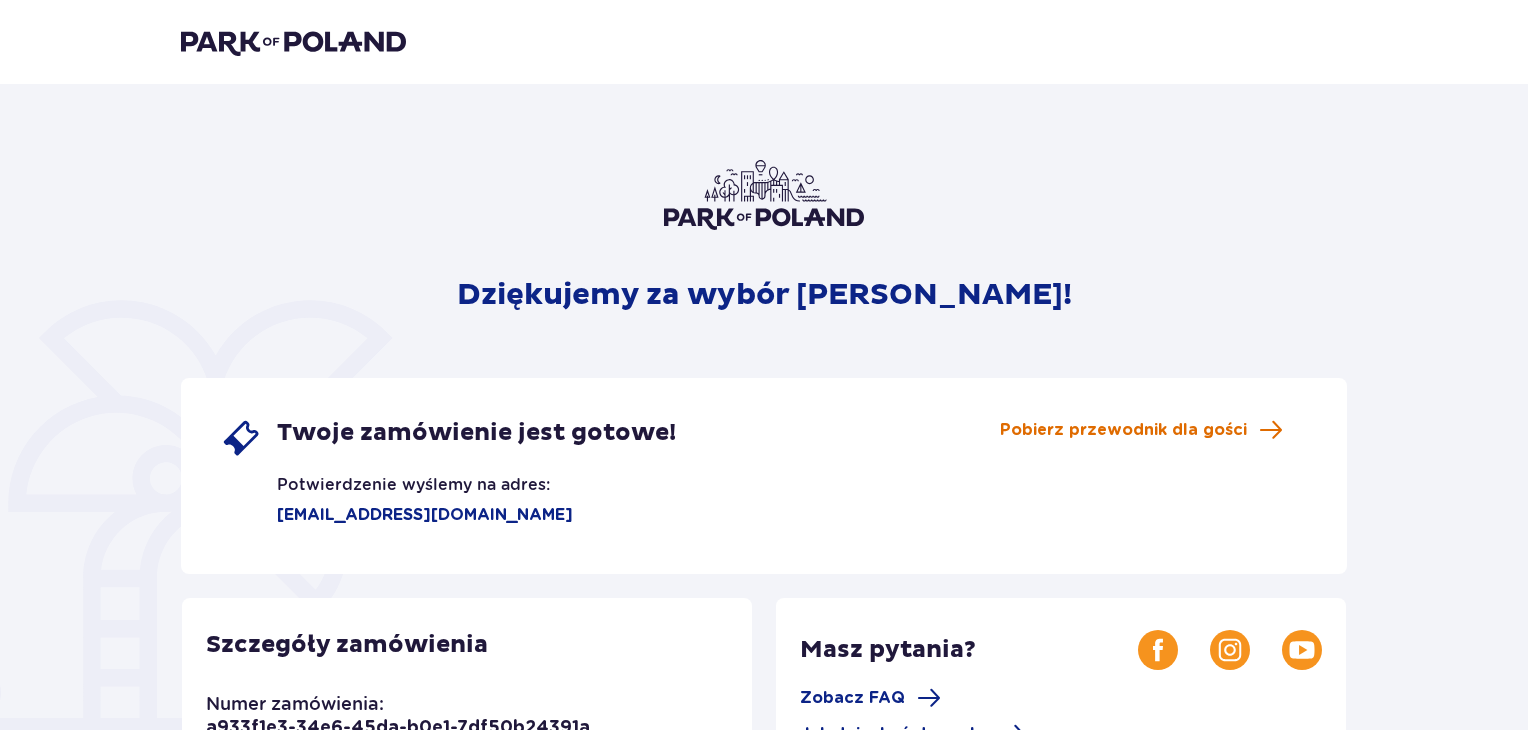 click on "Pobierz przewodnik dla gości" at bounding box center (1123, 430) 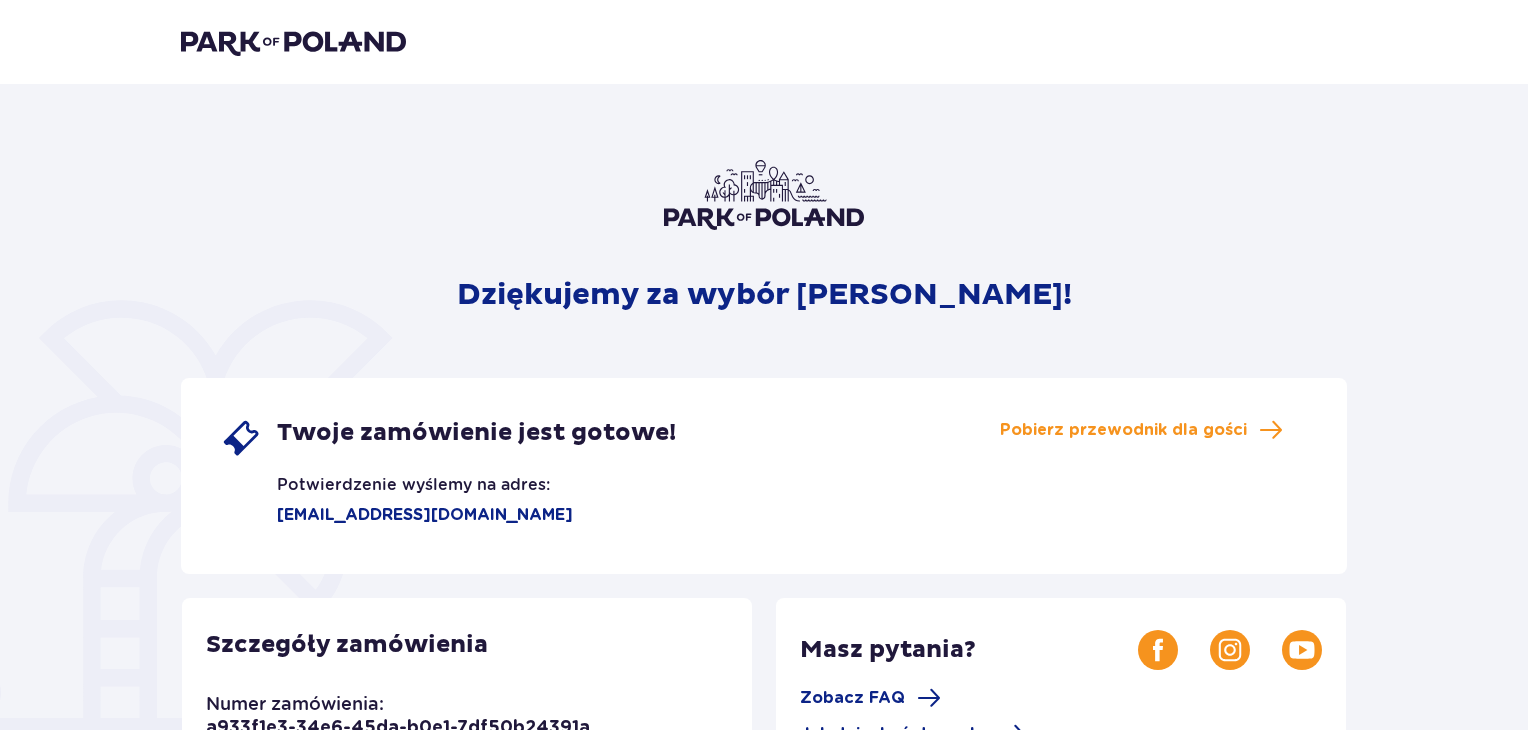 click at bounding box center (293, 42) 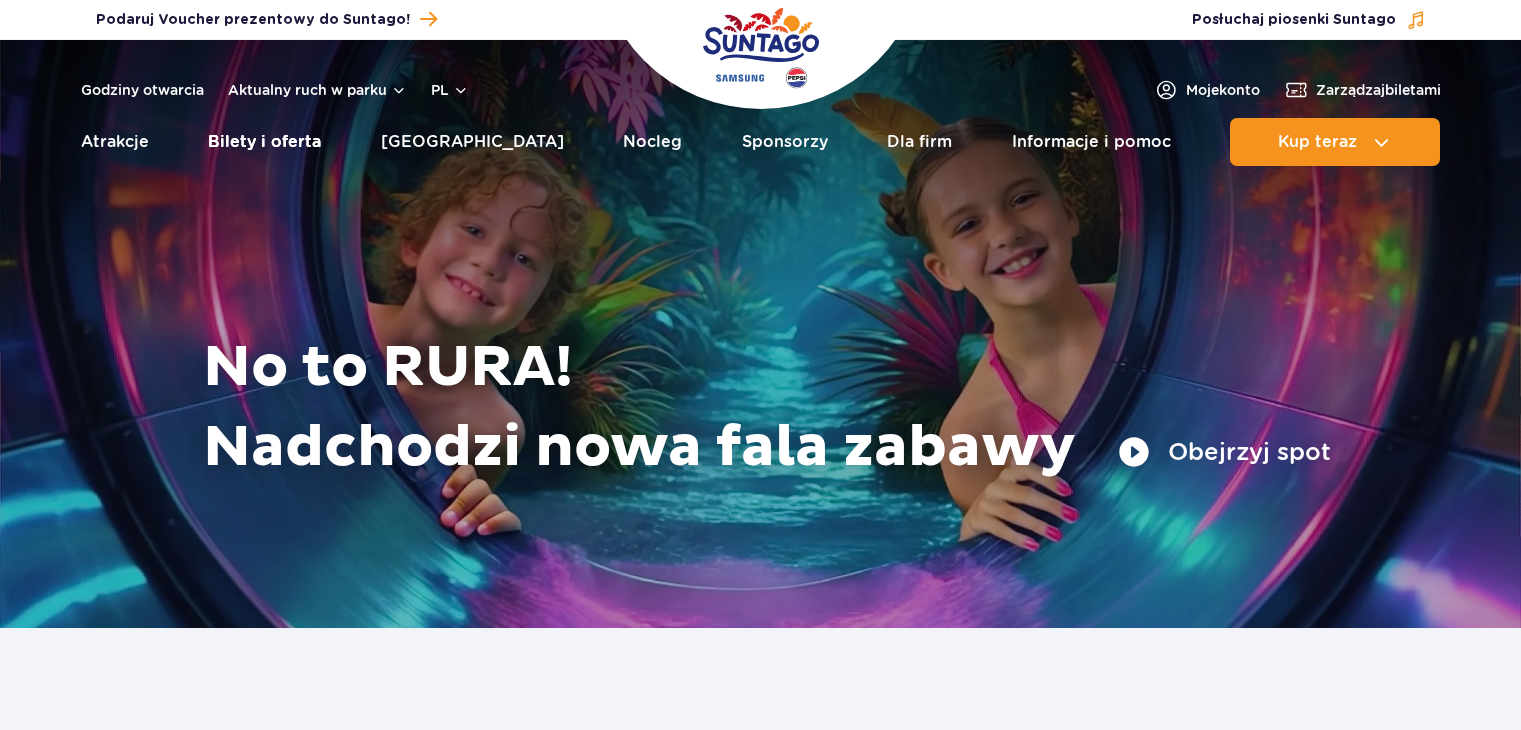 scroll, scrollTop: 0, scrollLeft: 0, axis: both 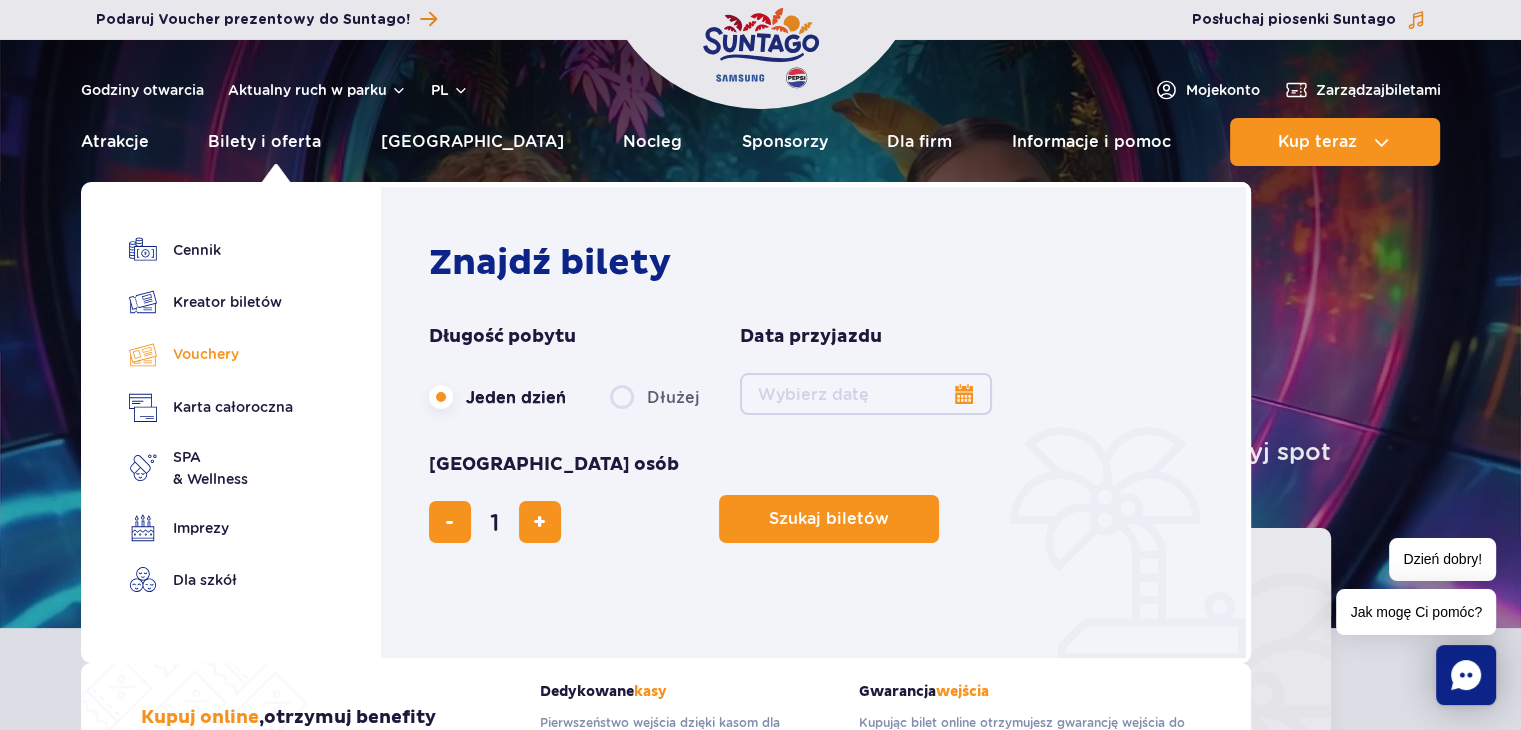click on "Vouchery" at bounding box center (211, 354) 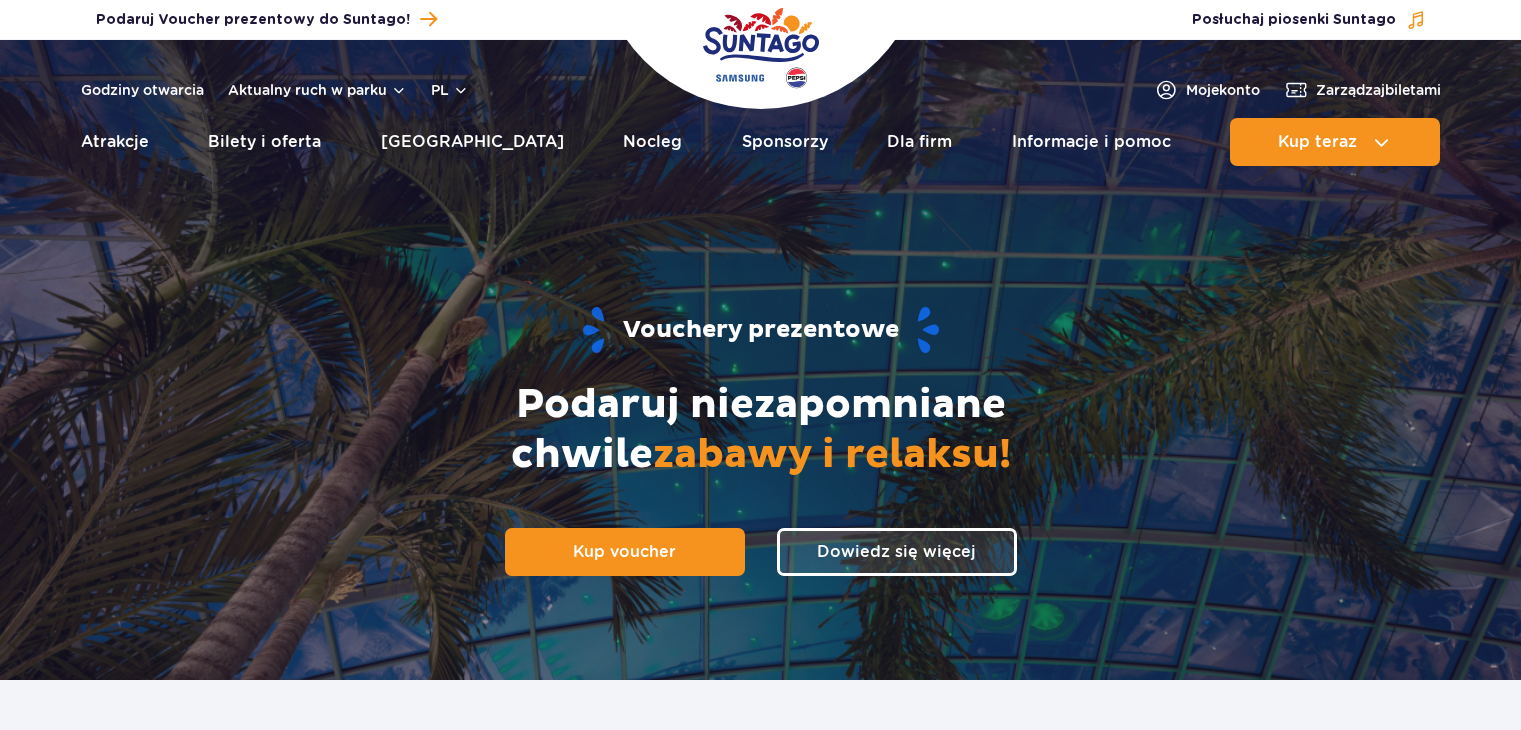 scroll, scrollTop: 0, scrollLeft: 0, axis: both 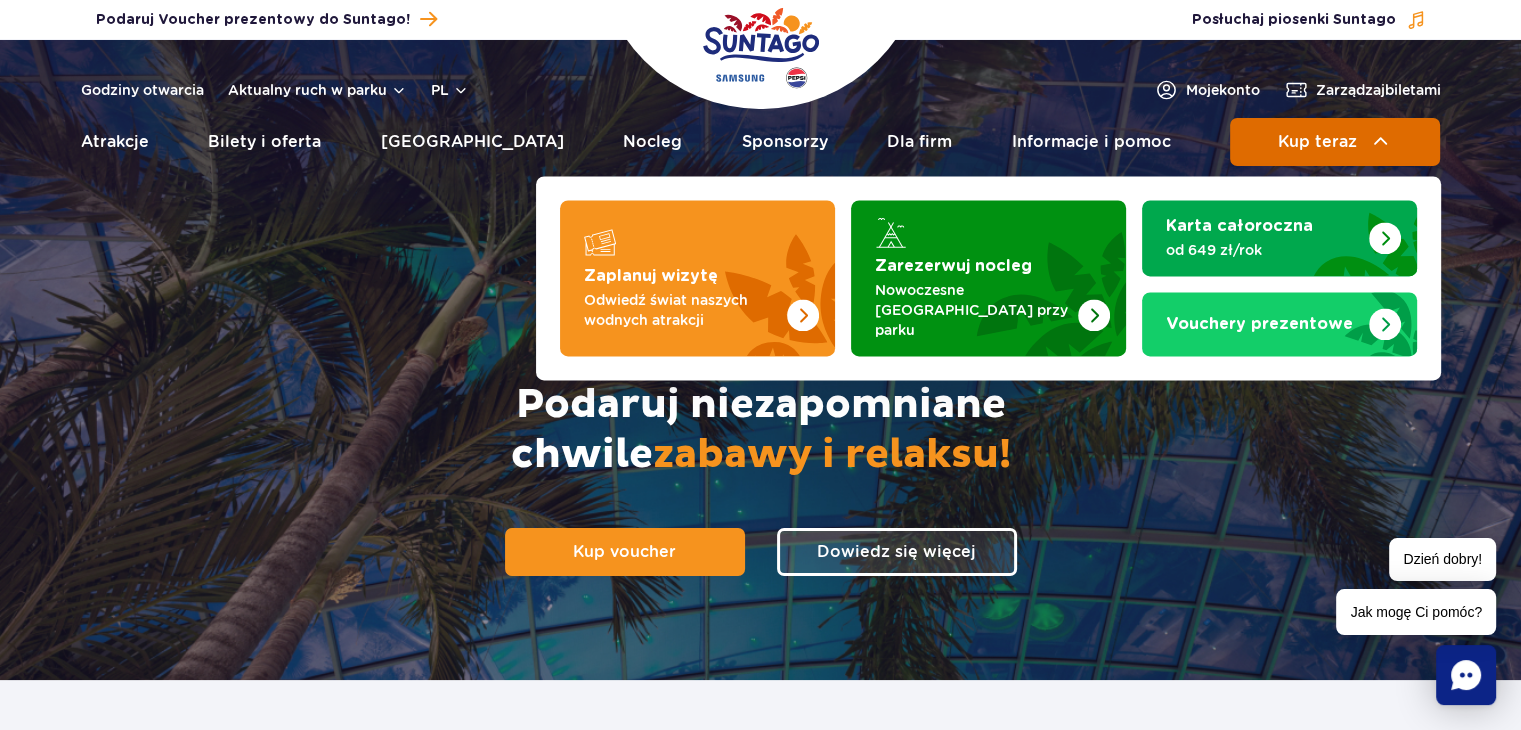 click on "Kup teraz" at bounding box center (1317, 142) 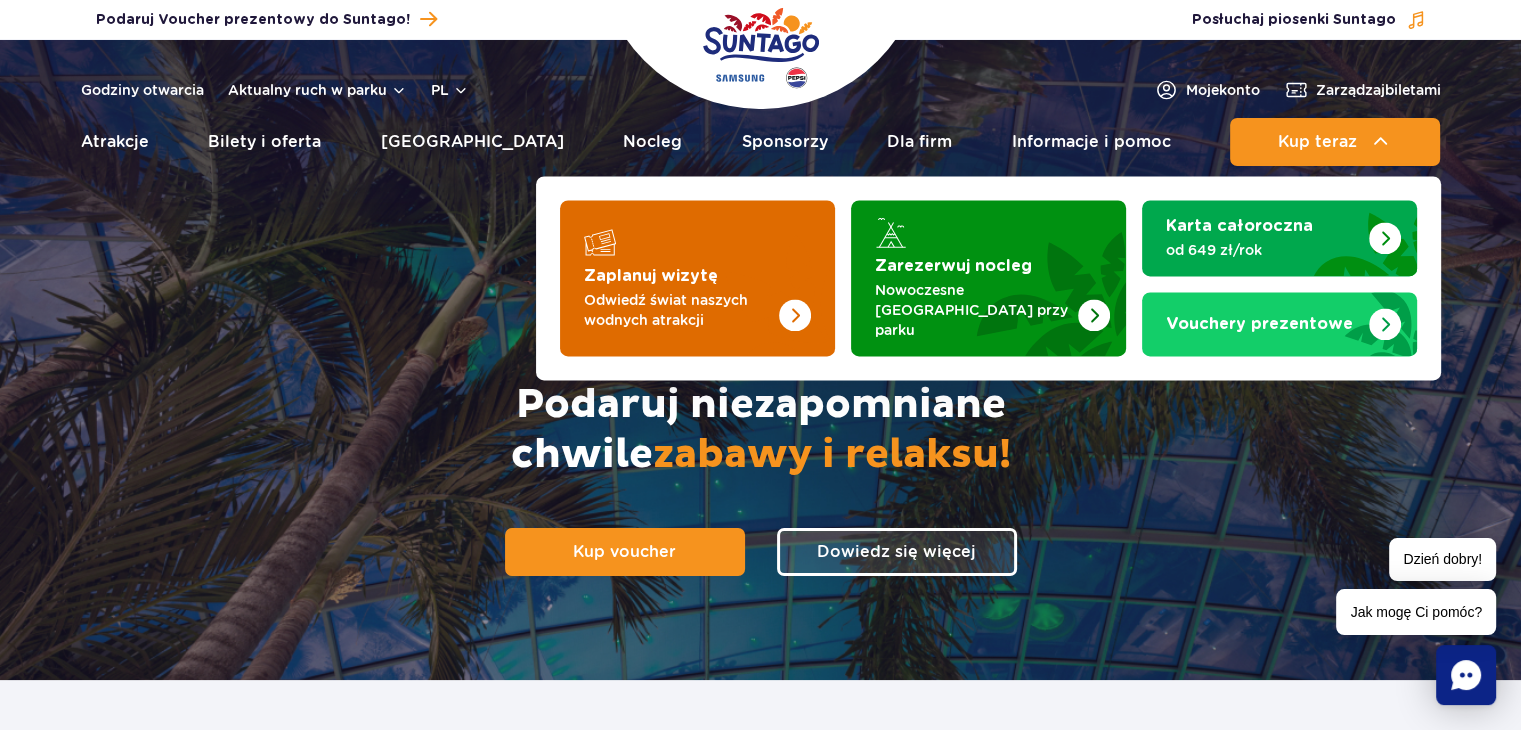 click at bounding box center [697, 278] 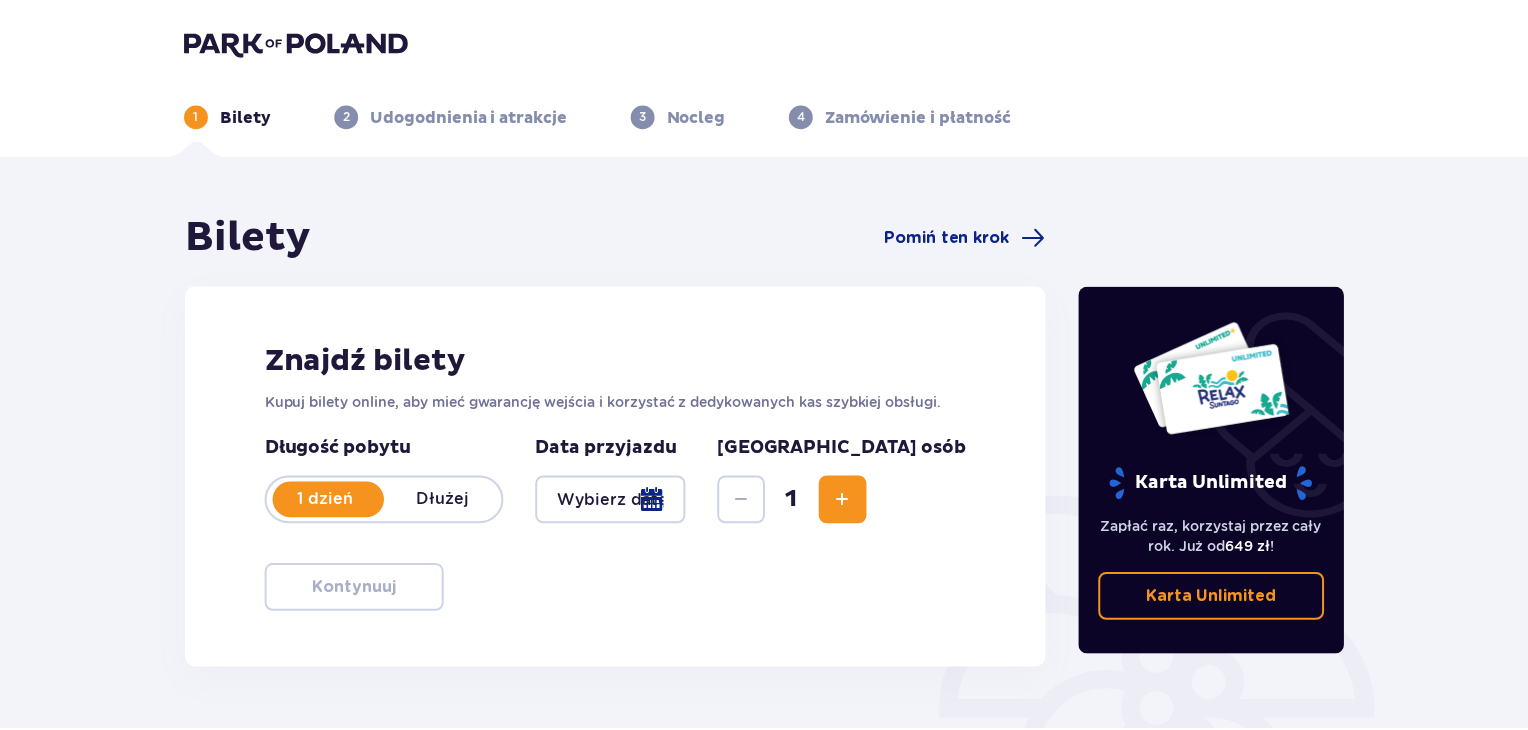 scroll, scrollTop: 0, scrollLeft: 0, axis: both 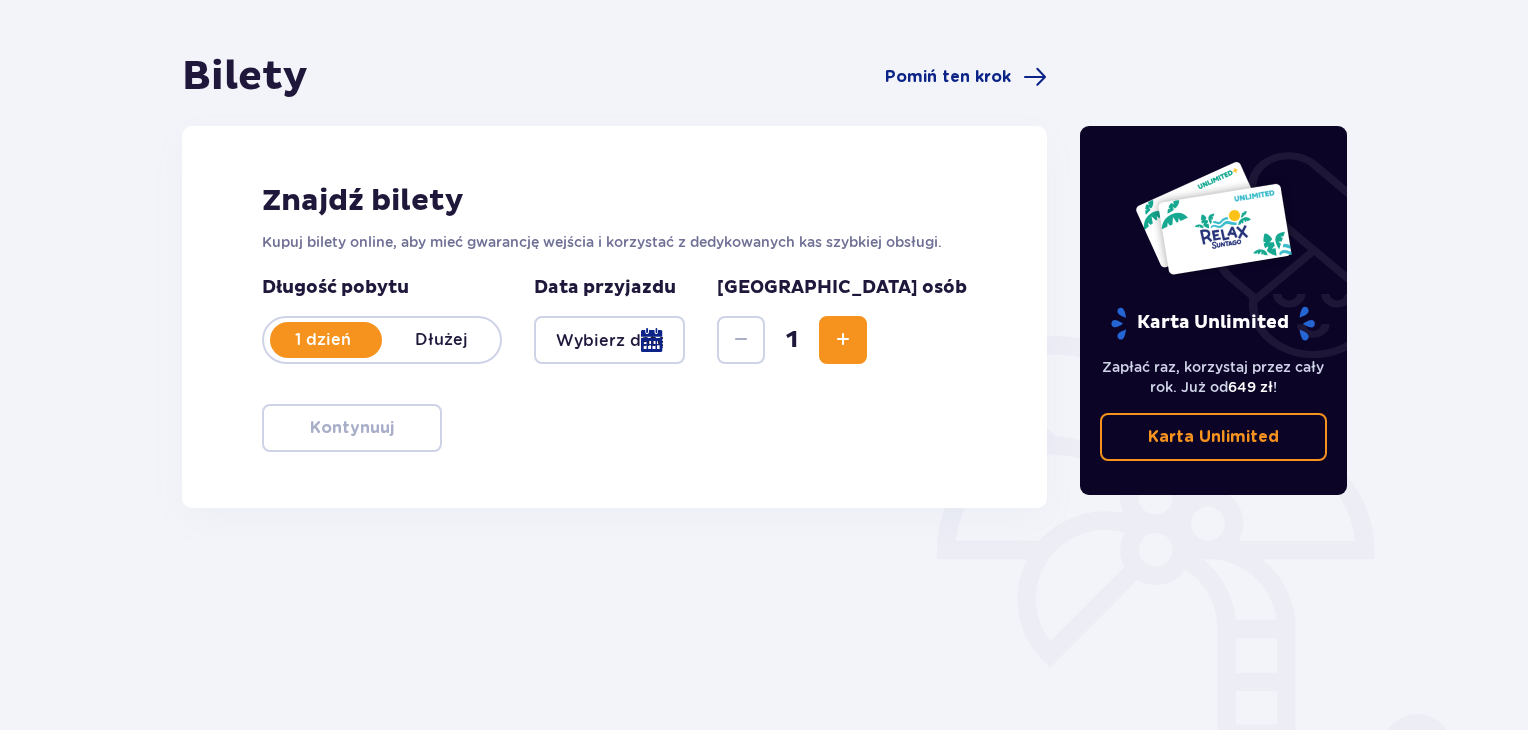 click at bounding box center (609, 340) 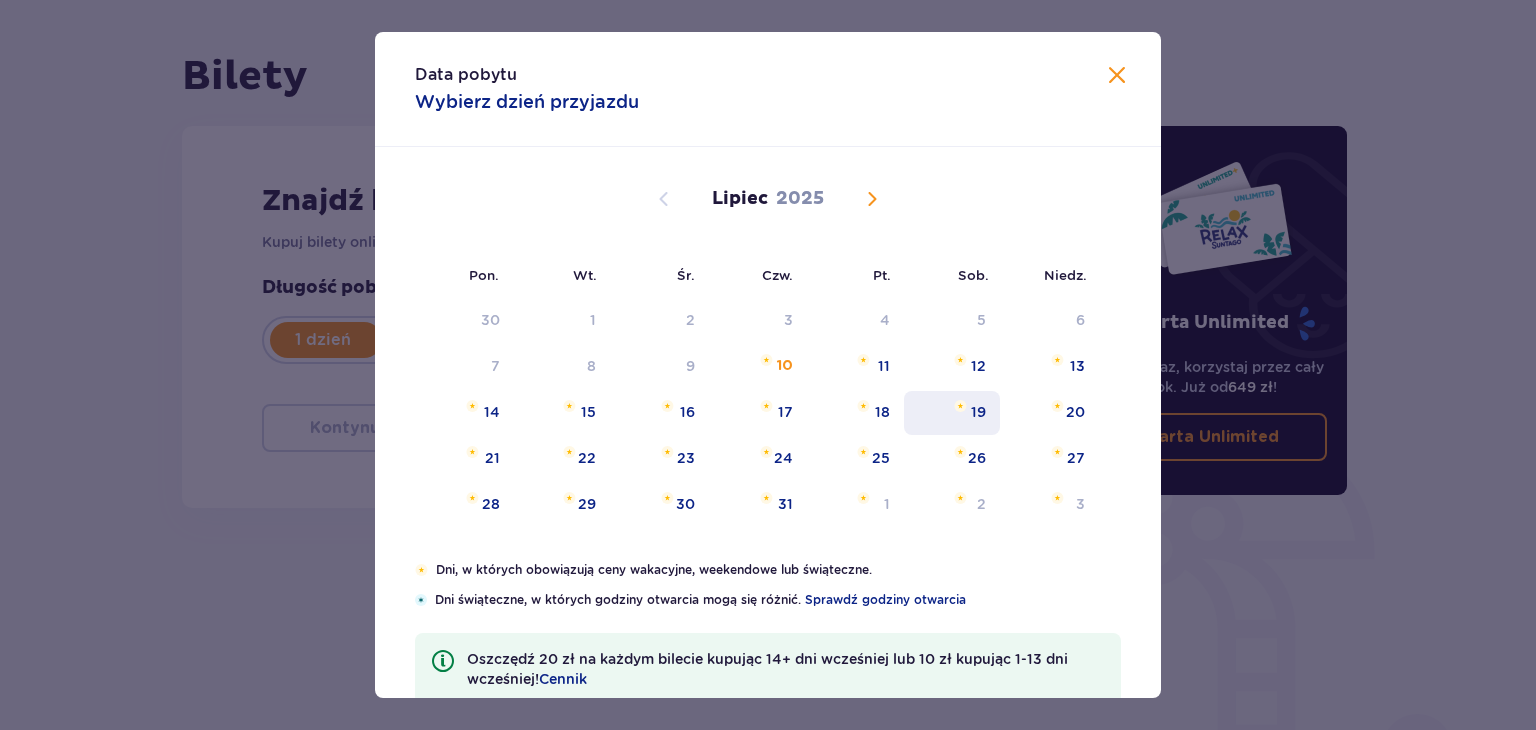 click on "19" at bounding box center (952, 413) 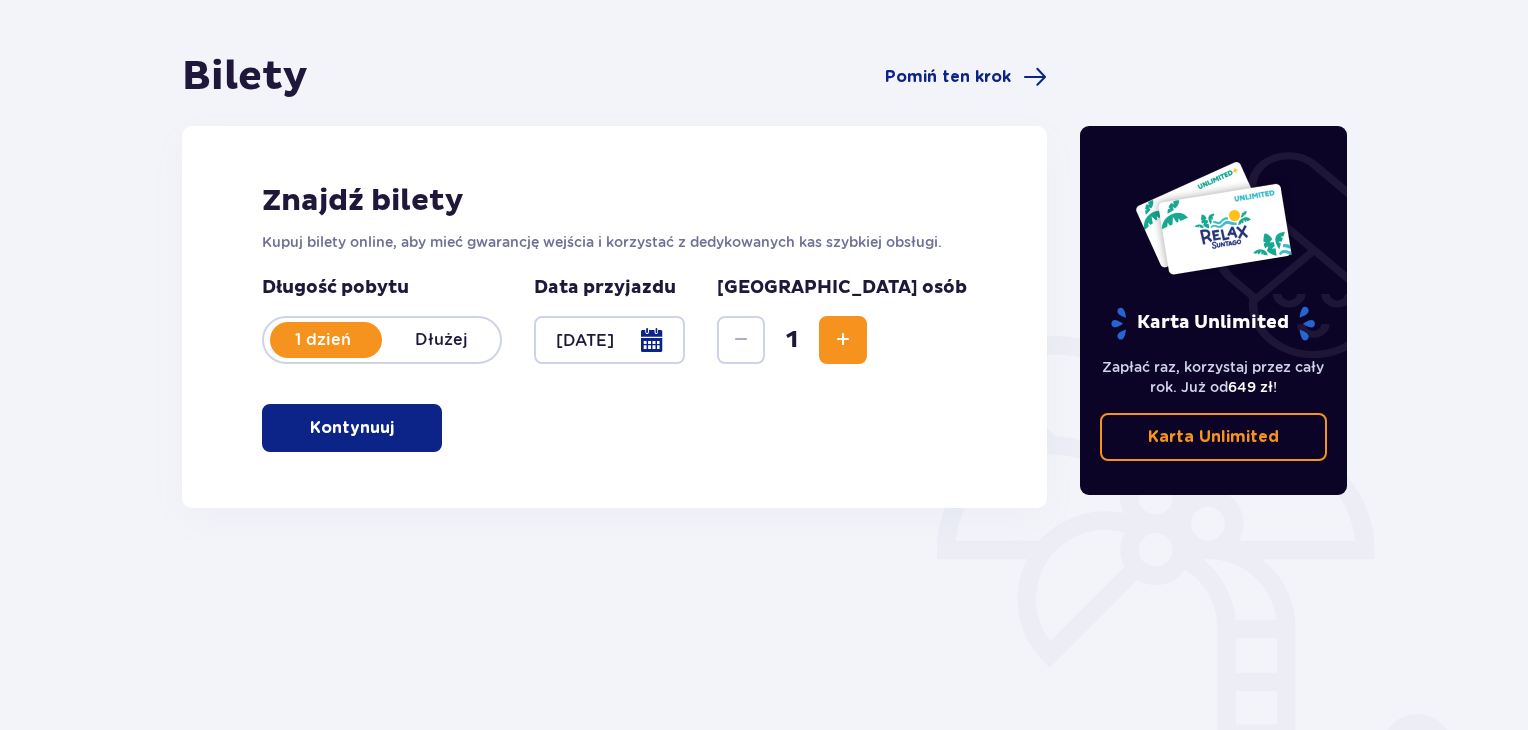 click at bounding box center (398, 428) 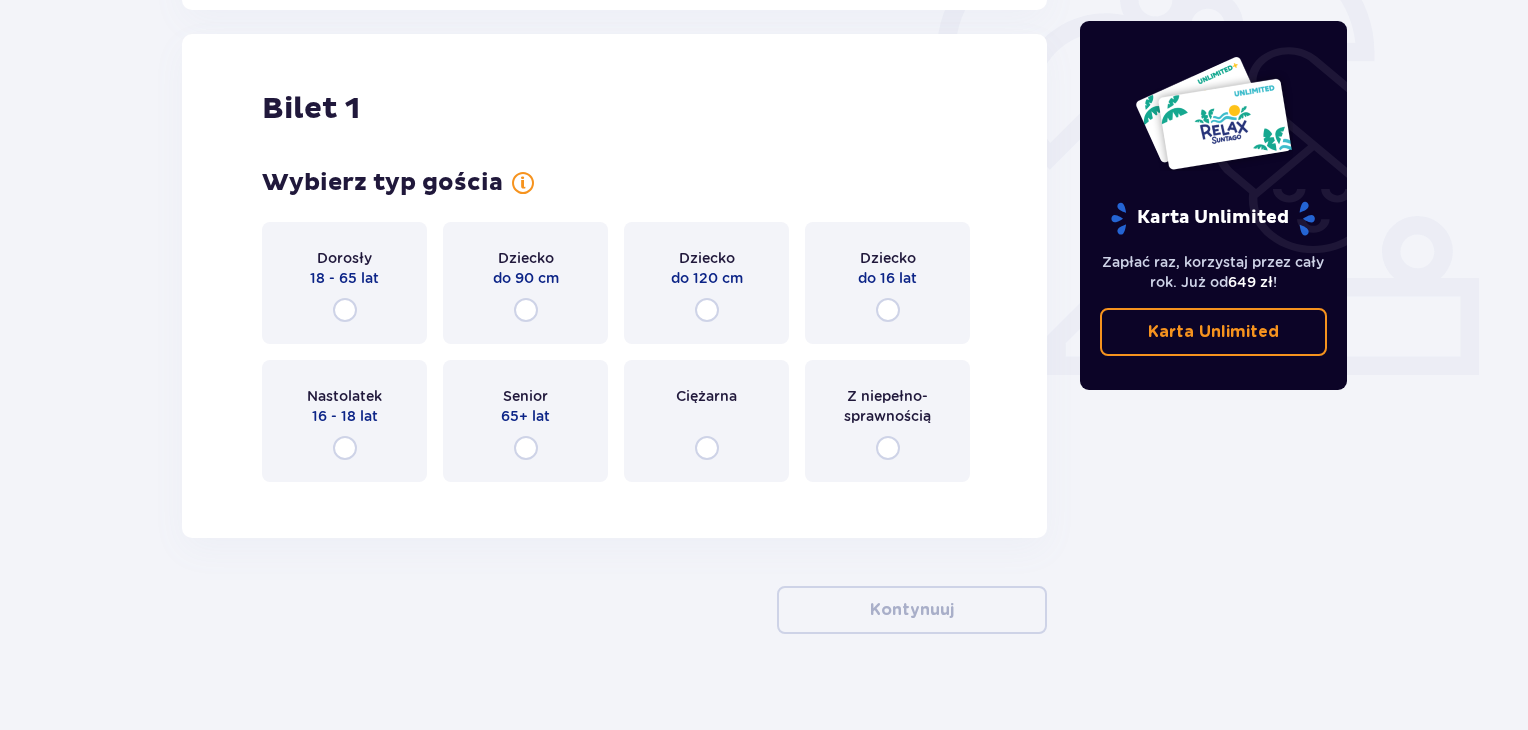 scroll, scrollTop: 668, scrollLeft: 0, axis: vertical 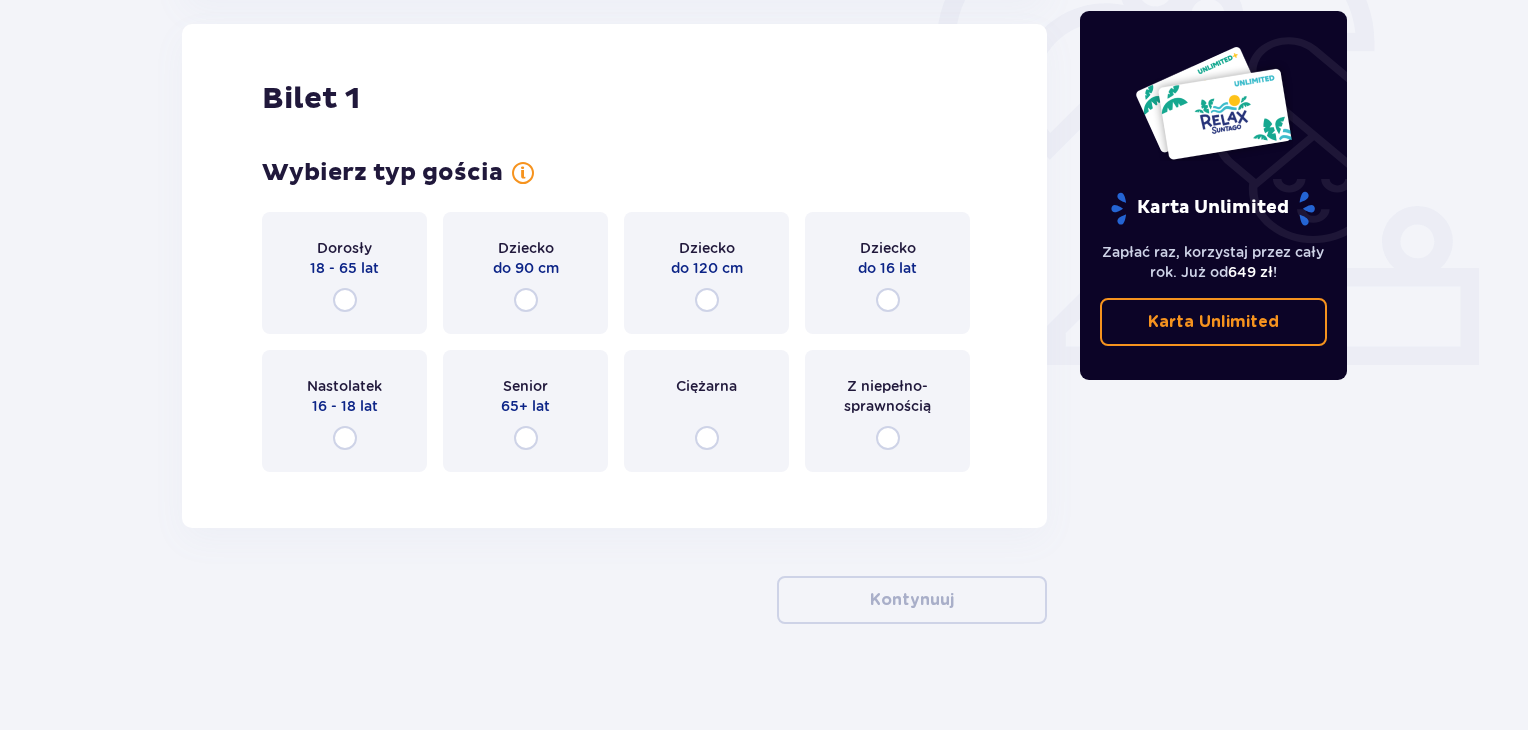 click on "Dorosły 18 - 65 lat" at bounding box center (344, 273) 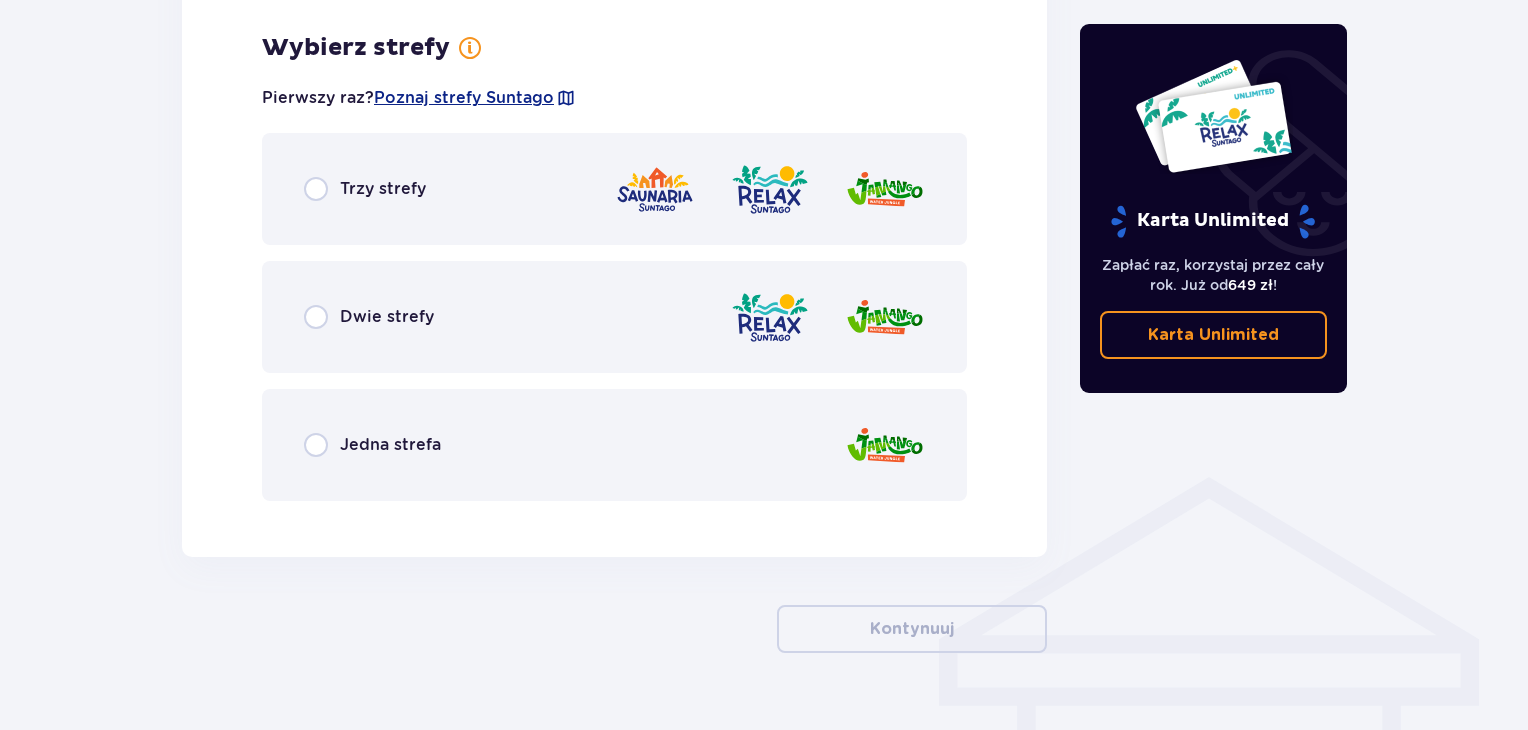 scroll, scrollTop: 1156, scrollLeft: 0, axis: vertical 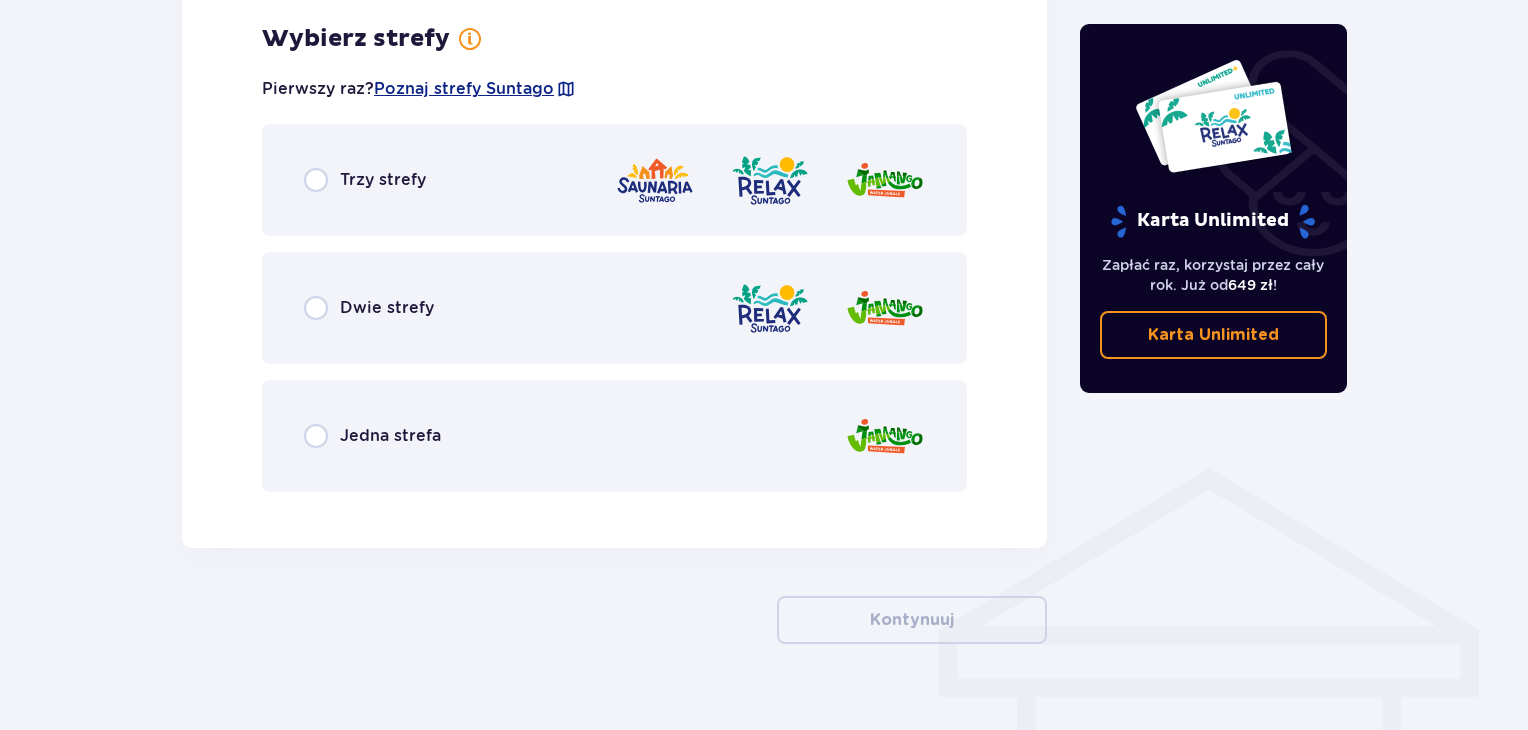 click on "Trzy strefy" at bounding box center (383, 180) 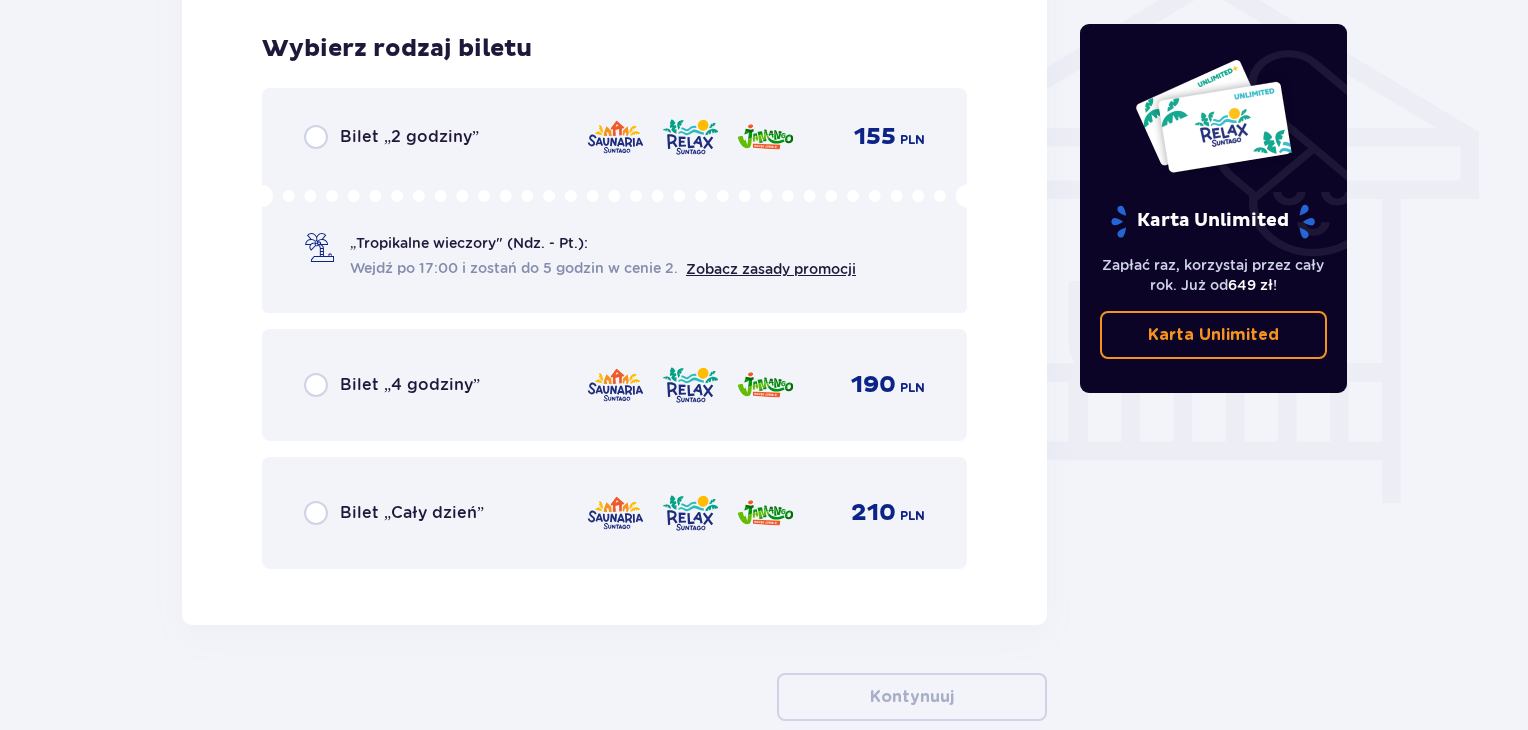 scroll, scrollTop: 1664, scrollLeft: 0, axis: vertical 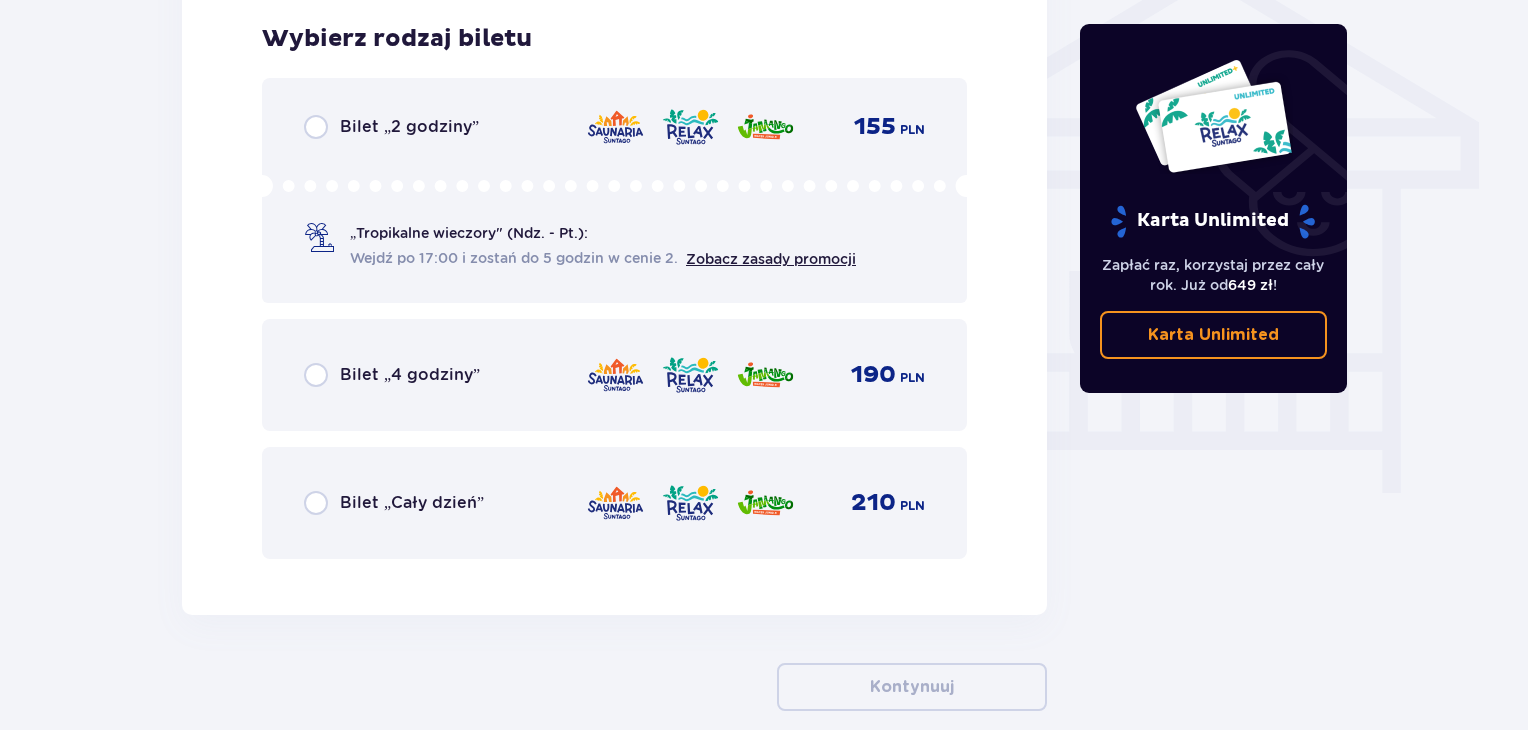 click on "Bilet „Cały dzień” 210 PLN" at bounding box center (614, 503) 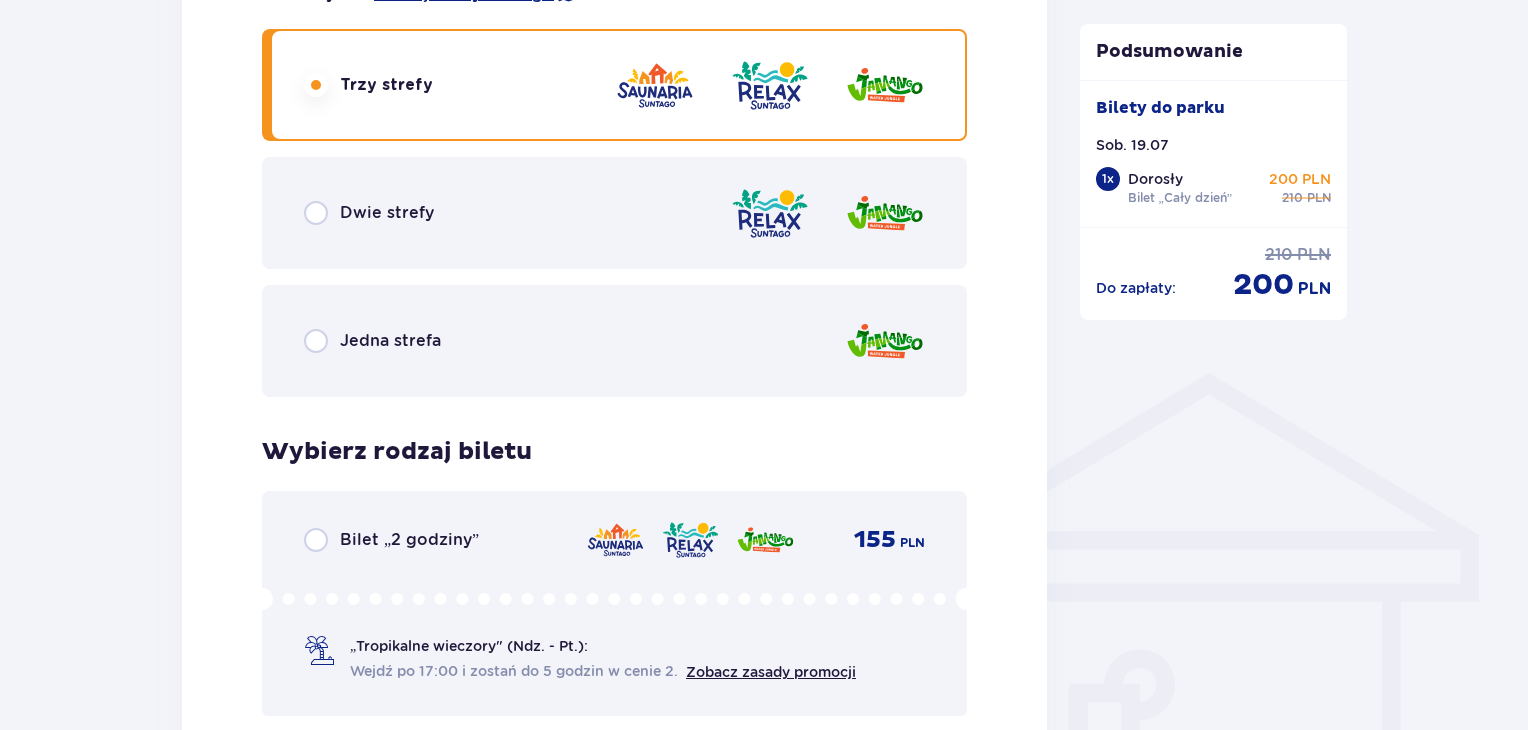 scroll, scrollTop: 1208, scrollLeft: 0, axis: vertical 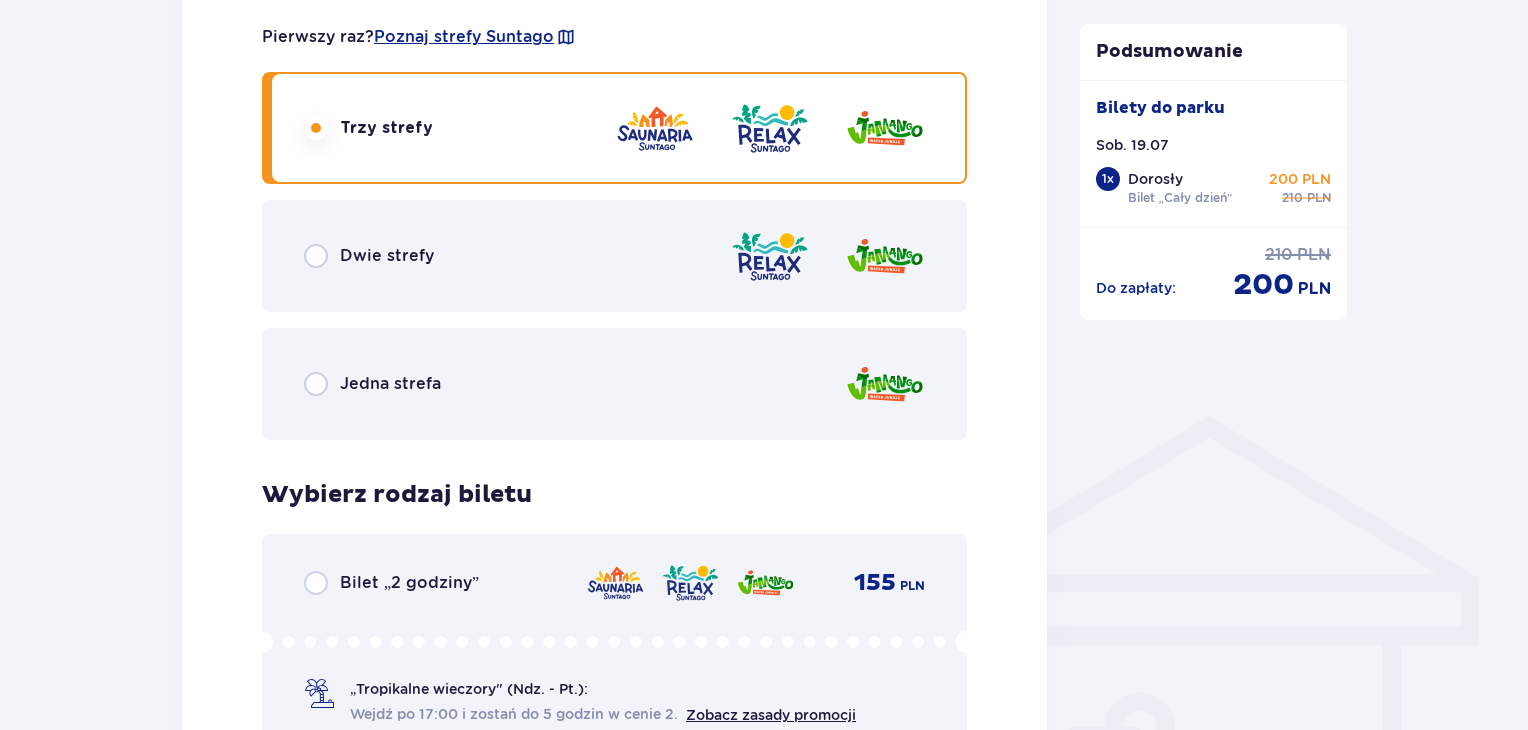 click on "Dwie strefy" at bounding box center [614, 256] 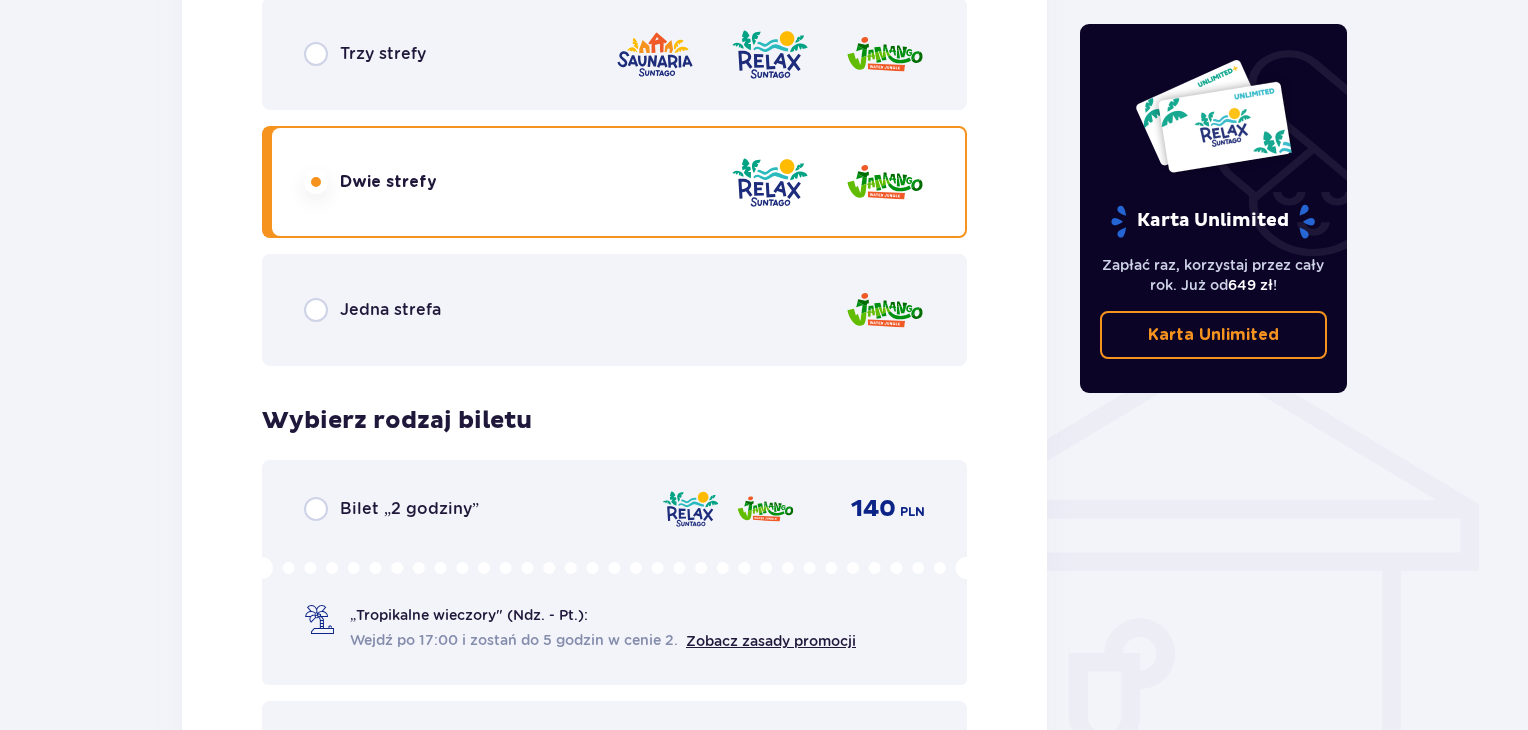 scroll, scrollTop: 1084, scrollLeft: 0, axis: vertical 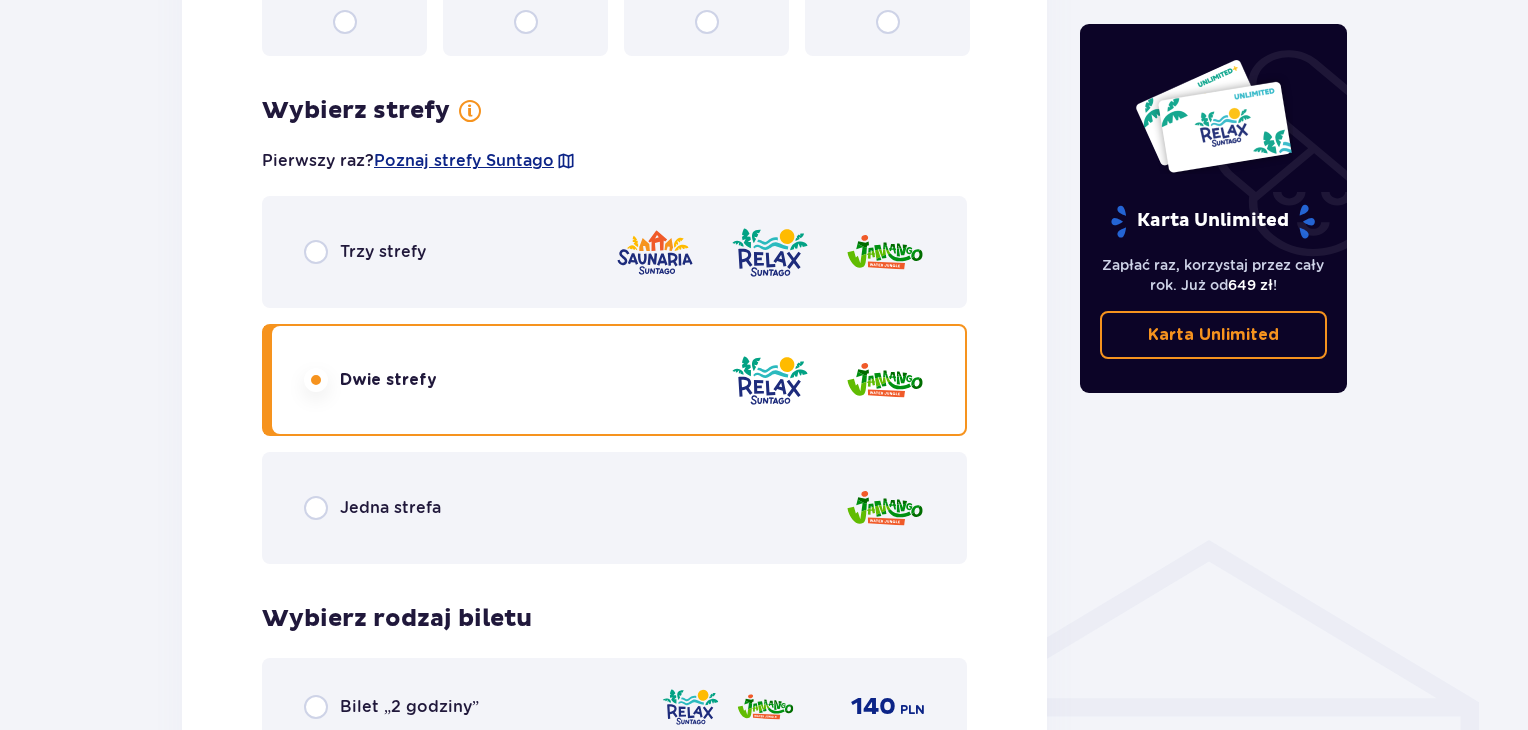 click on "Trzy strefy" at bounding box center (614, 252) 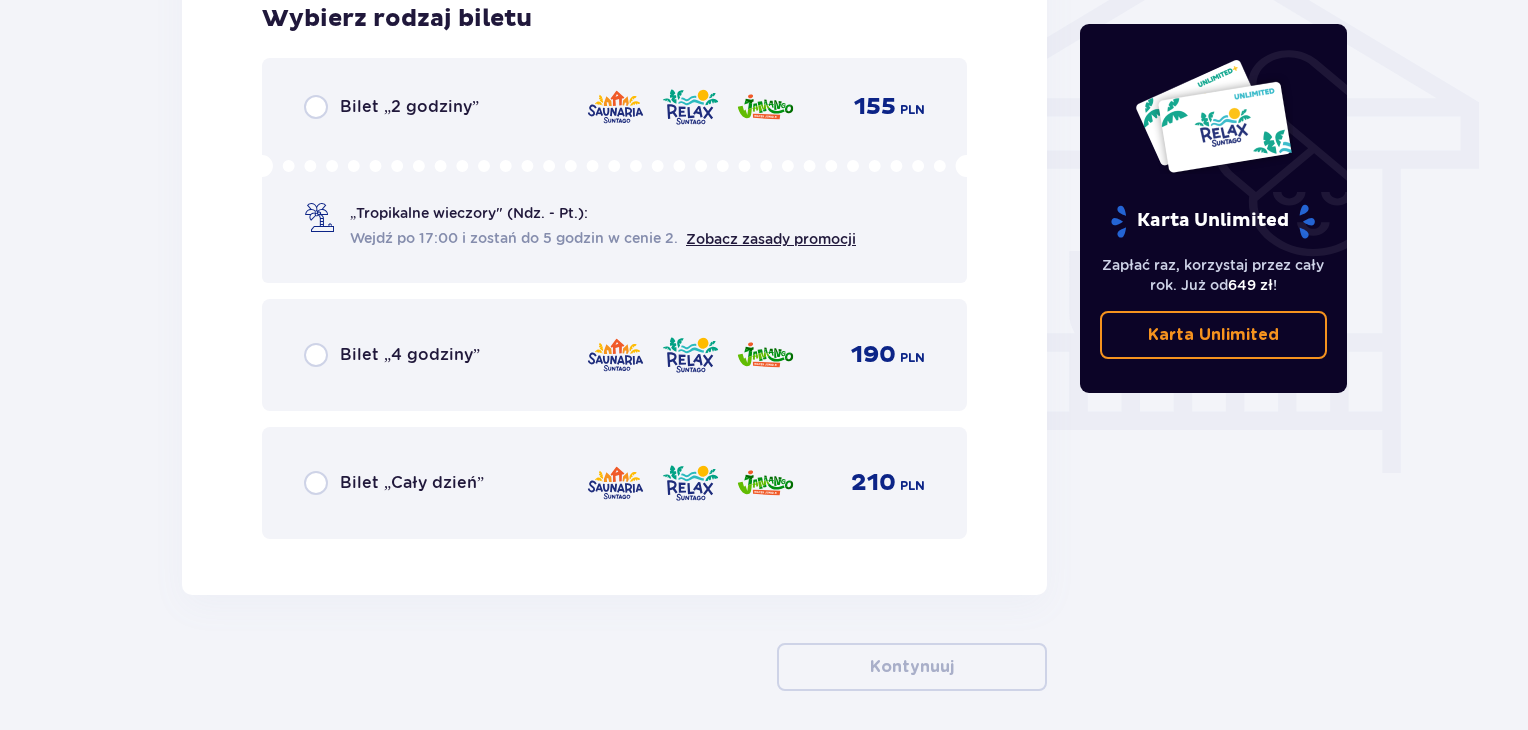 scroll, scrollTop: 1724, scrollLeft: 0, axis: vertical 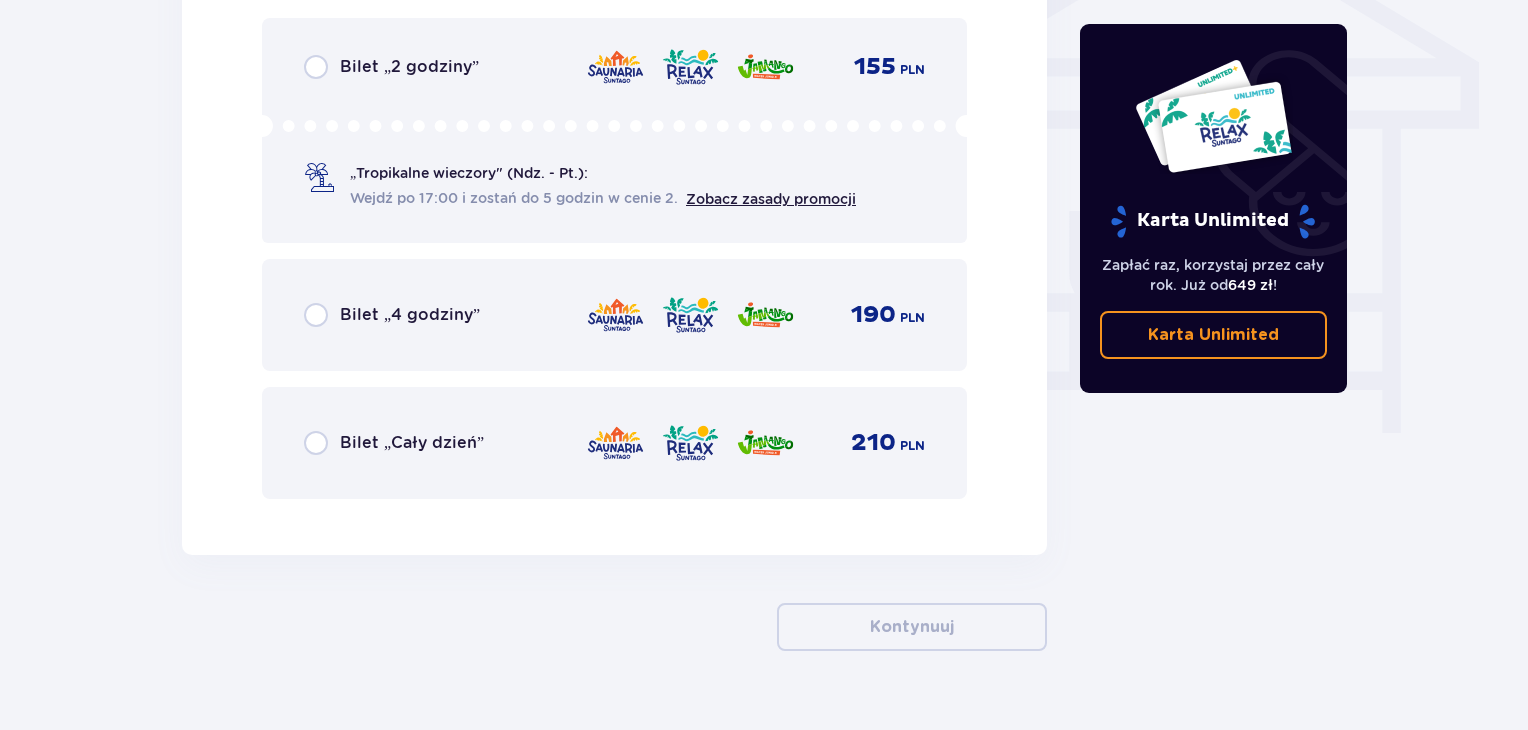 click on "Bilet „Cały dzień” 210 PLN" at bounding box center [614, 443] 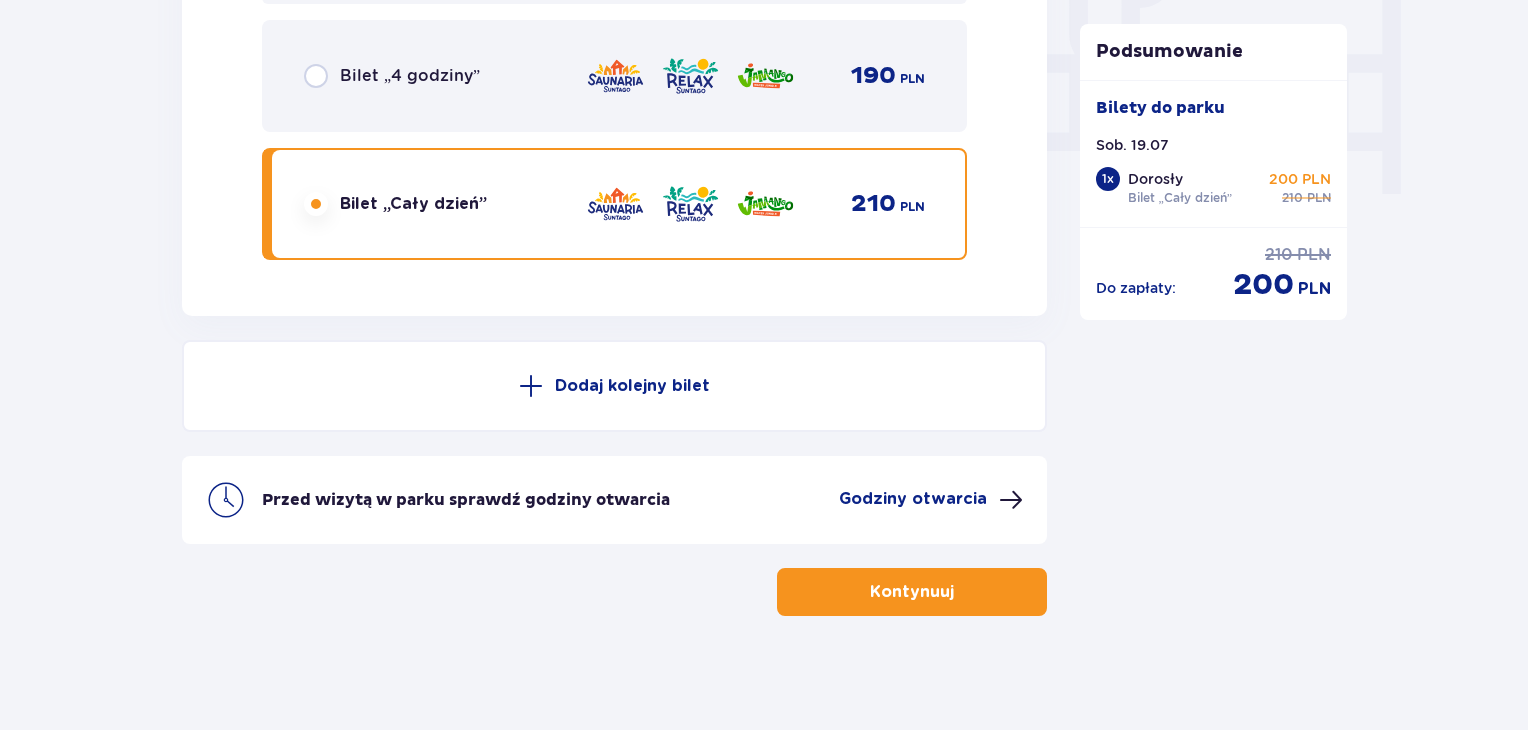 scroll, scrollTop: 1968, scrollLeft: 0, axis: vertical 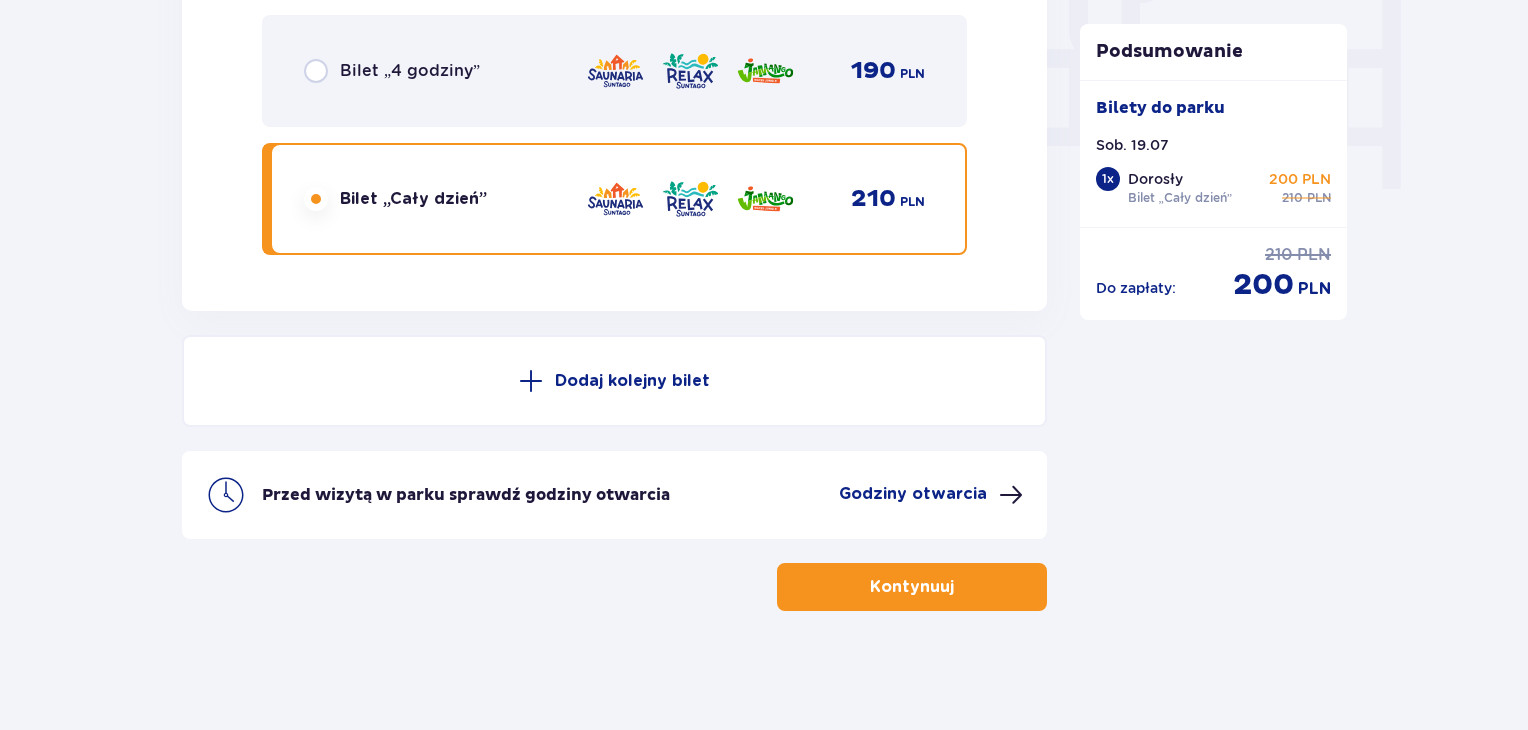 click on "Kontynuuj" at bounding box center (912, 587) 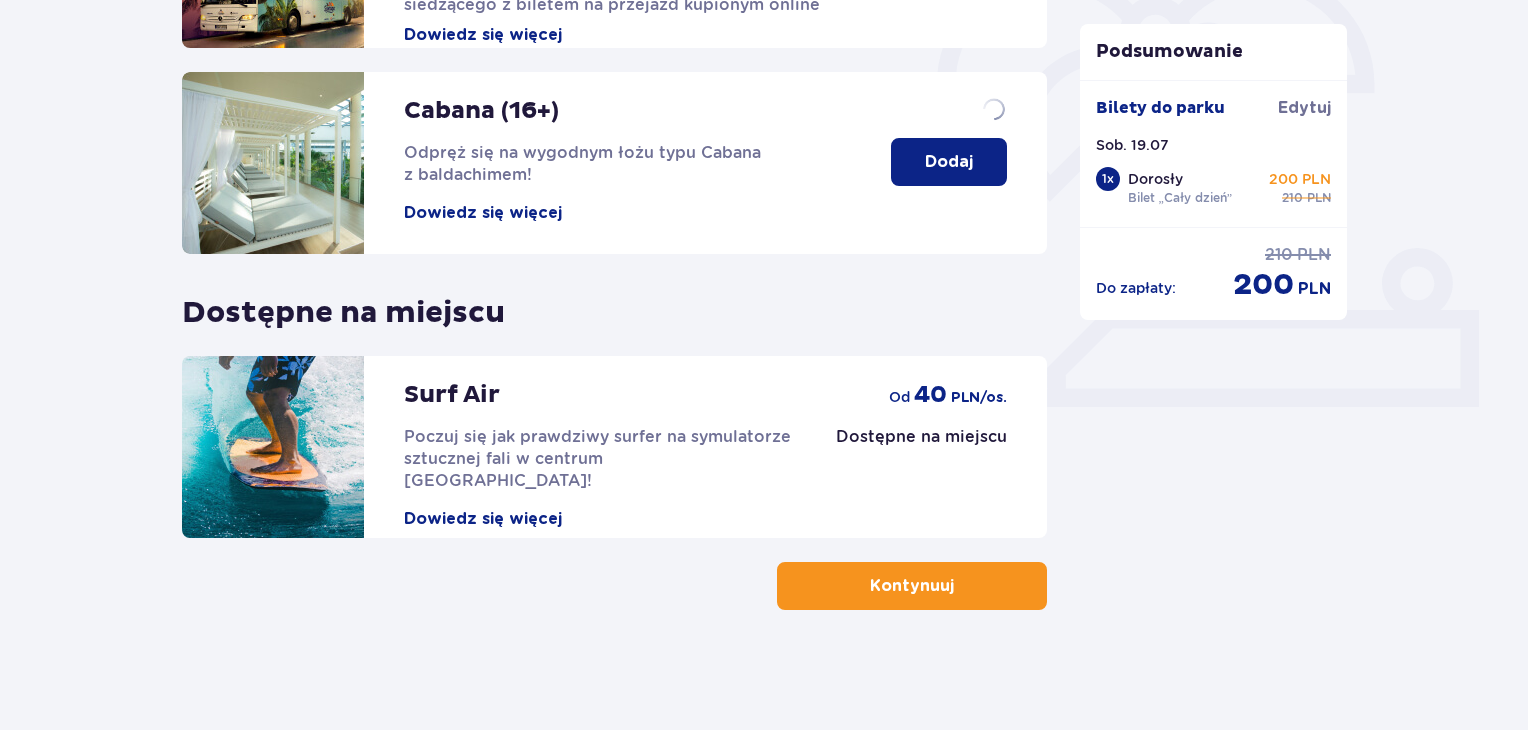 scroll, scrollTop: 0, scrollLeft: 0, axis: both 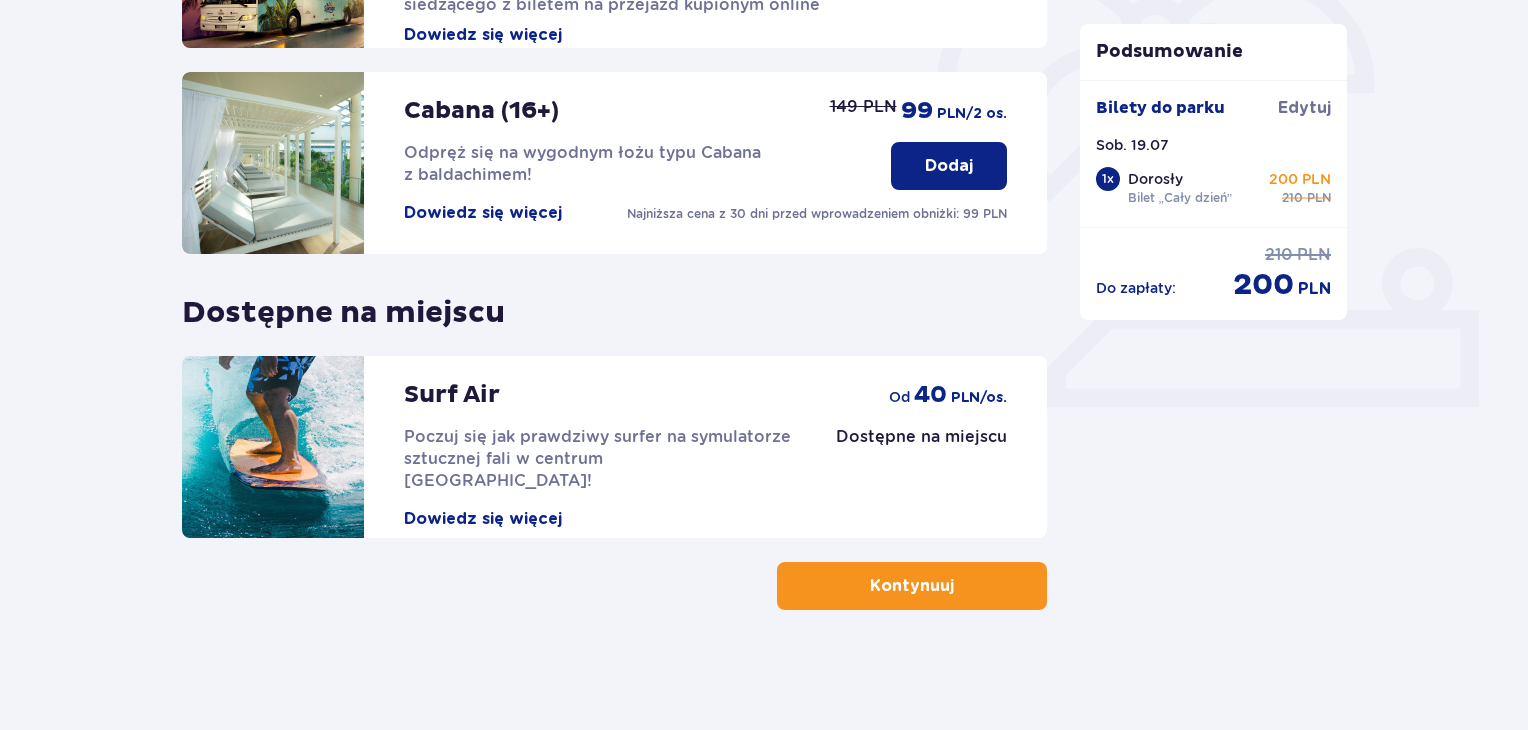 click on "Kontynuuj" at bounding box center [912, 586] 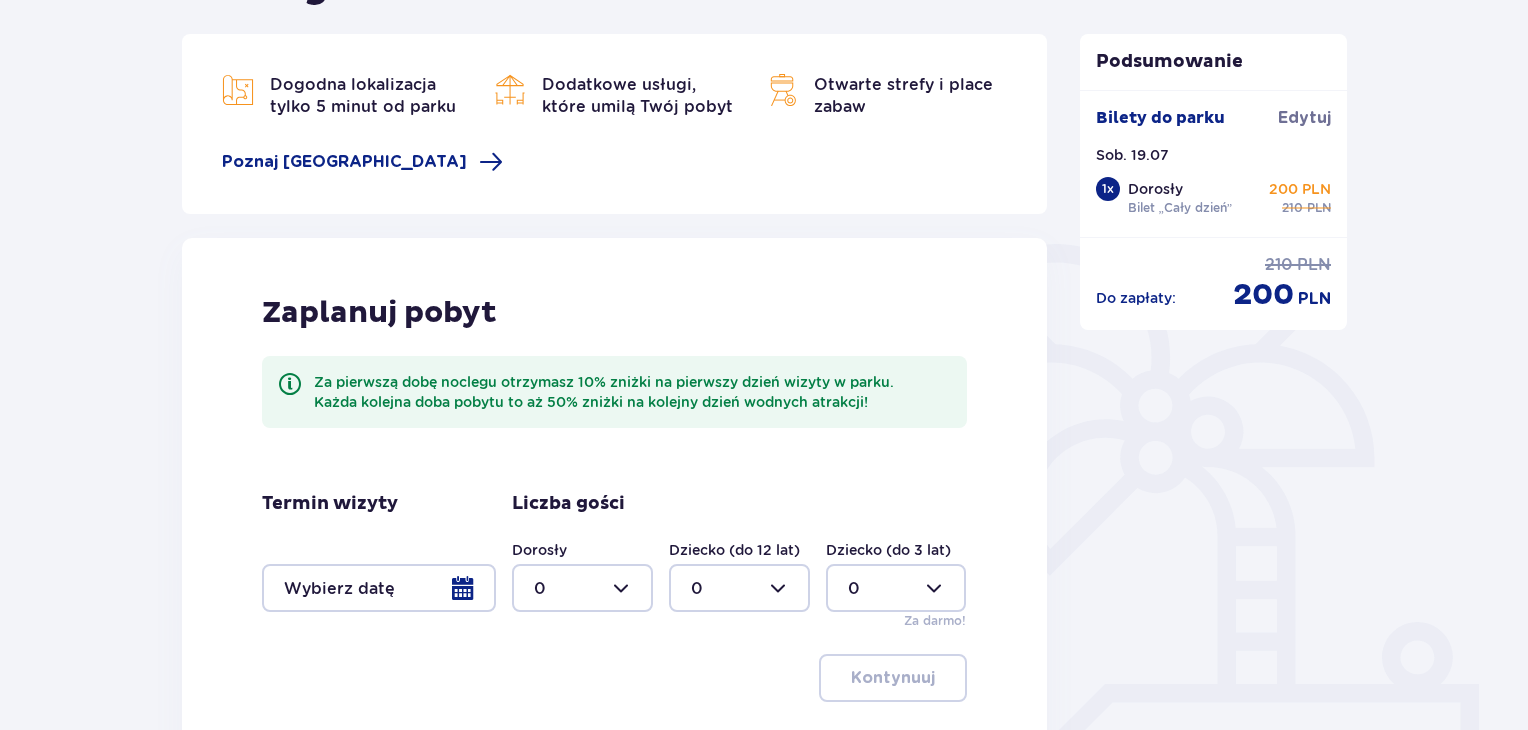 scroll, scrollTop: 472, scrollLeft: 0, axis: vertical 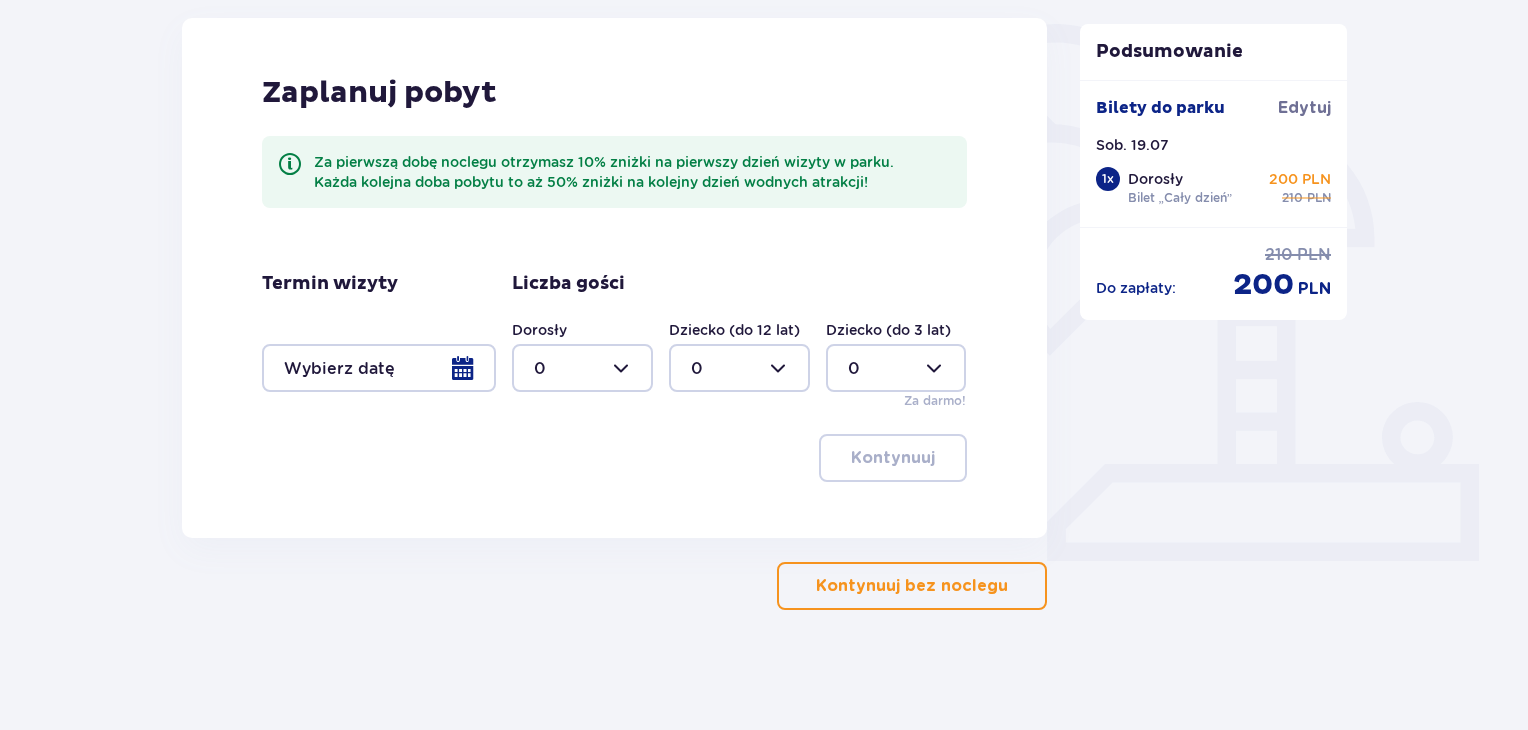 click at bounding box center [379, 368] 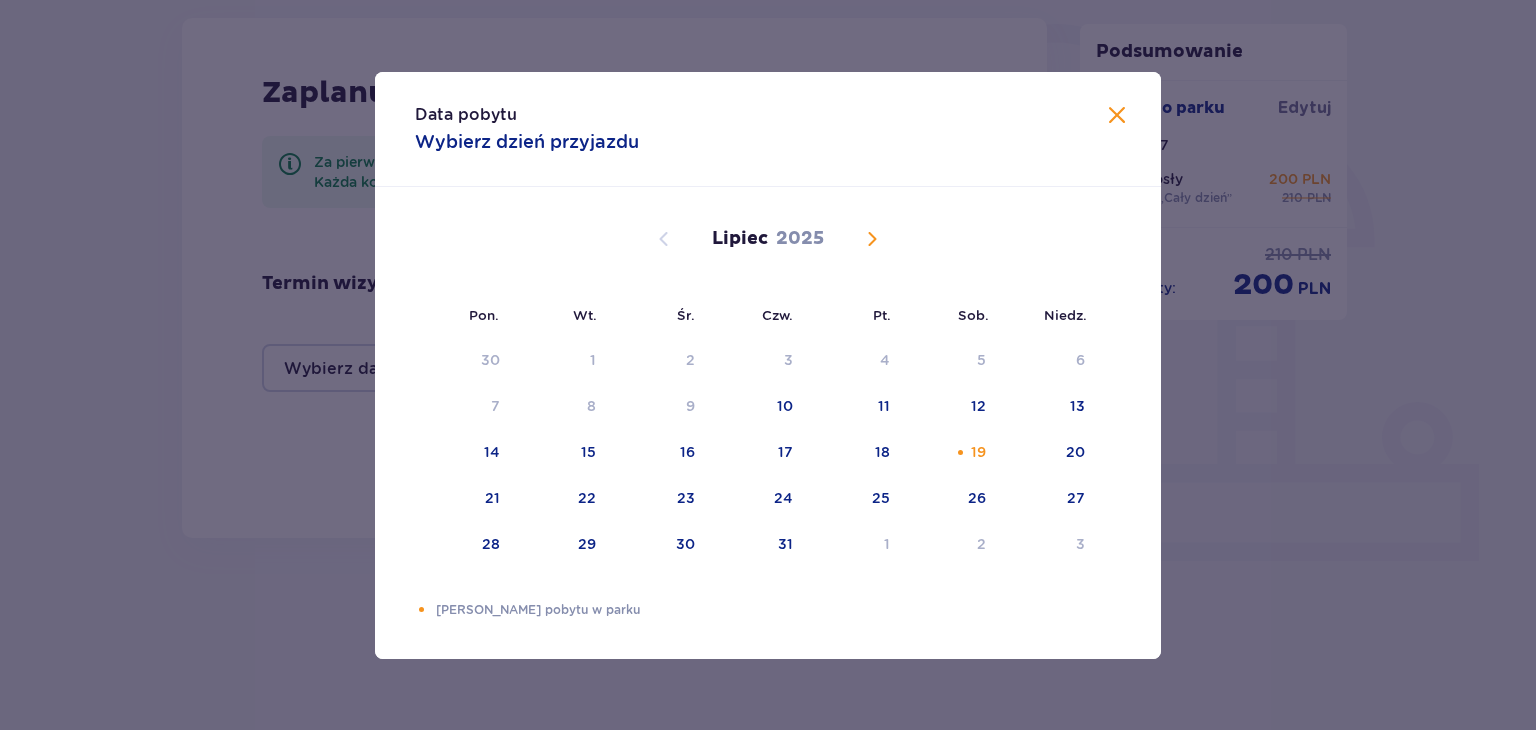 click at bounding box center (1117, 116) 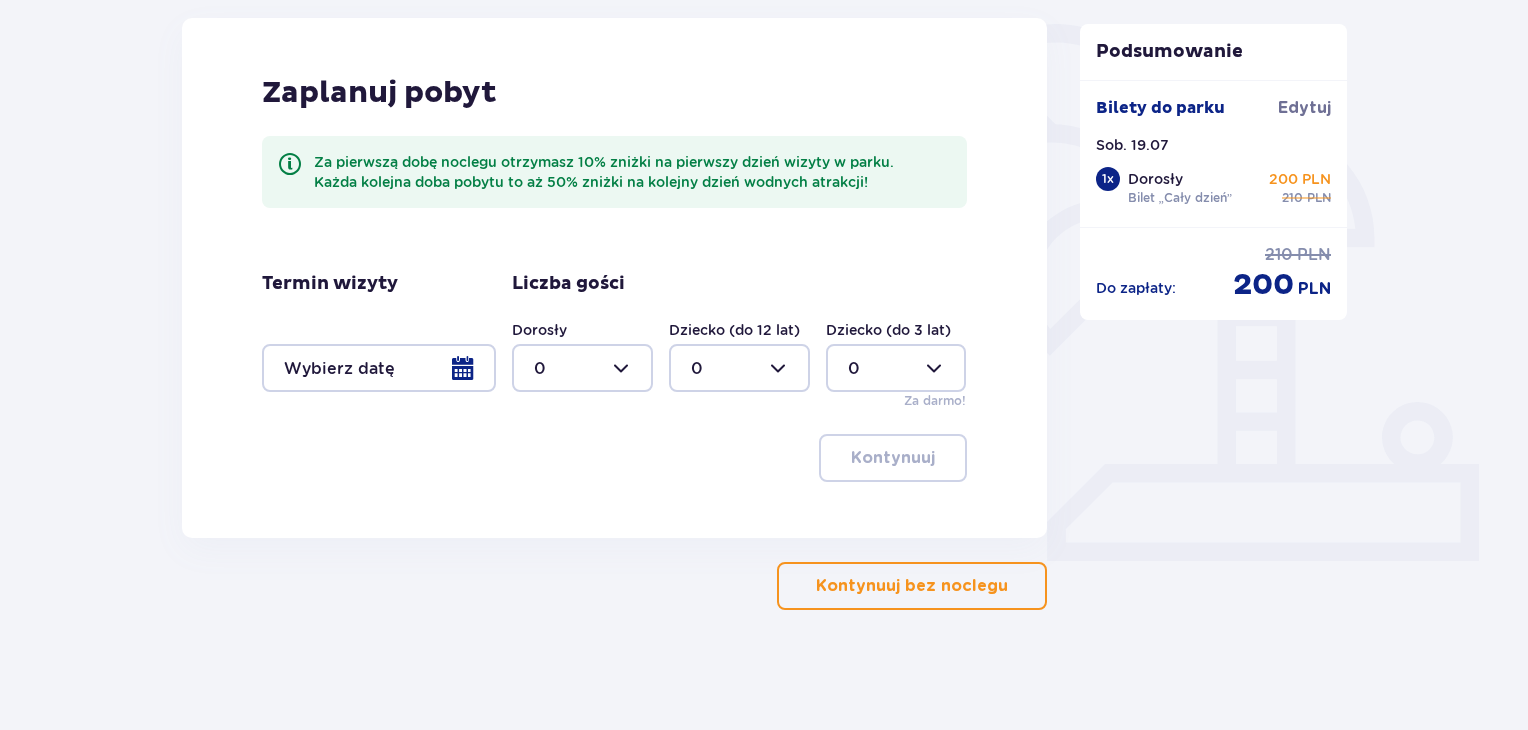 click on "Kontynuuj bez noclegu" at bounding box center [912, 586] 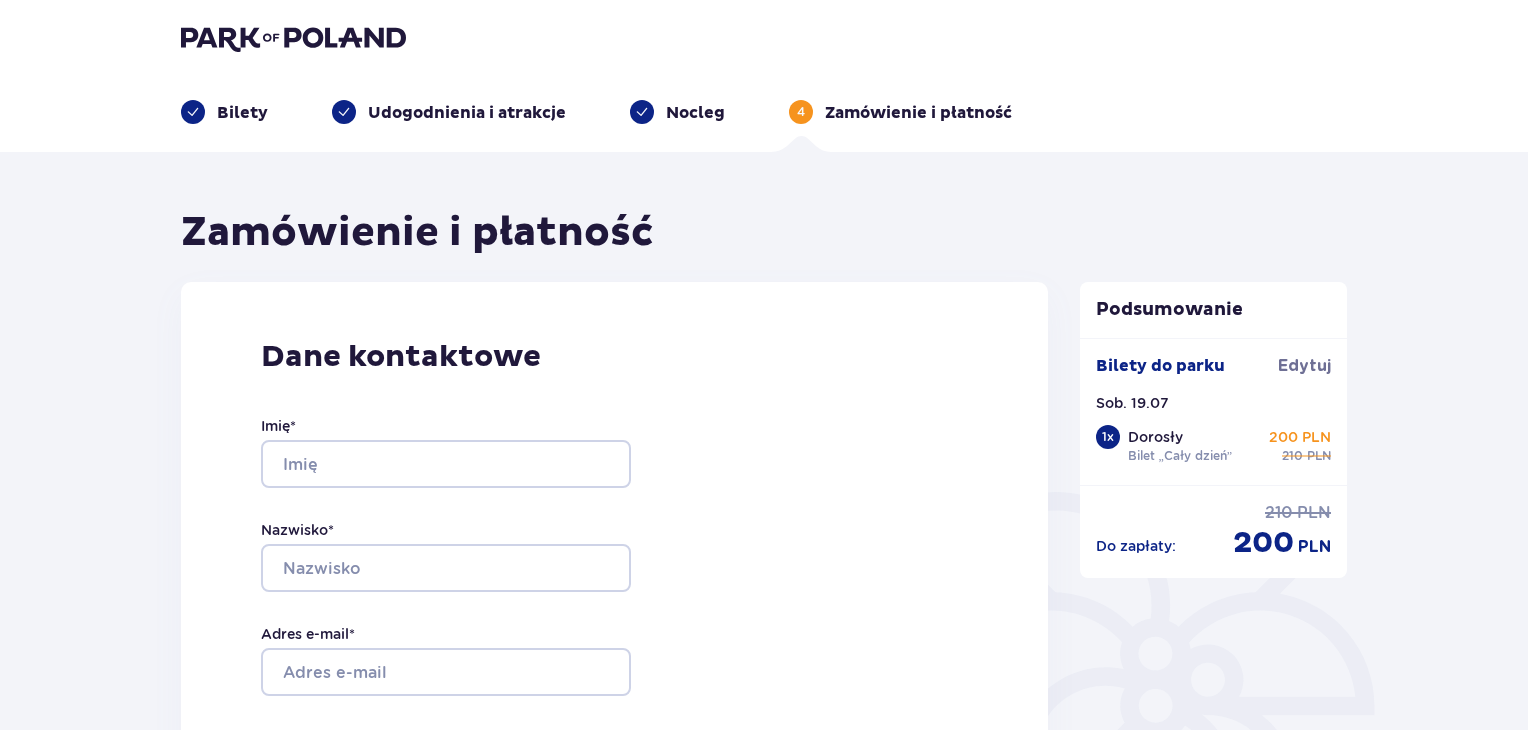 scroll, scrollTop: 0, scrollLeft: 0, axis: both 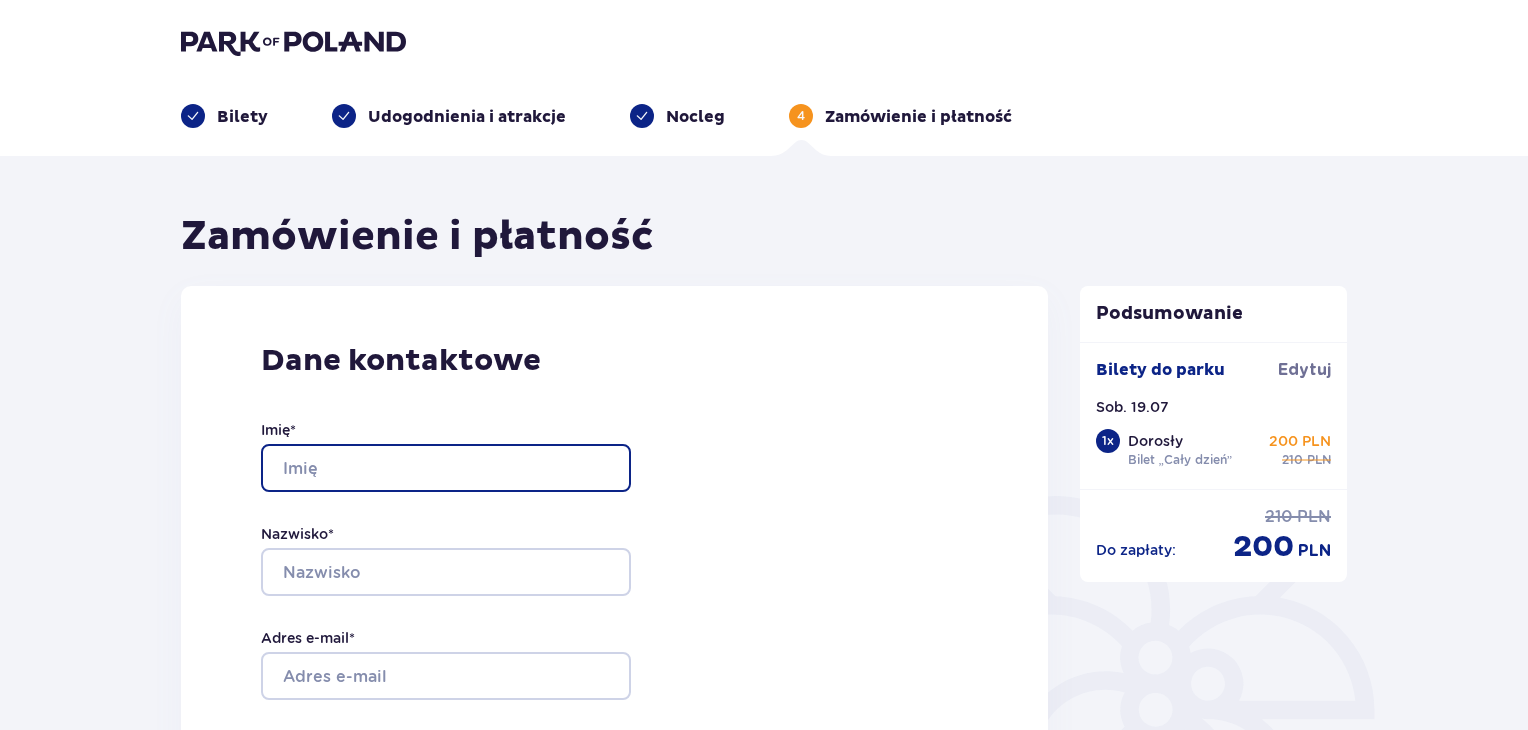 click on "Imię *" at bounding box center (446, 468) 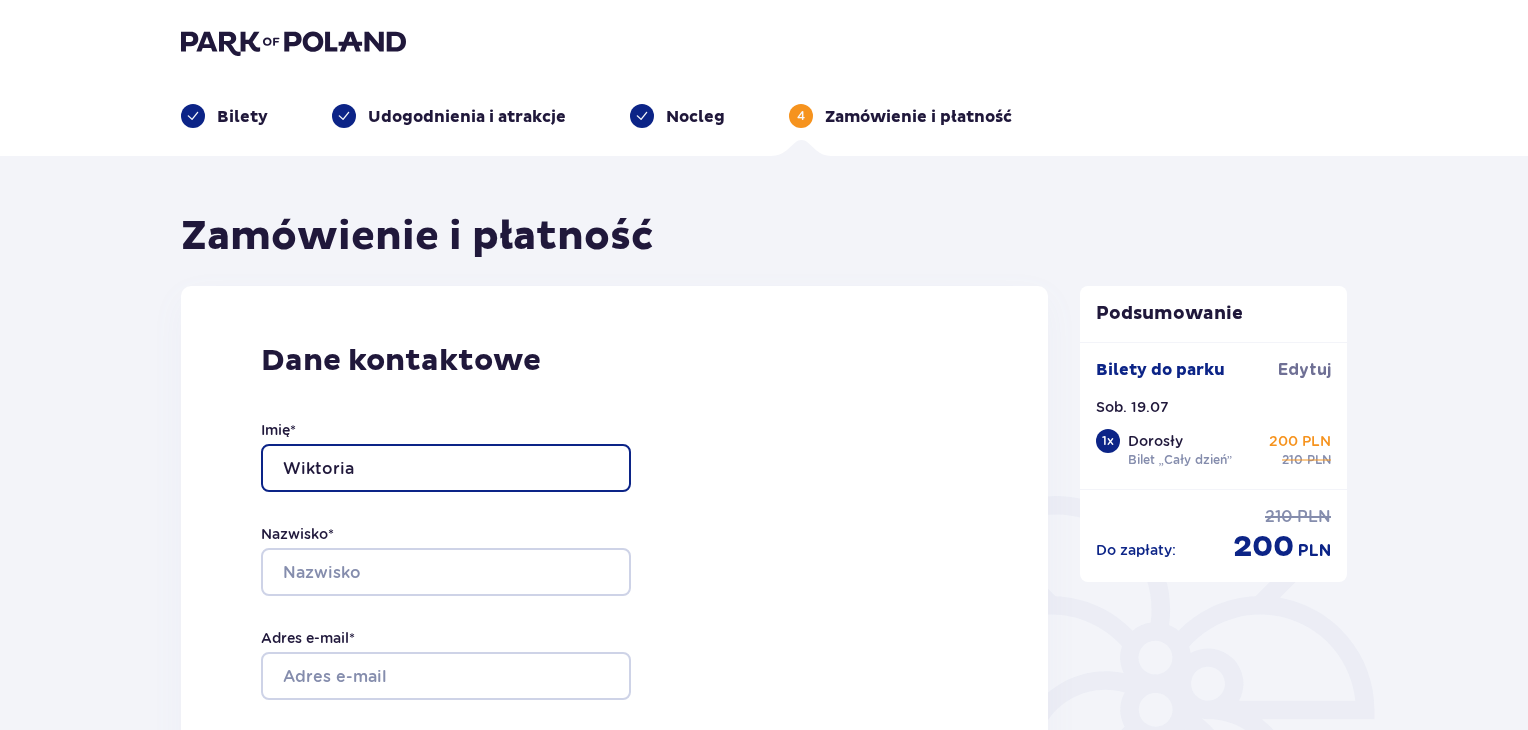 type on "Wiktoria" 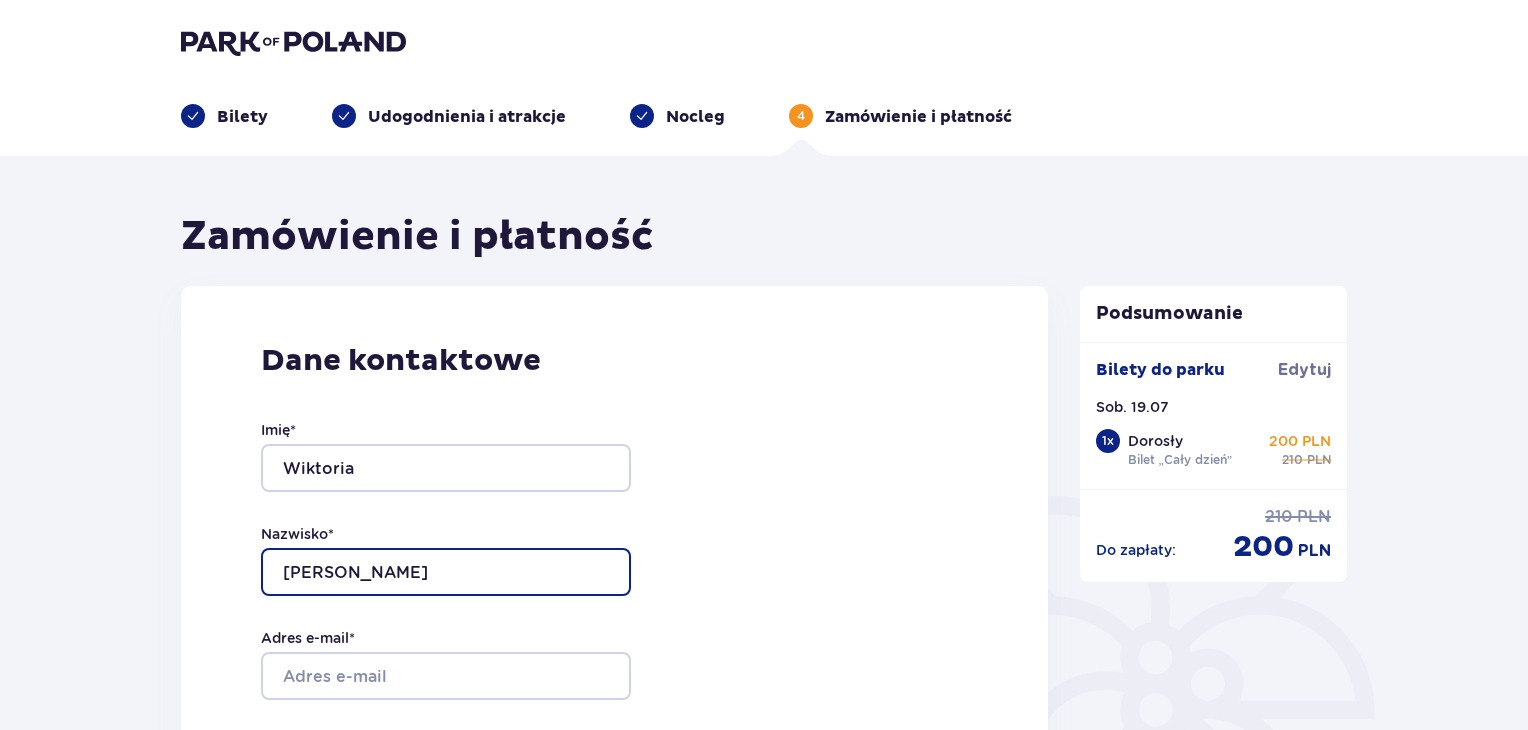 type on "Wolniewicz" 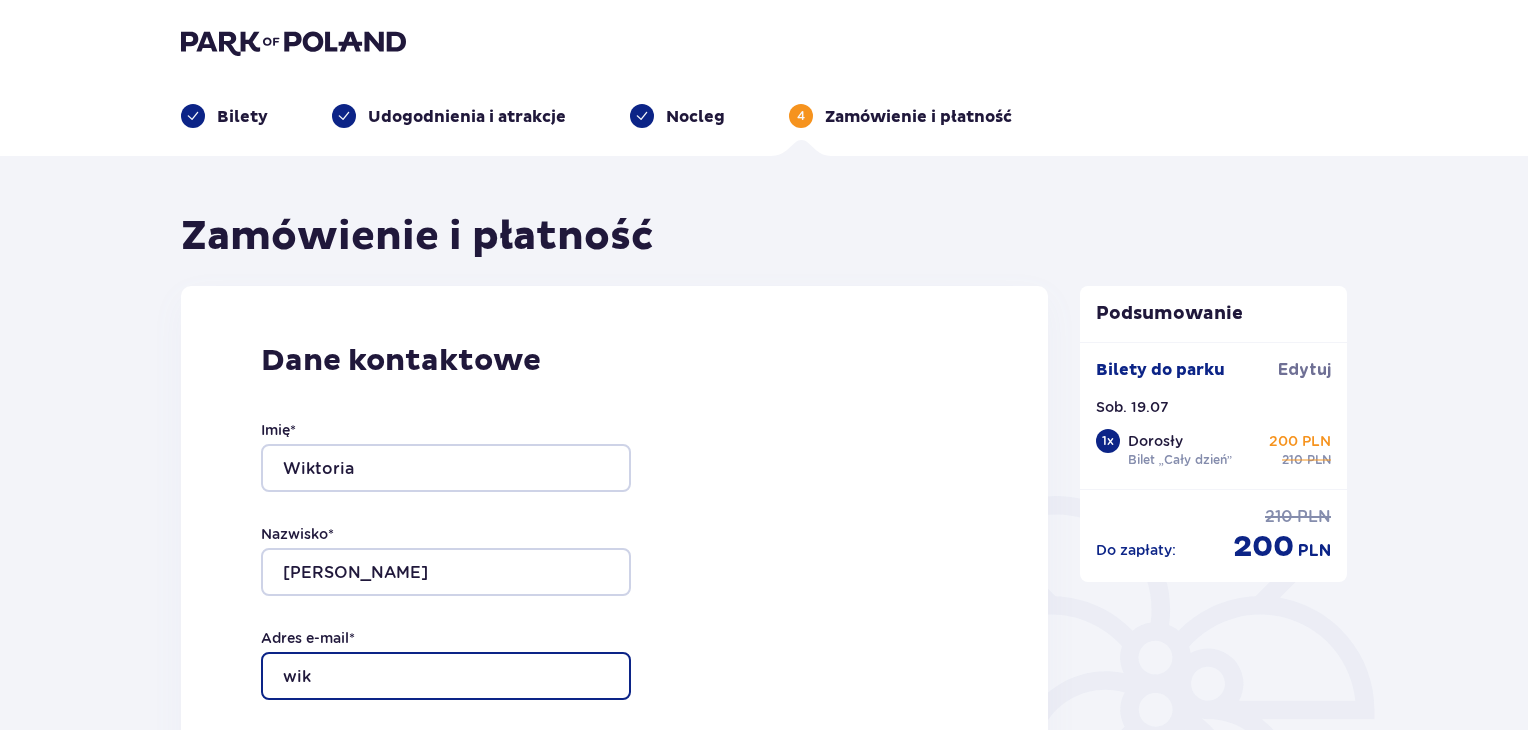type on "wiktoria.wolniewicz22@gmail.com" 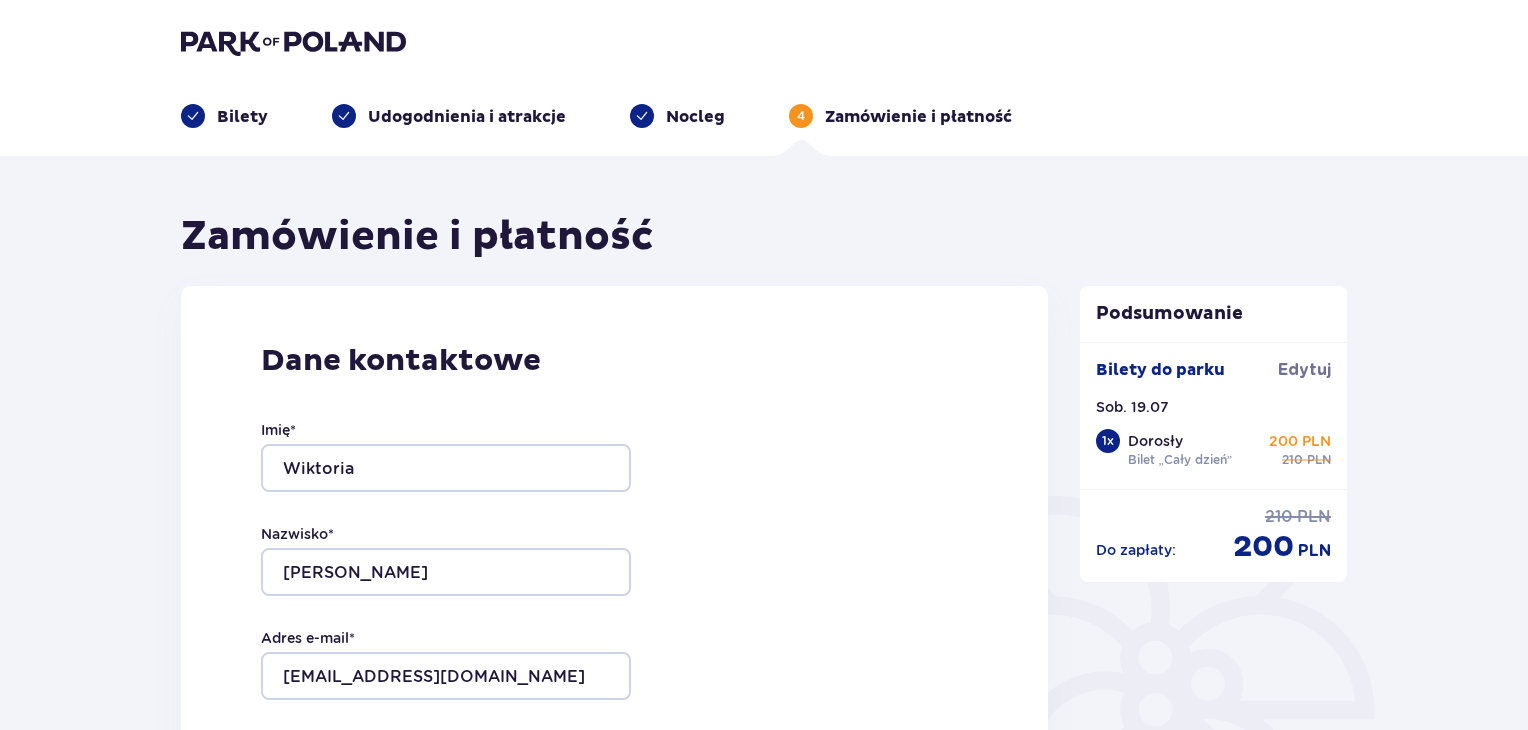 click on "Dane kontaktowe Imię * Wiktoria Nazwisko * Wolniewicz Adres e-mail * wiktoria.wolniewicz22@gmail.com Potwierdź adres e-mail * Numer telefonu * Numer telefonu, wraz z kodem kraju, np. 48 ​123 ​456 ​789 Chcę fakturę na firmę Jeśli nie prowadzisz działalności gospodarczej lub innej spółki, automatycznie wystawimy Ci fakturę imienną. Dodaj adres do faktury imiennej" at bounding box center [614, 706] 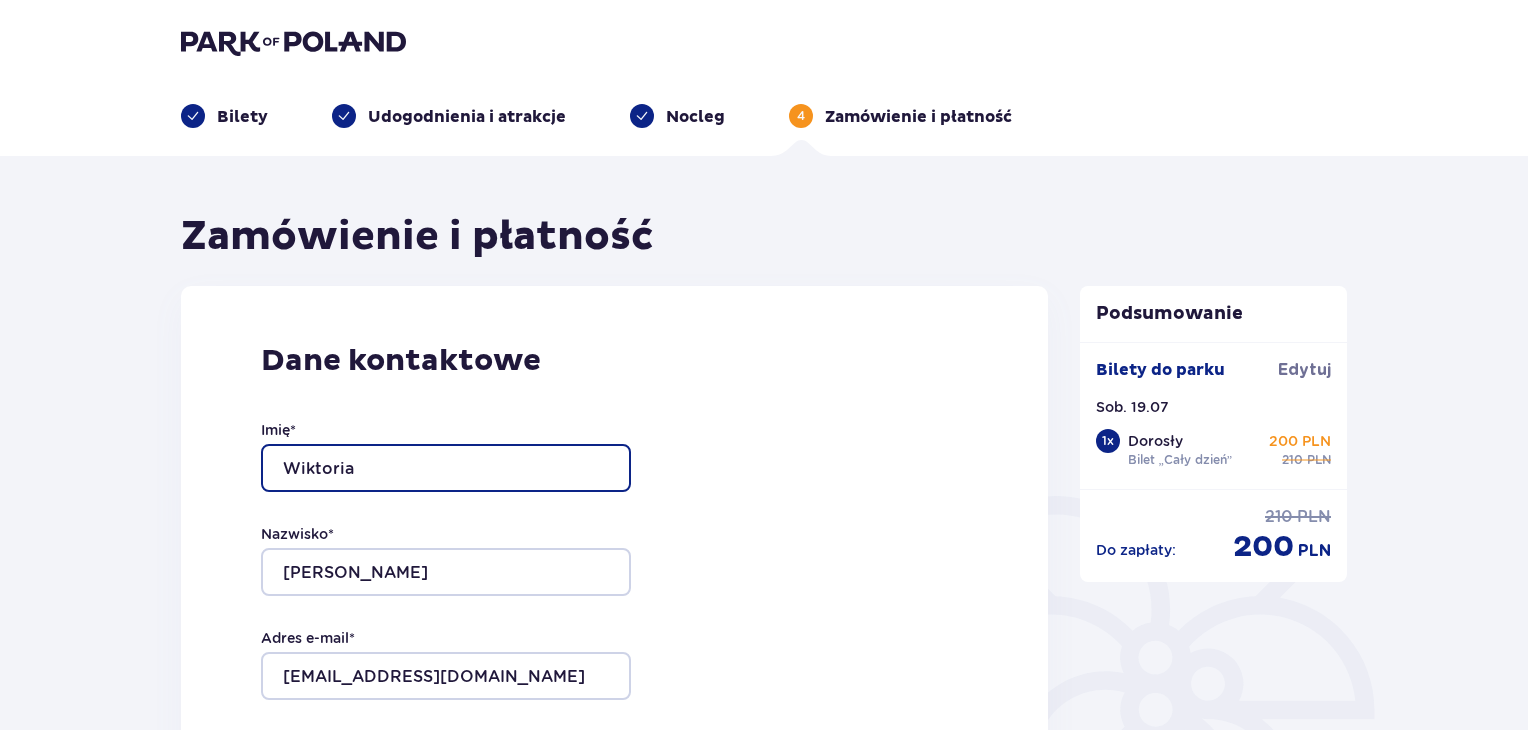 drag, startPoint x: 436, startPoint y: 470, endPoint x: 60, endPoint y: 457, distance: 376.22467 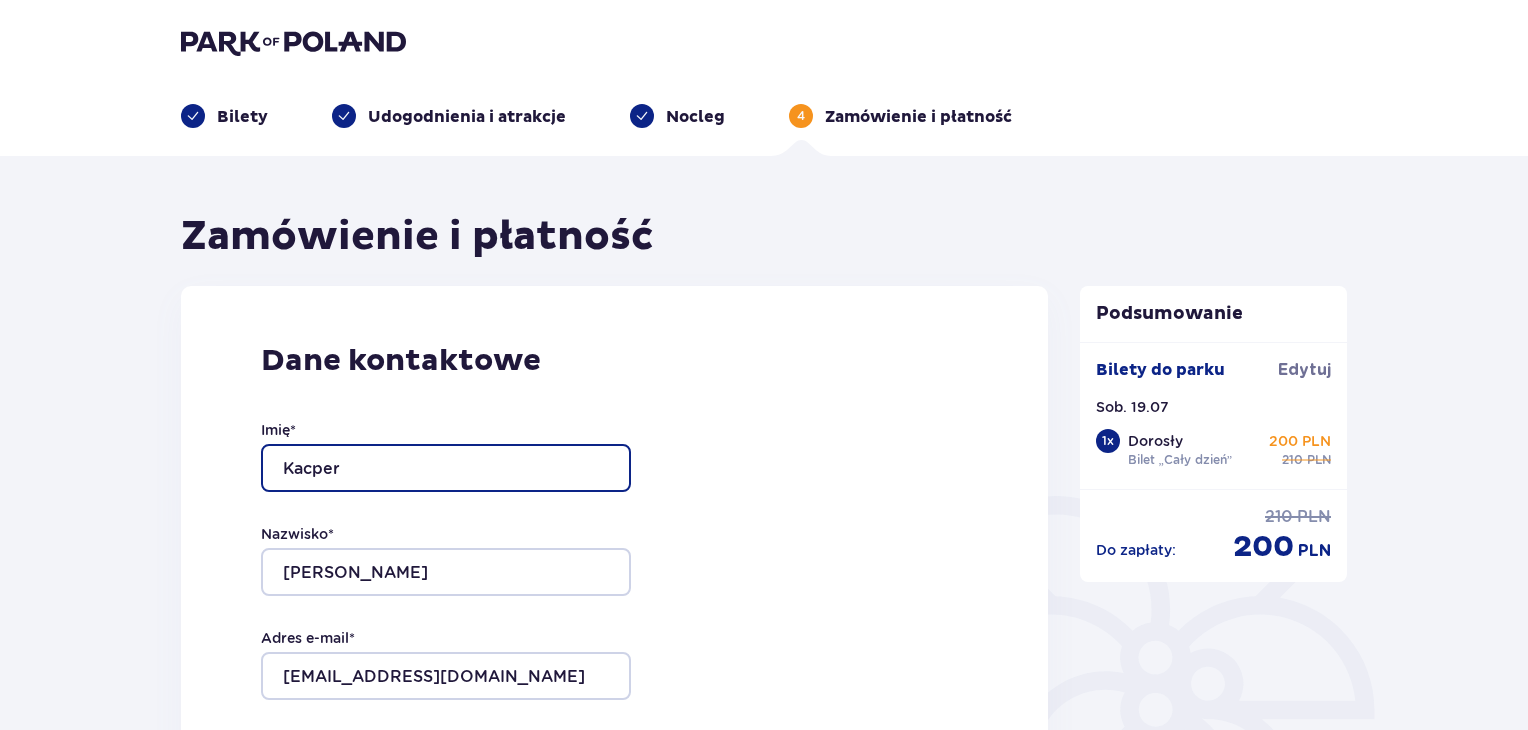 type on "Kacper" 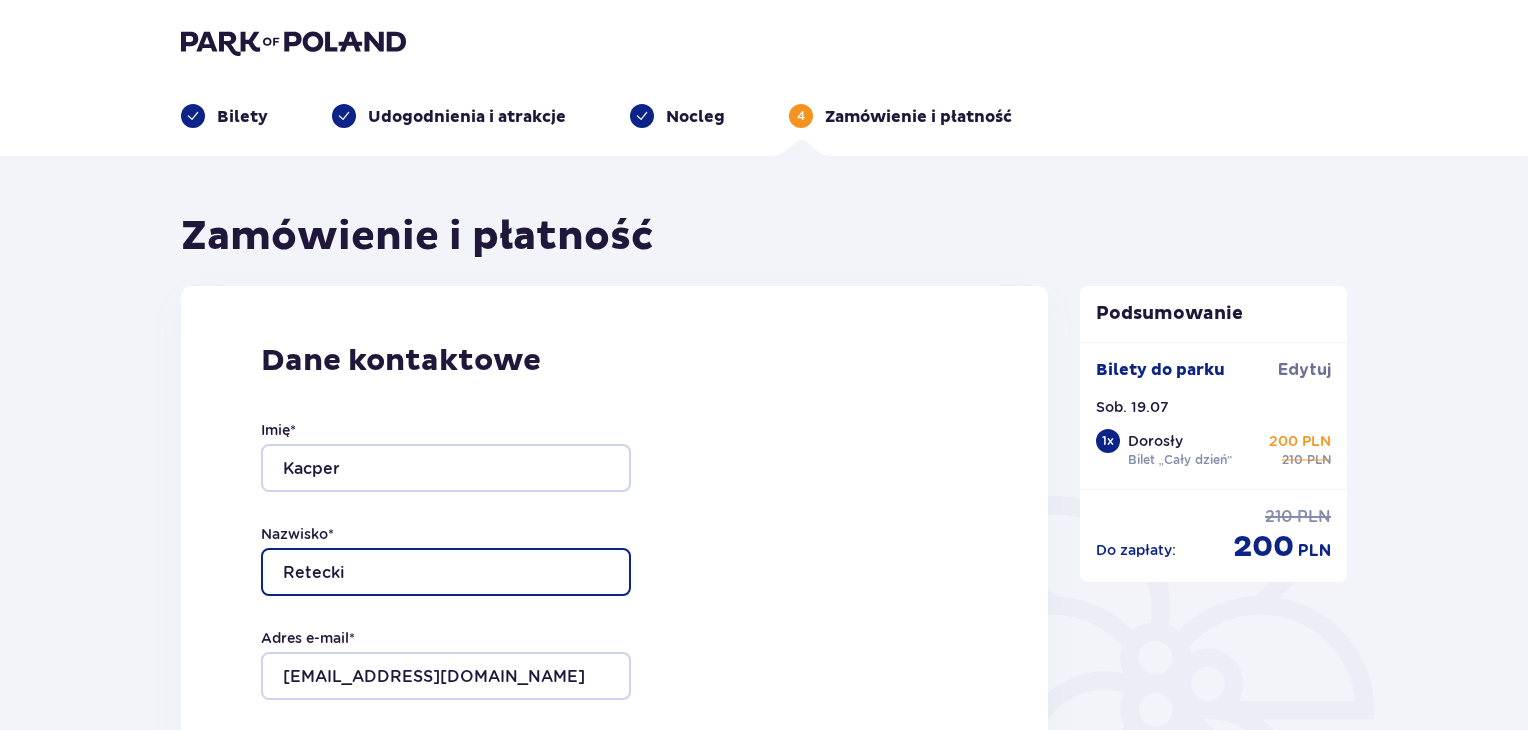 type on "Retecki" 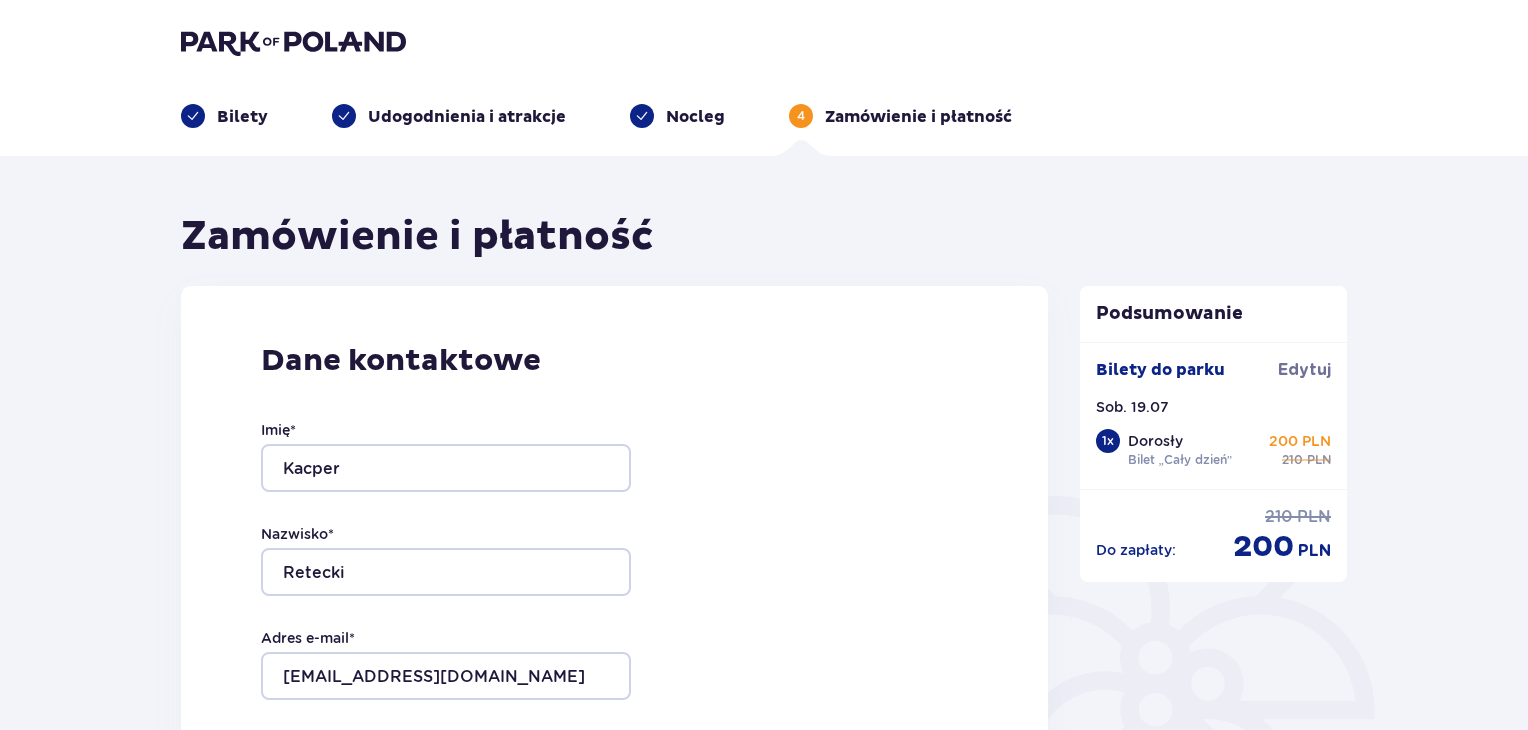 click on "Zamówienie i płatność Dane kontaktowe Imię * Kacper Nazwisko * Retecki Adres e-mail * wiktoria.wolniewicz22@gmail.com Potwierdź adres e-mail * Numer telefonu * Numer telefonu, wraz z kodem kraju, np. 48 ​123 ​456 ​789 Chcę fakturę na firmę Jeśli nie prowadzisz działalności gospodarczej lub innej spółki, automatycznie wystawimy Ci fakturę imienną. Dodaj adres do faktury imiennej Utwórz konto Tak, chcę założyć konto *Zapoznałem/am się i akceptuję   Regulamin sprzedaży biletów online,   Regulamin korzystania z parku wodnego Suntago,   Regulamin Sprzedaży Suntago Village,   Regulamin Pobytu w Suntago Village ,  Regulamin strefy VIP ,  Specjalne warunki zakupu Pakietu Rodzinnego ,  Zasady promocji Pakiet dla Seniora ,  Regulamin promocji “Online taniej 10/20 zł”   i   Politykę prywatności Akceptuję inne zgody Rozwiń Mam kod rabatowy Zastosuj Mam voucher kwotowy Zastosuj Przecenione produkty Bilety do parku Sob. 19.07.25 1 x Dorosły Bilet „Cały dzień” 200 PLN     : ." at bounding box center [764, 1404] 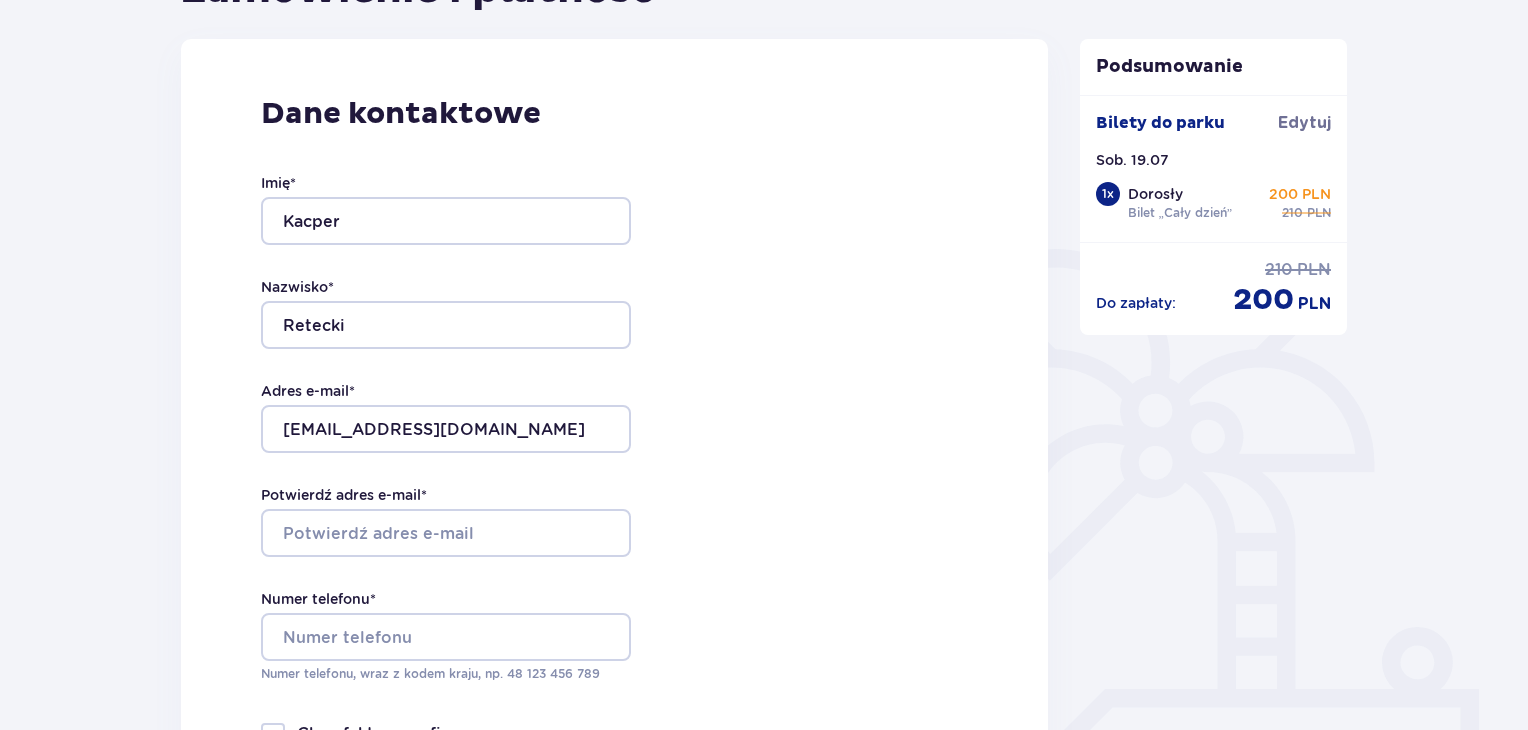 scroll, scrollTop: 480, scrollLeft: 0, axis: vertical 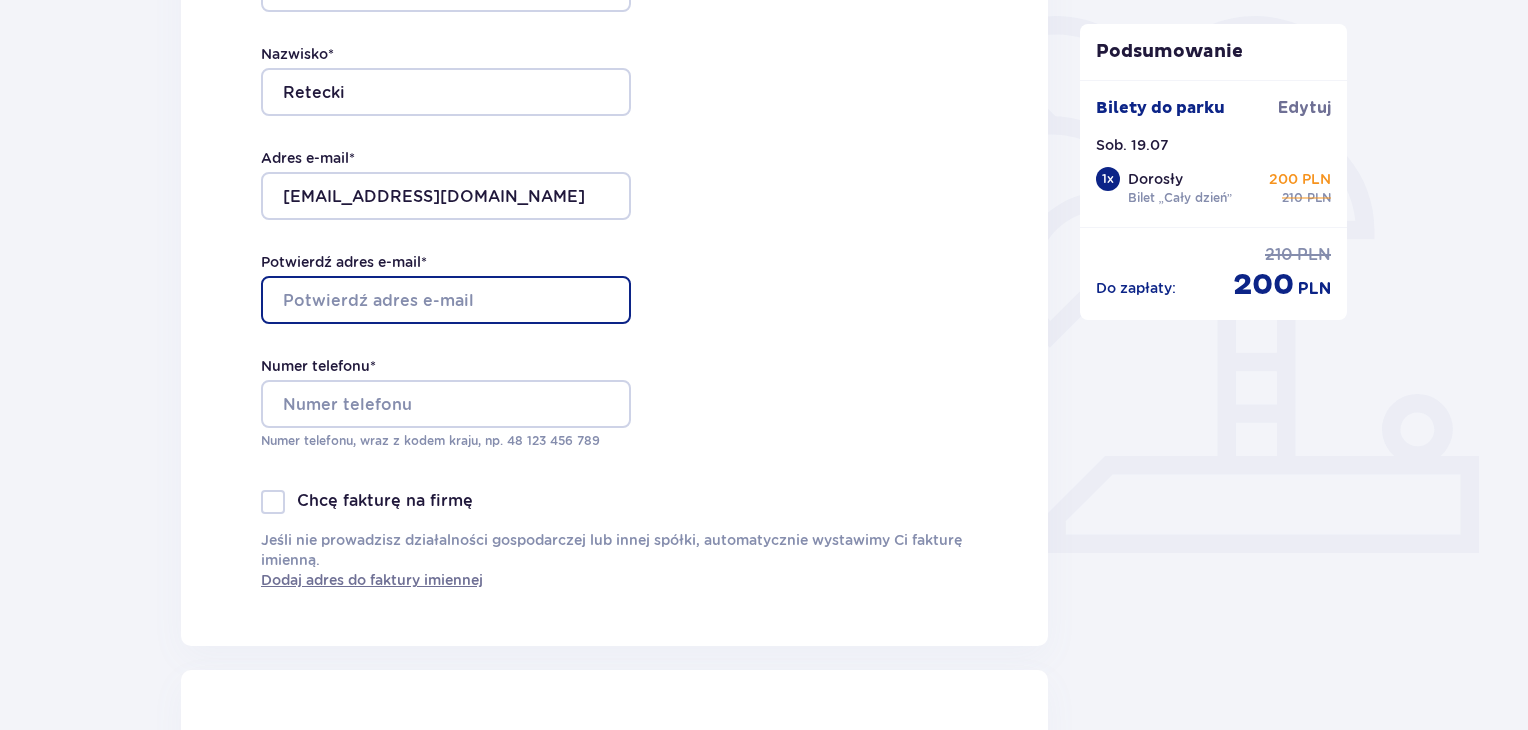 click on "Potwierdź adres e-mail *" at bounding box center (446, 300) 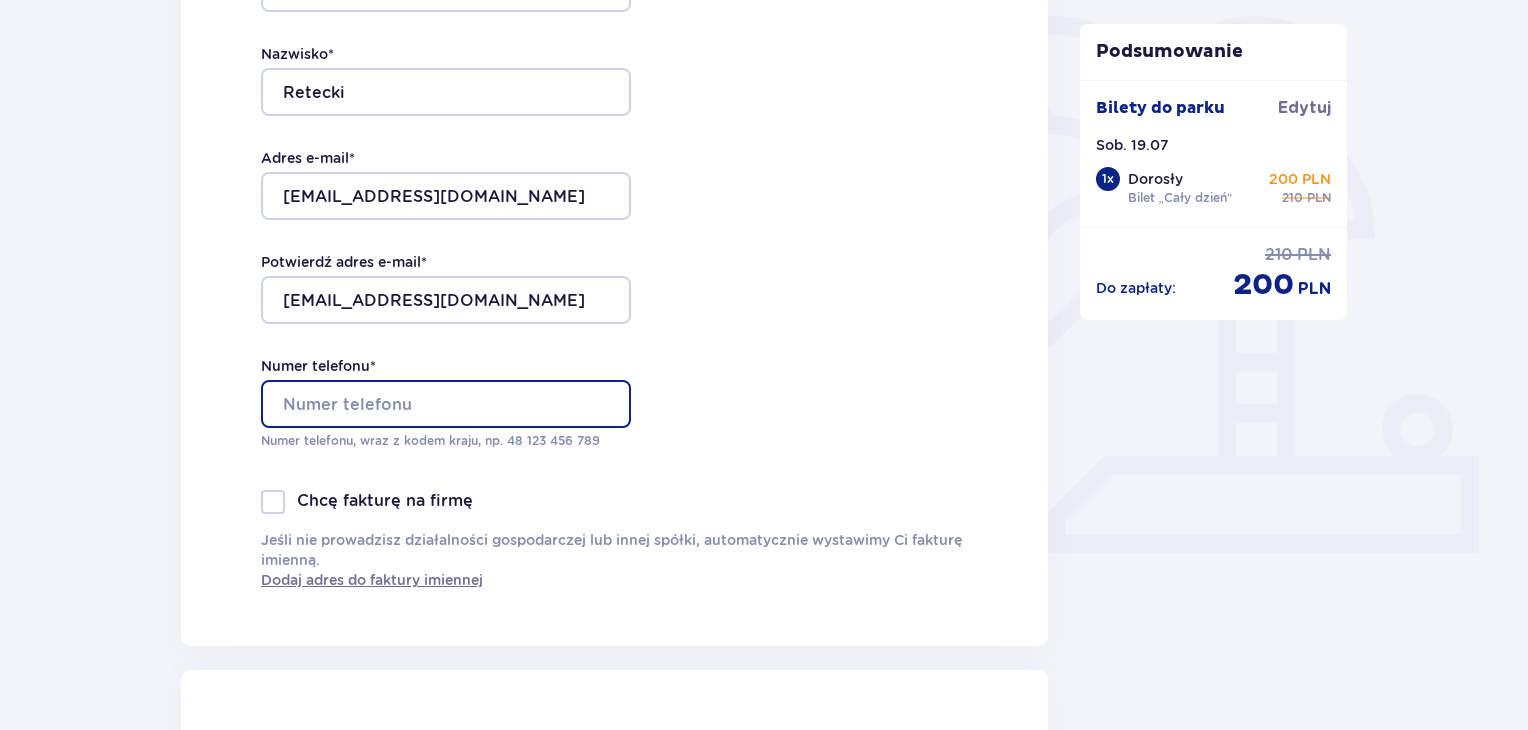 click on "Numer telefonu *" at bounding box center [446, 404] 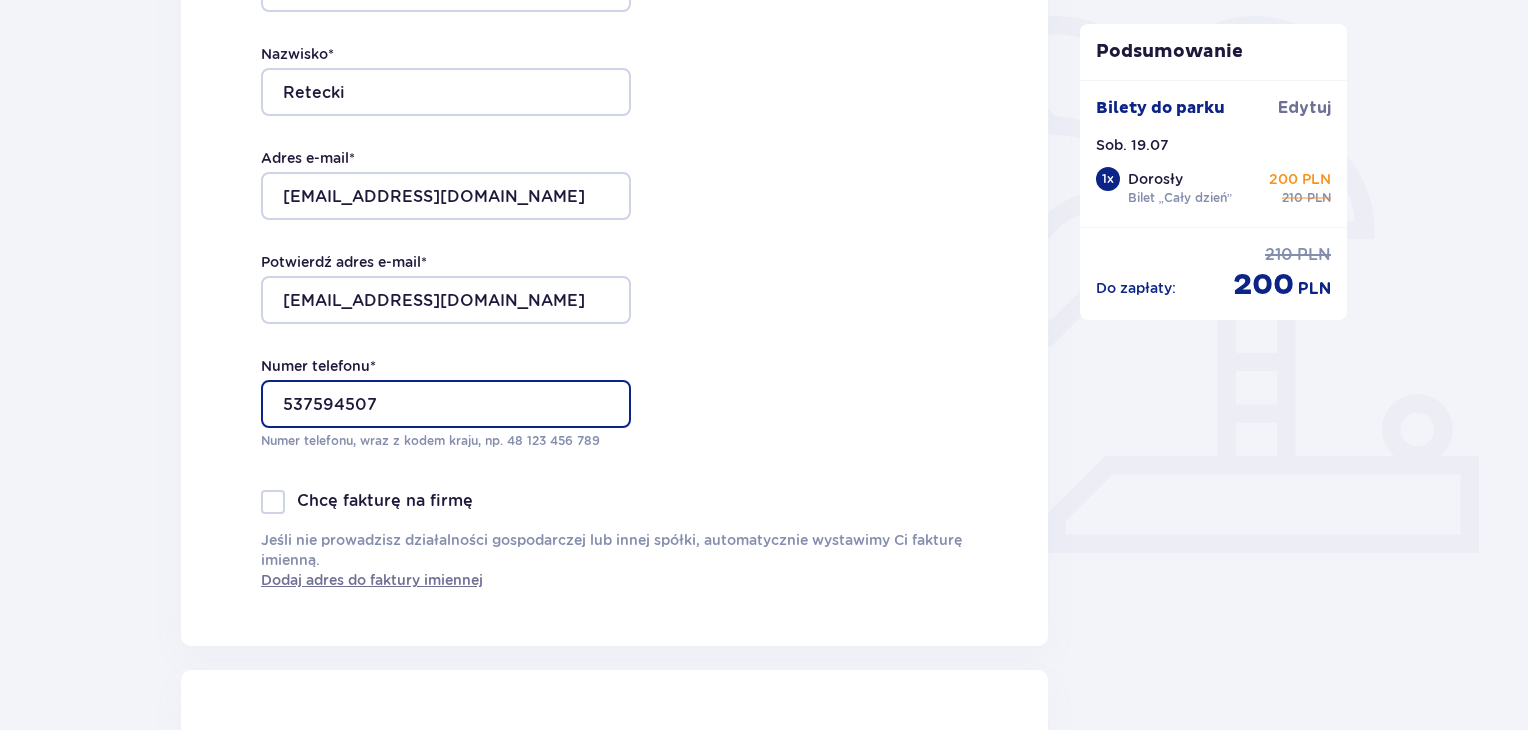type on "537594507" 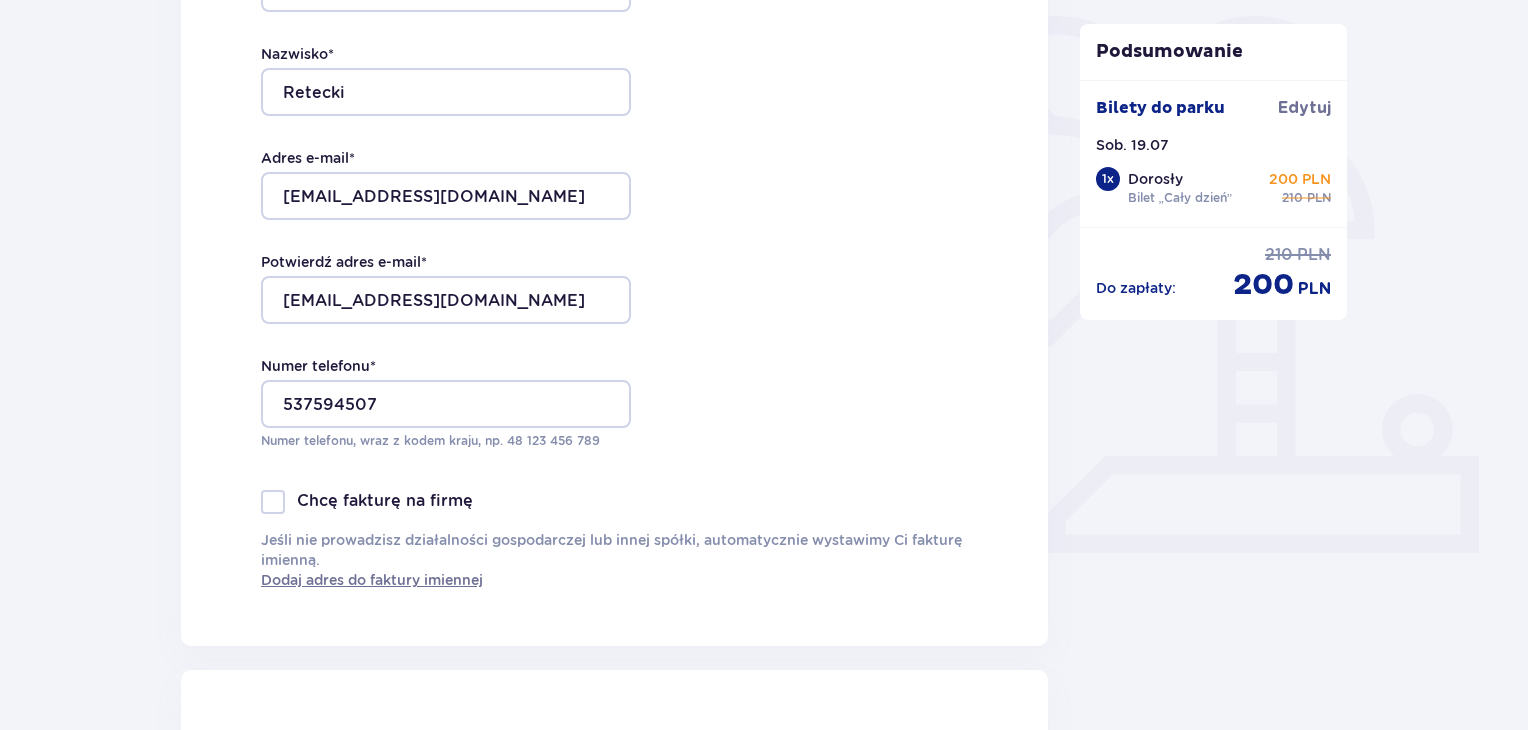 click on "Zamówienie i płatność Dane kontaktowe Imię * Kacper Nazwisko * Retecki Adres e-mail * wiktoria.wolniewicz22@gmail.com Potwierdź adres e-mail * wiktoria.wolniewicz22@gmail.com Numer telefonu * 537594507 Numer telefonu, wraz z kodem kraju, np. 48 ​123 ​456 ​789 Chcę fakturę na firmę Jeśli nie prowadzisz działalności gospodarczej lub innej spółki, automatycznie wystawimy Ci fakturę imienną. Dodaj adres do faktury imiennej Utwórz konto Tak, chcę założyć konto *Zapoznałem/am się i akceptuję   Regulamin sprzedaży biletów online,   Regulamin korzystania z parku wodnego Suntago,   Regulamin Sprzedaży Suntago Village,   Regulamin Pobytu w Suntago Village ,  Regulamin strefy VIP ,  Specjalne warunki zakupu Pakietu Rodzinnego ,  Zasady promocji Pakiet dla Seniora ,  Regulamin promocji “Online taniej 10/20 zł”   i   Politykę prywatności Akceptuję inne zgody Rozwiń Mam kod rabatowy Zastosuj Mam voucher kwotowy Zastosuj Przecenione produkty Bilety do parku Sob. 19.07.25 1 x 200 PLN" at bounding box center [764, 924] 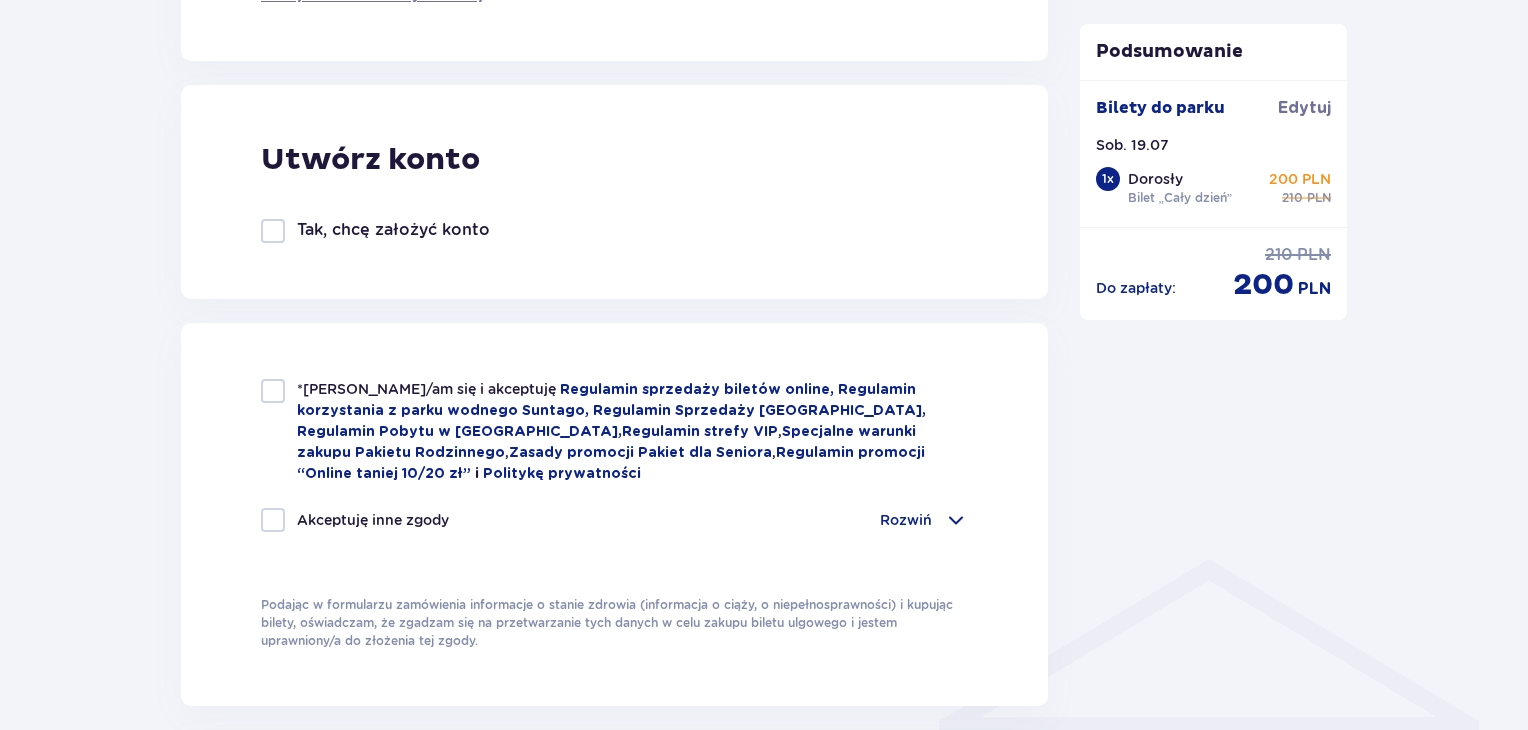 scroll, scrollTop: 1120, scrollLeft: 0, axis: vertical 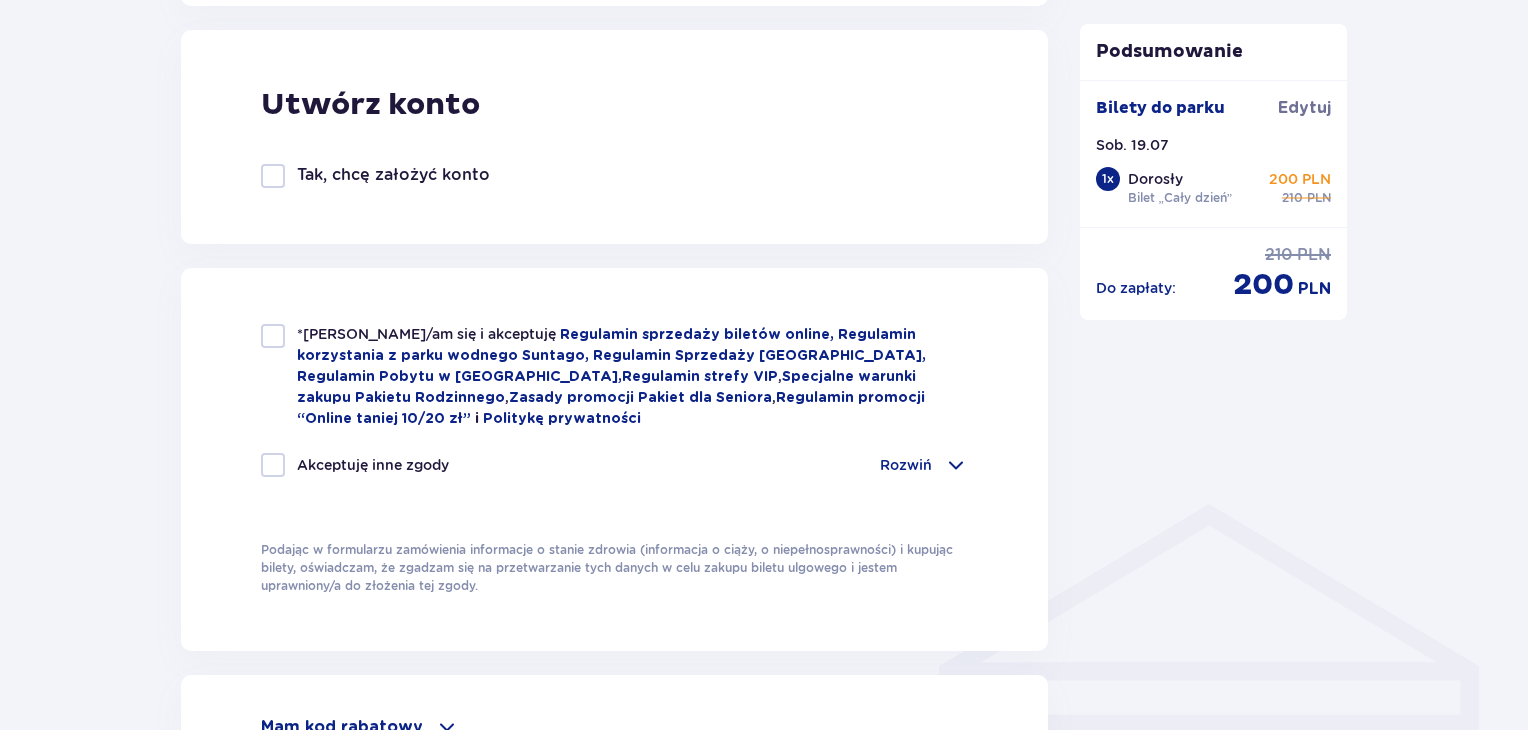 click at bounding box center (273, 336) 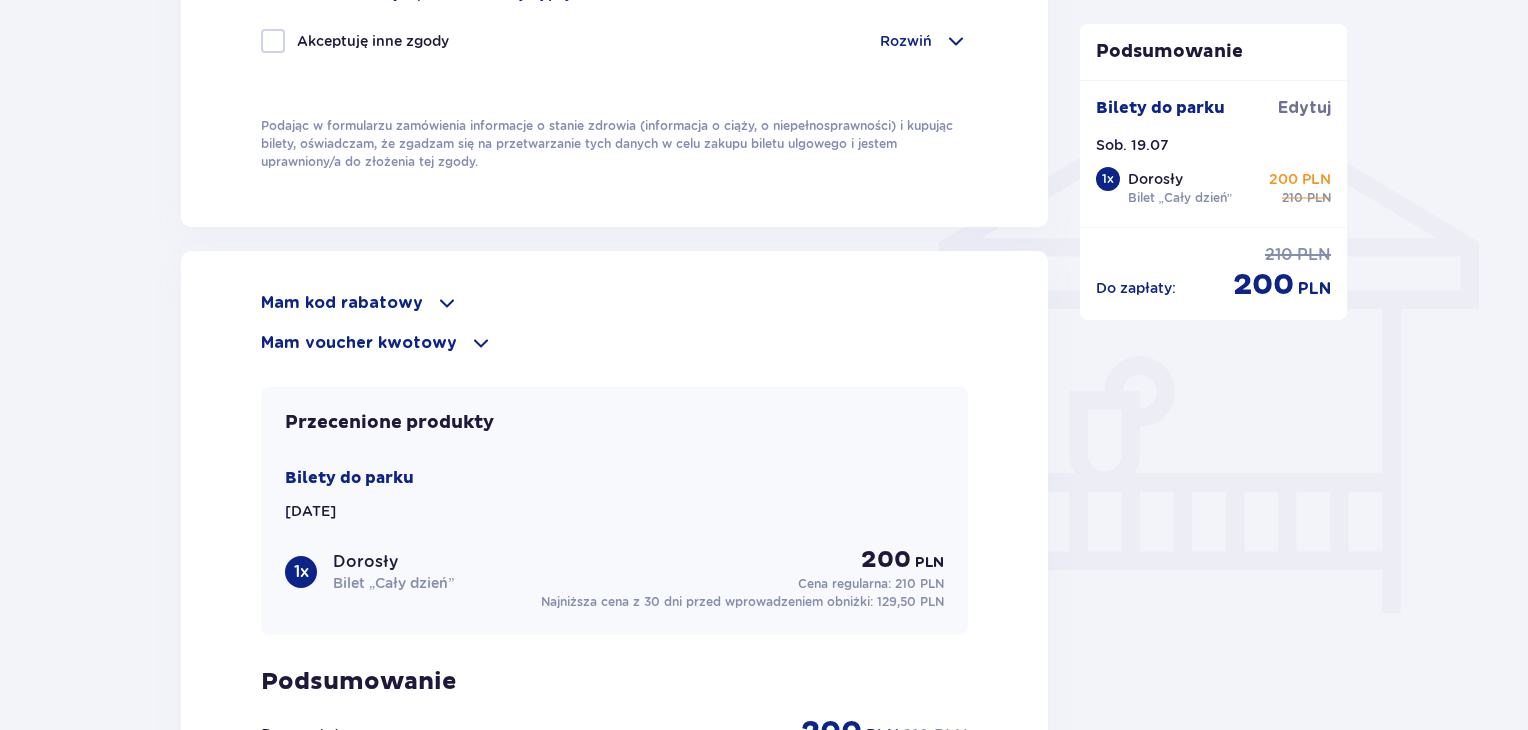 scroll, scrollTop: 1600, scrollLeft: 0, axis: vertical 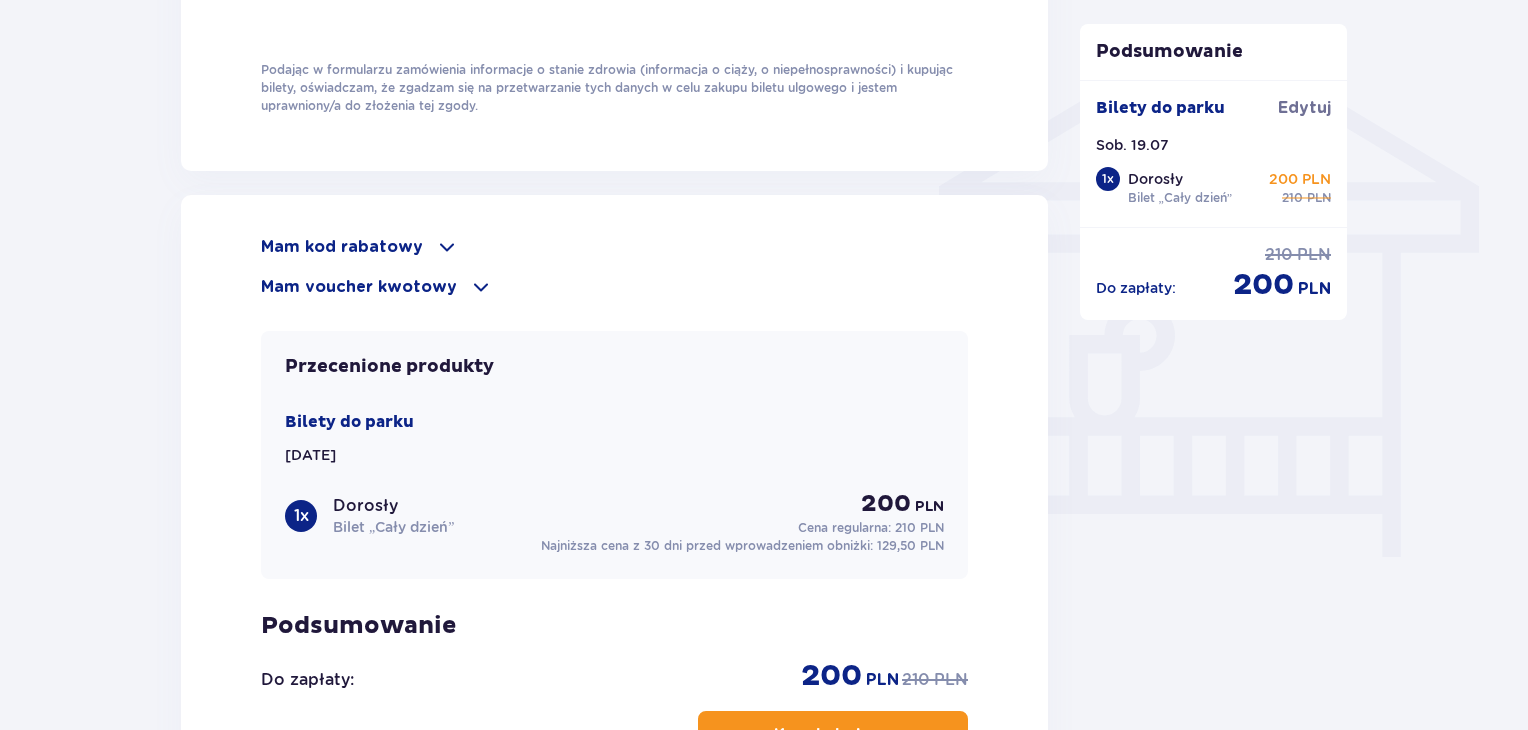 click on "Mam voucher kwotowy" at bounding box center (359, 287) 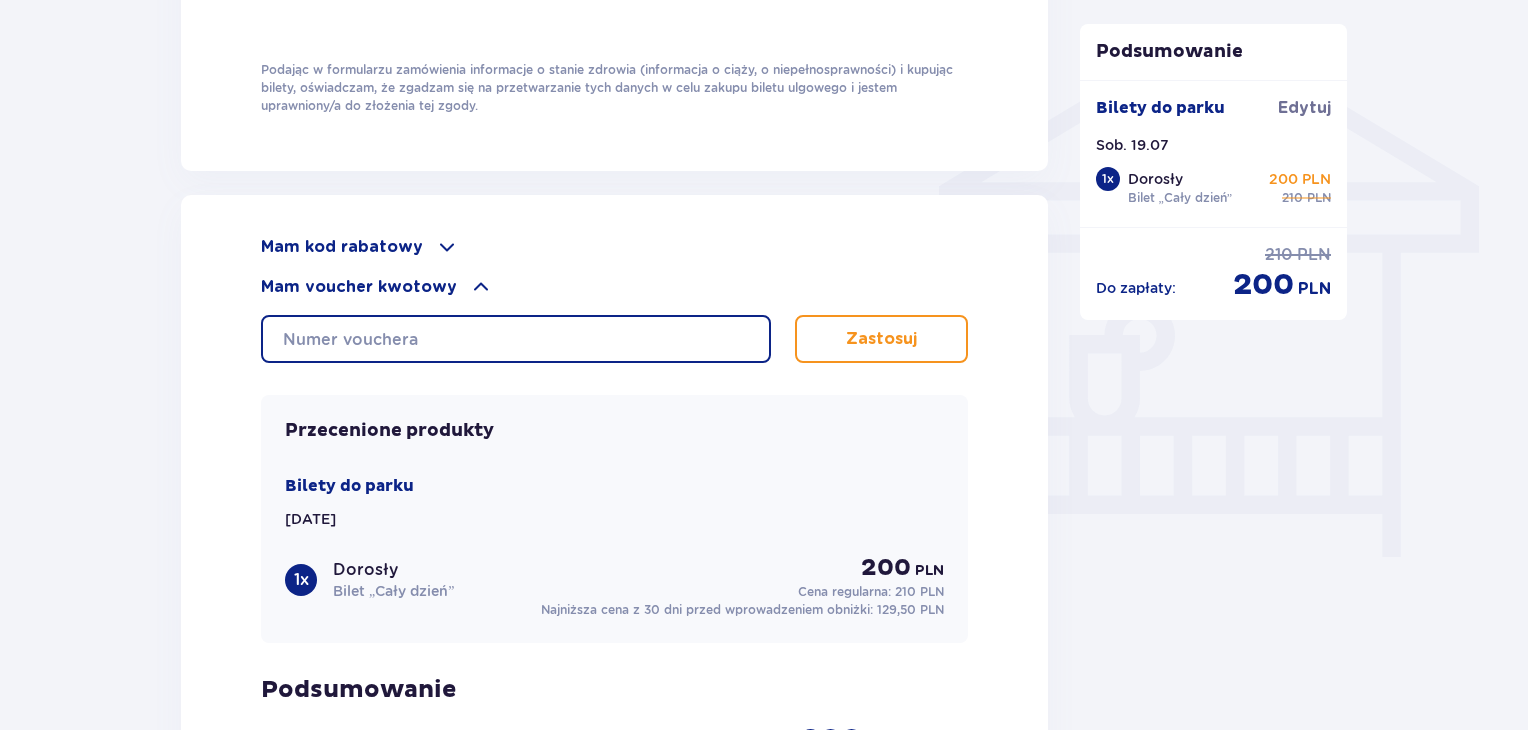 click at bounding box center [516, 339] 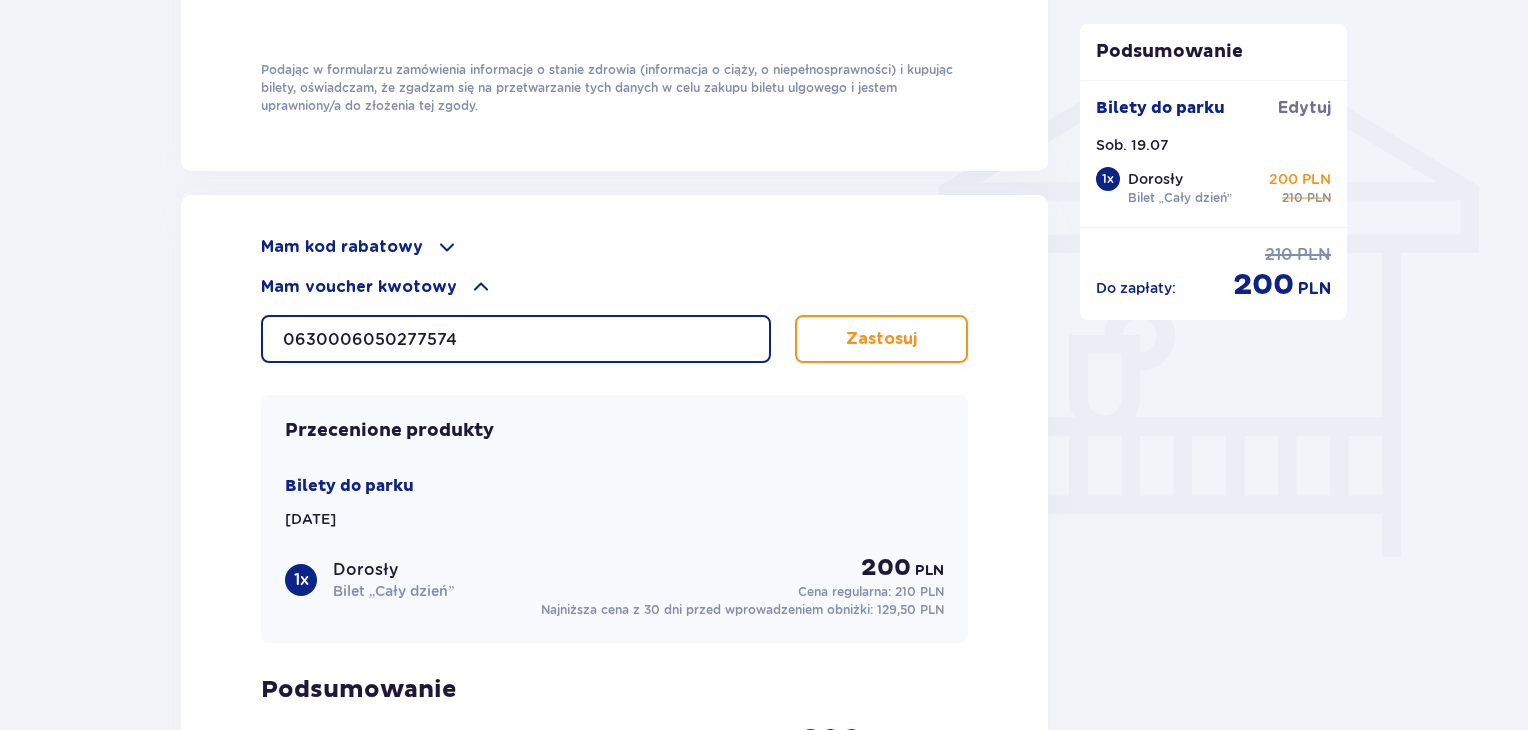 type on "0630006050277574" 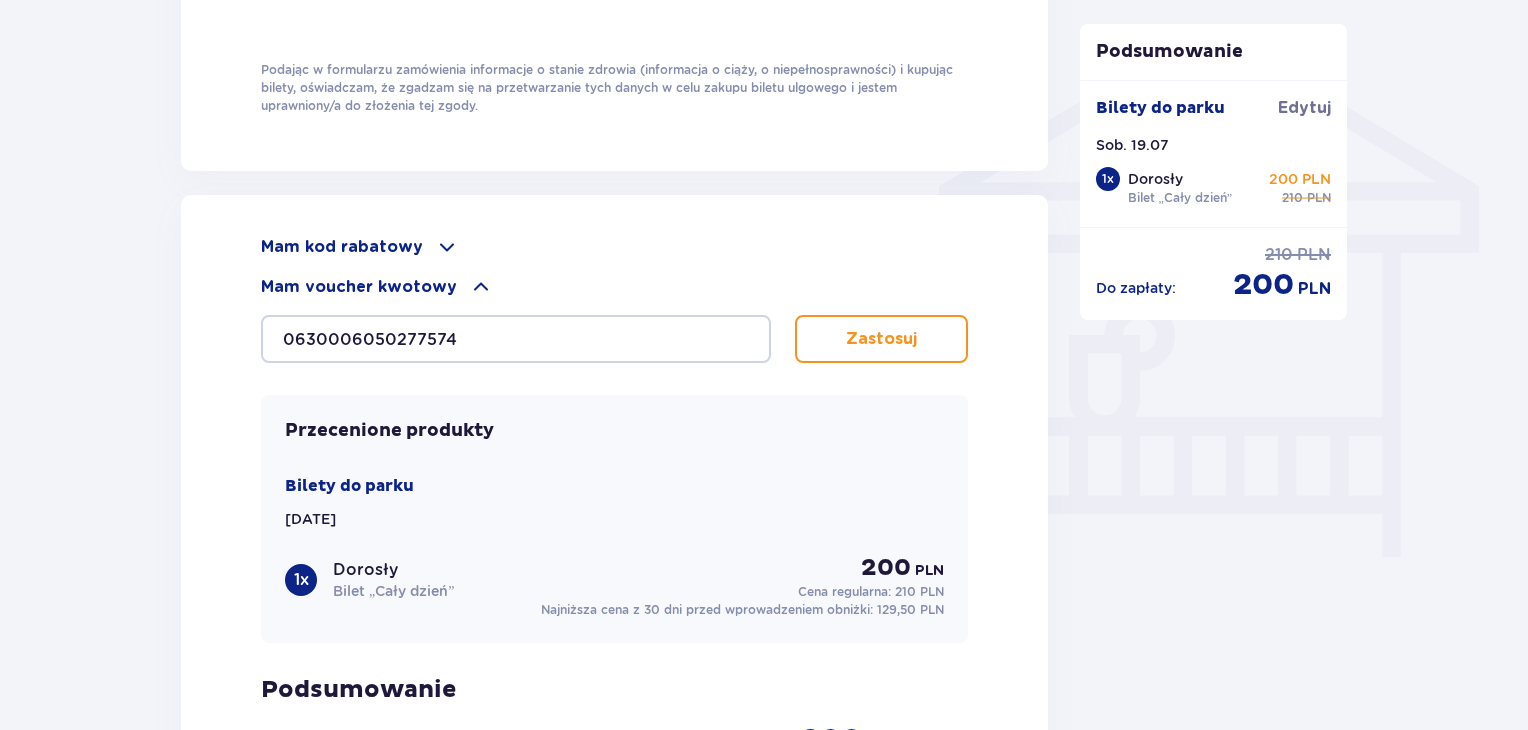 click on "Zastosuj" at bounding box center (881, 339) 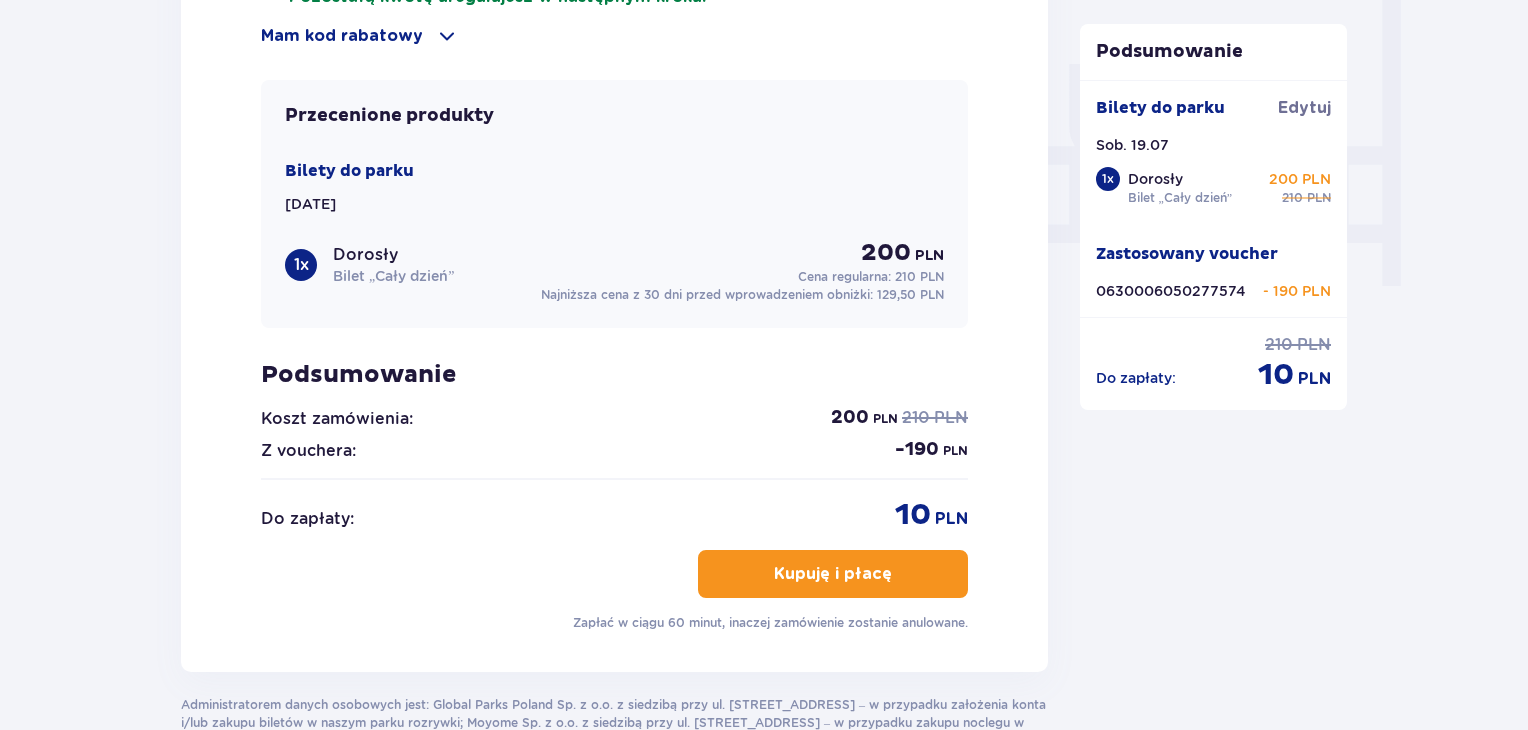 scroll, scrollTop: 1960, scrollLeft: 0, axis: vertical 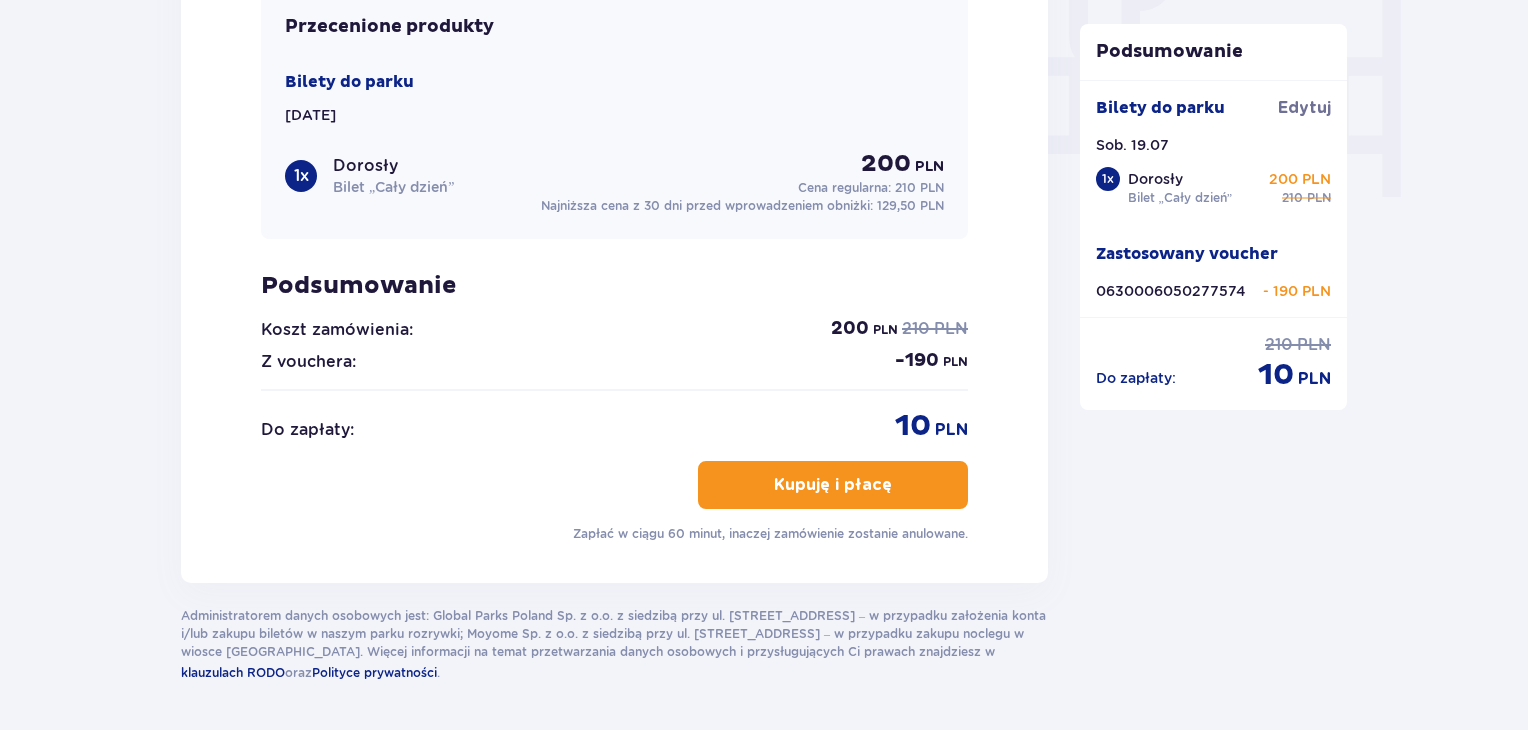 click on "Kupuję i płacę" at bounding box center [833, 485] 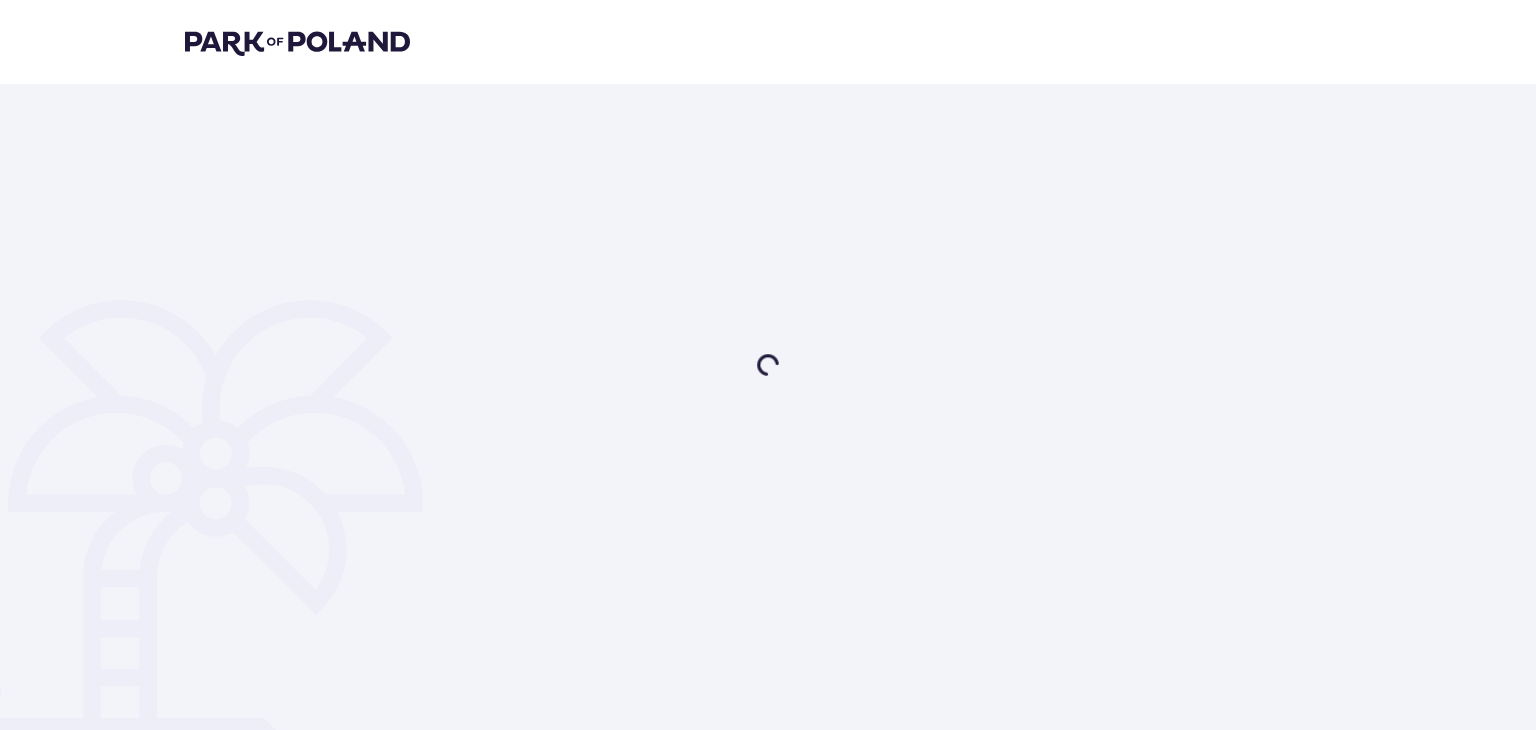 scroll, scrollTop: 0, scrollLeft: 0, axis: both 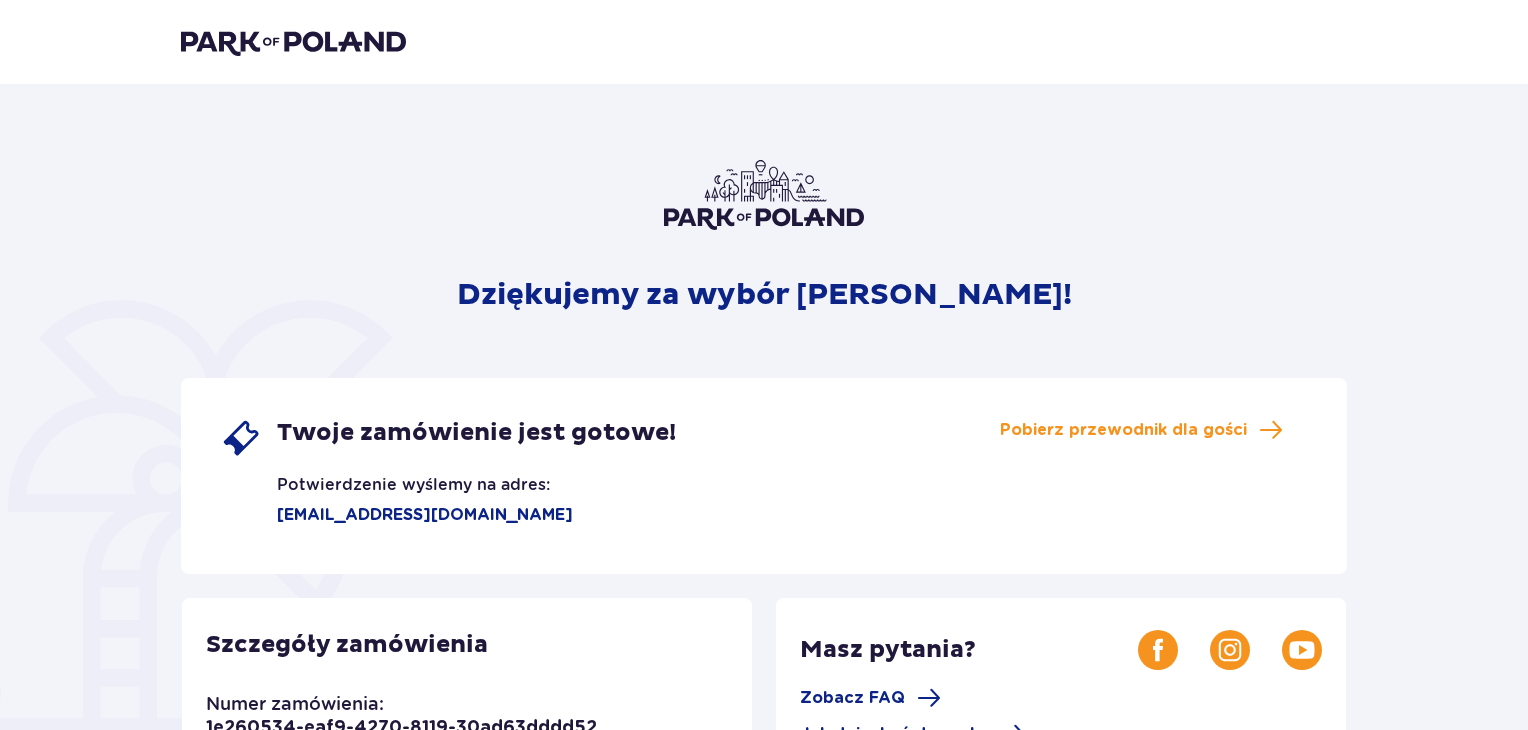 click at bounding box center (764, 195) 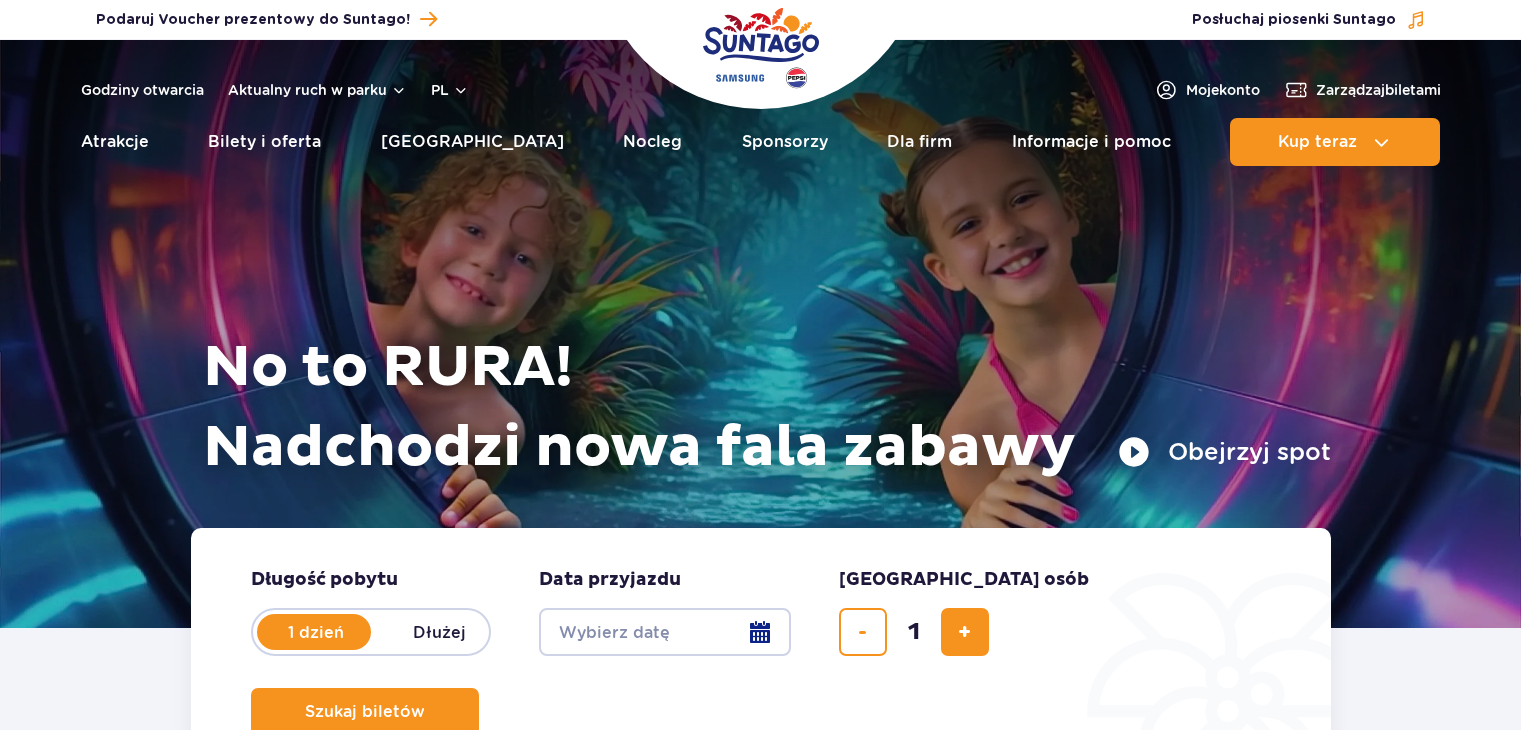 scroll, scrollTop: 0, scrollLeft: 0, axis: both 